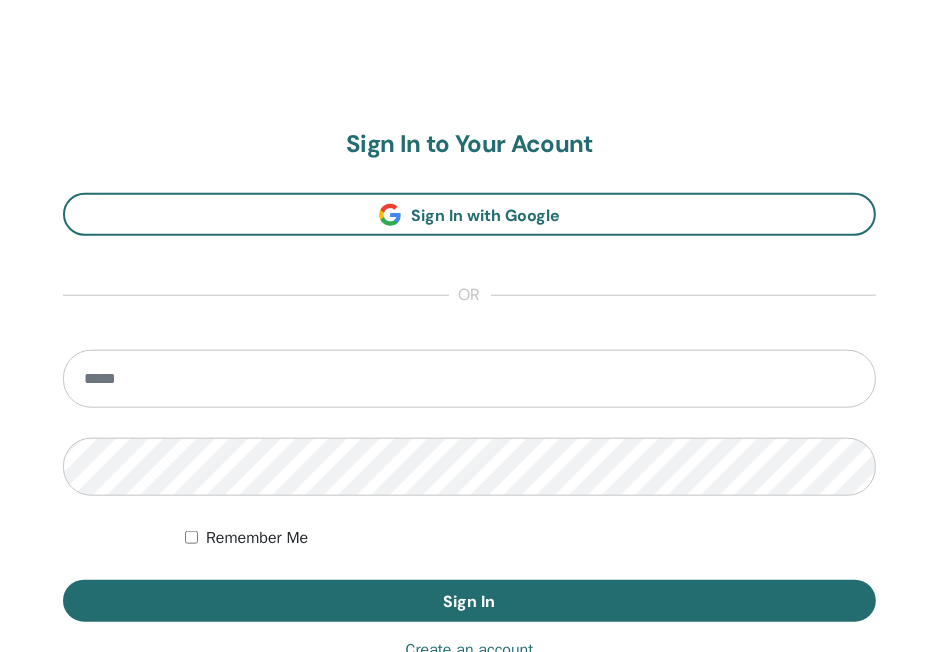 scroll, scrollTop: 1076, scrollLeft: 0, axis: vertical 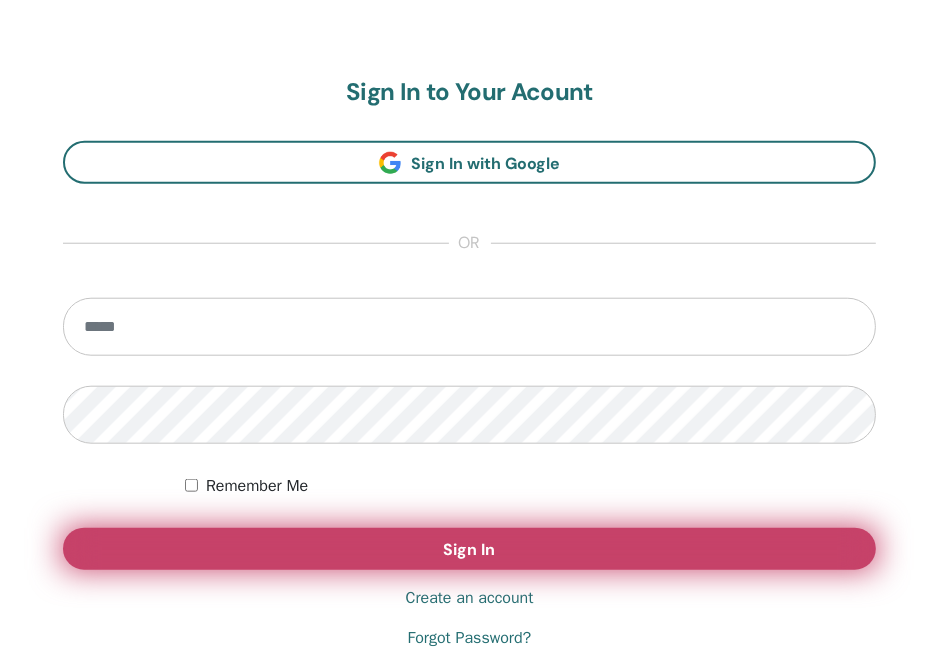type on "**********" 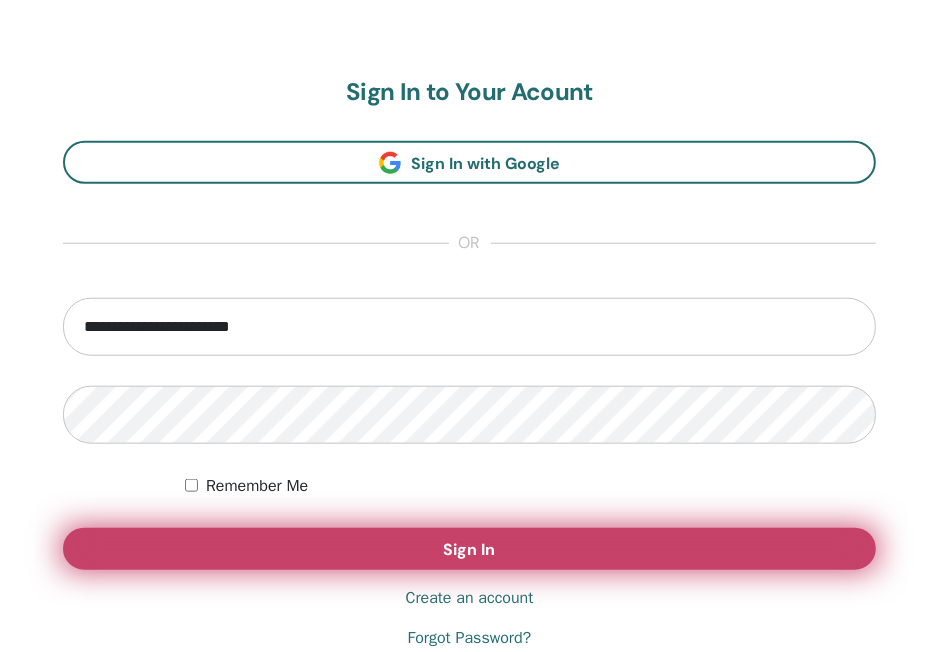 click on "Sign In" at bounding box center [470, 549] 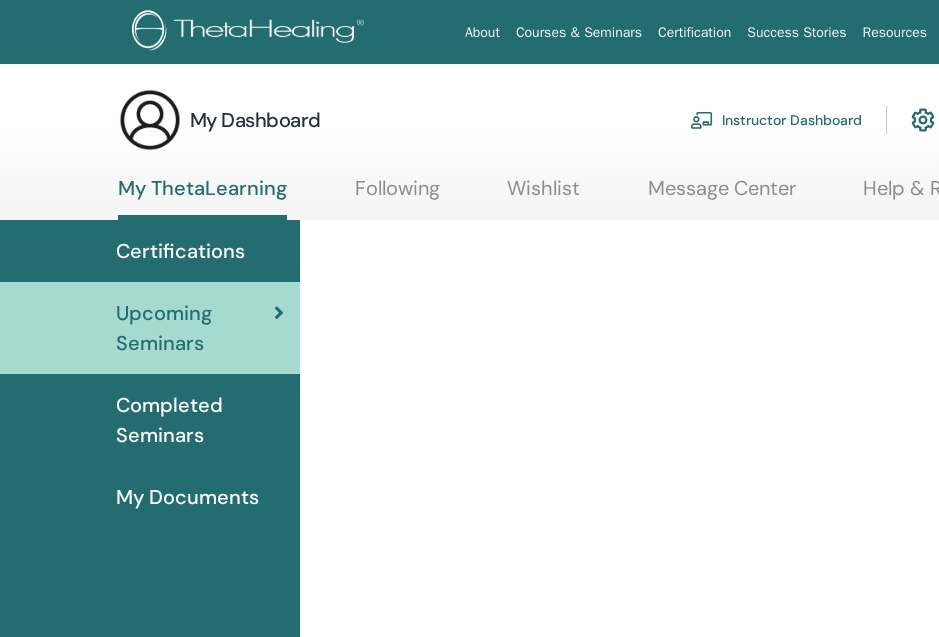 scroll, scrollTop: 0, scrollLeft: 0, axis: both 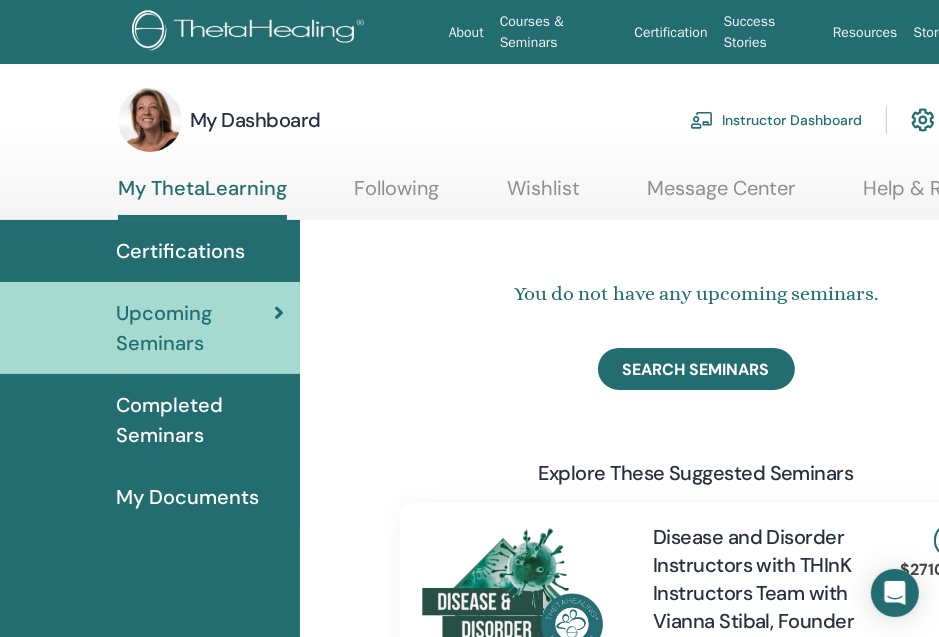 click on "Instructor Dashboard" at bounding box center [776, 120] 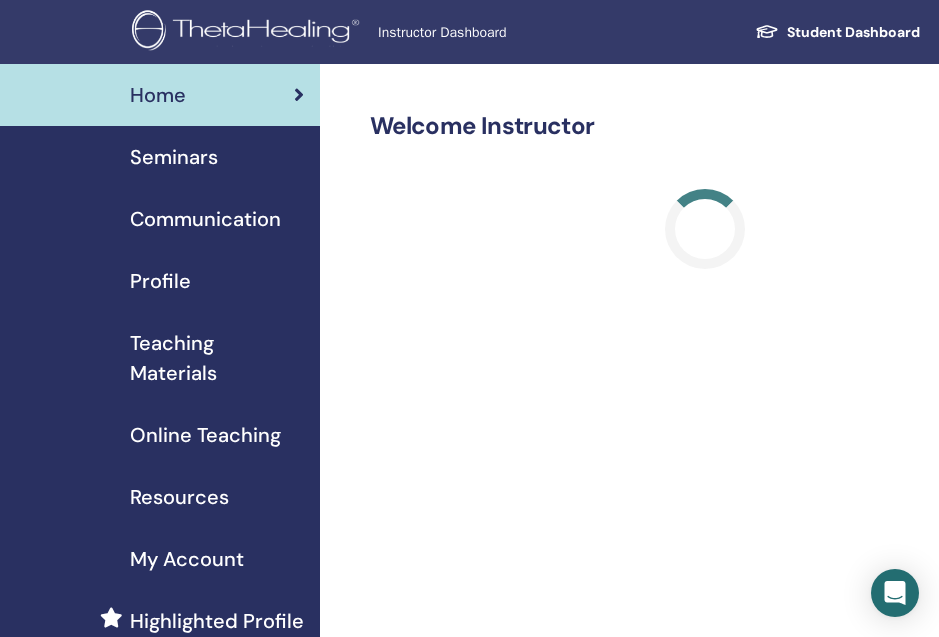scroll, scrollTop: 0, scrollLeft: 0, axis: both 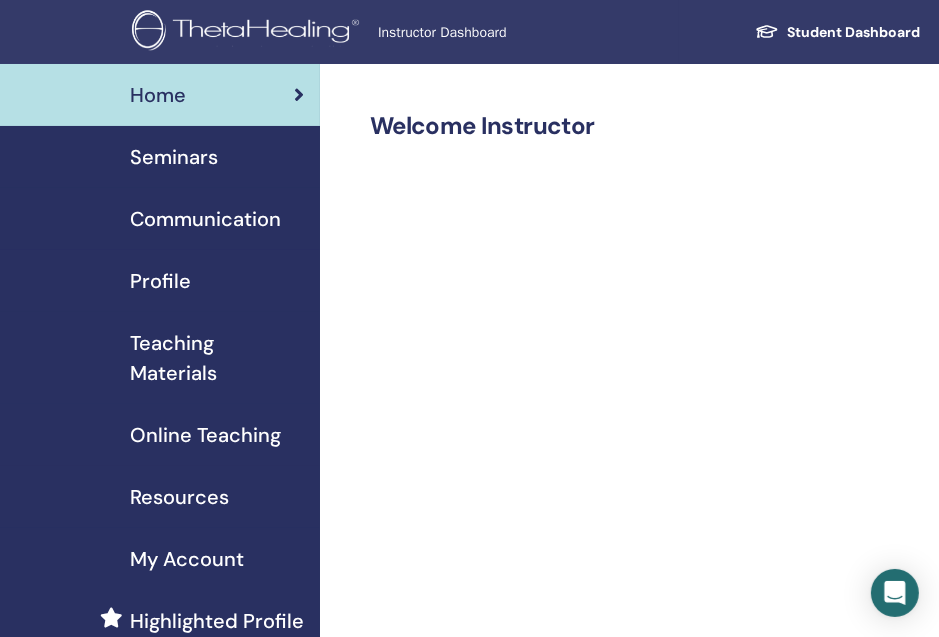 click on "Seminars" at bounding box center (174, 157) 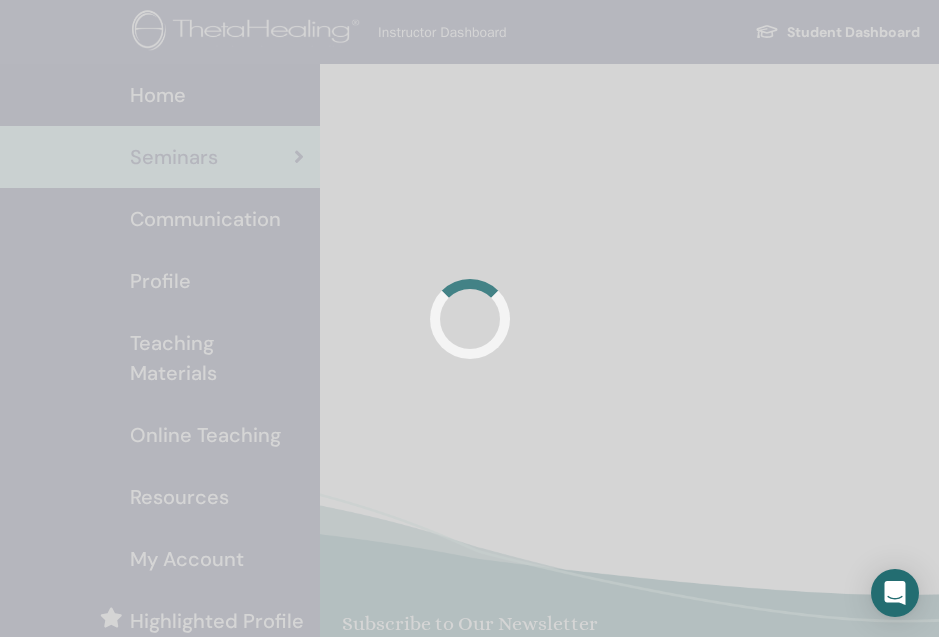 scroll, scrollTop: 0, scrollLeft: 0, axis: both 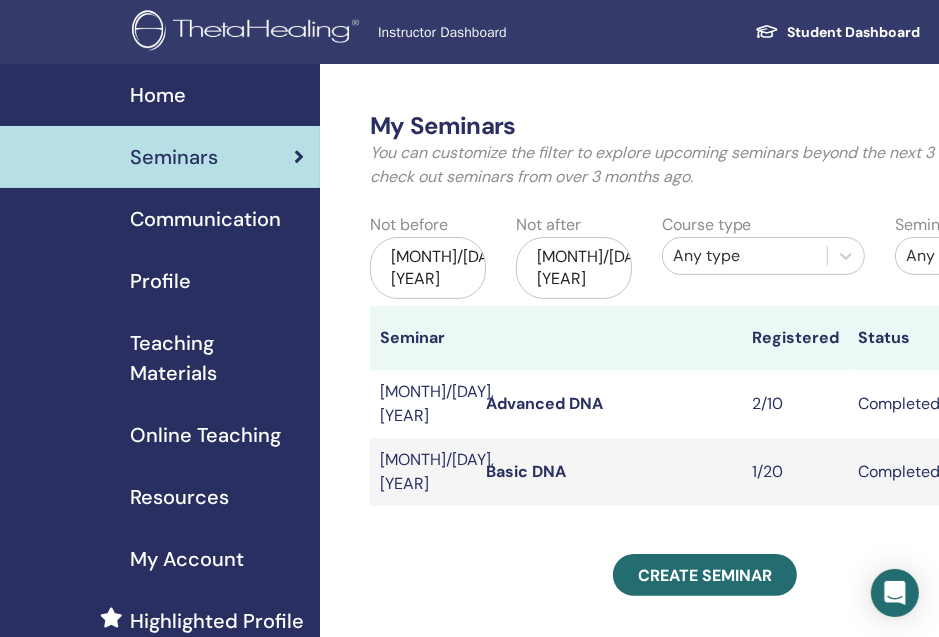 click on "Advanced DNA" at bounding box center (544, 403) 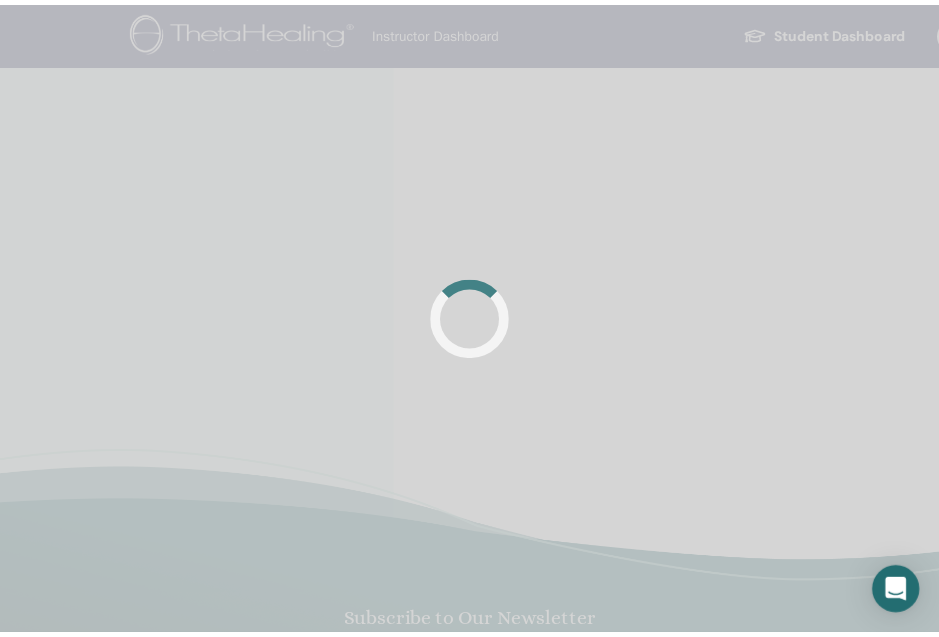 scroll, scrollTop: 0, scrollLeft: 0, axis: both 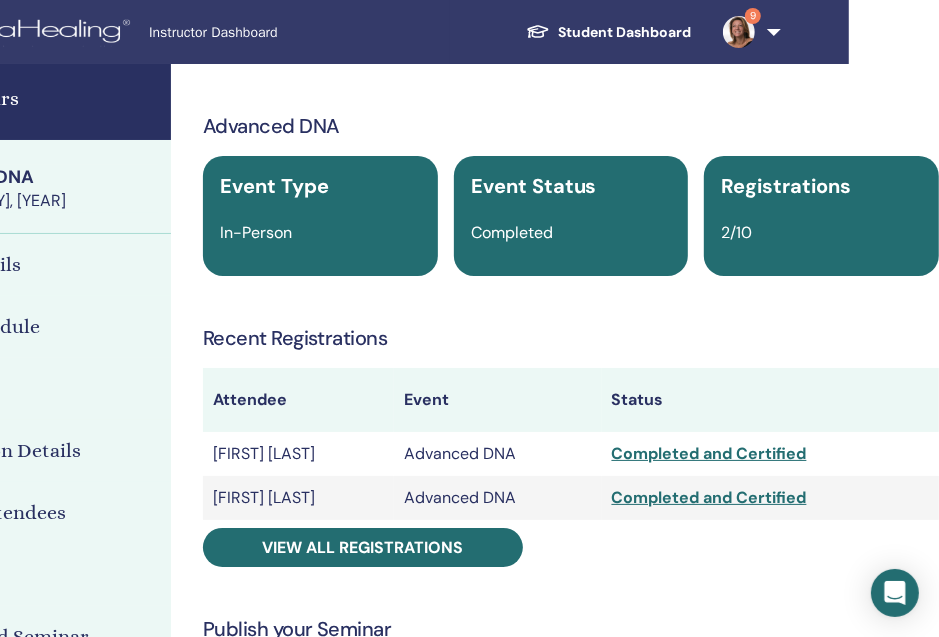 click on "Completed and Certified" at bounding box center (770, 454) 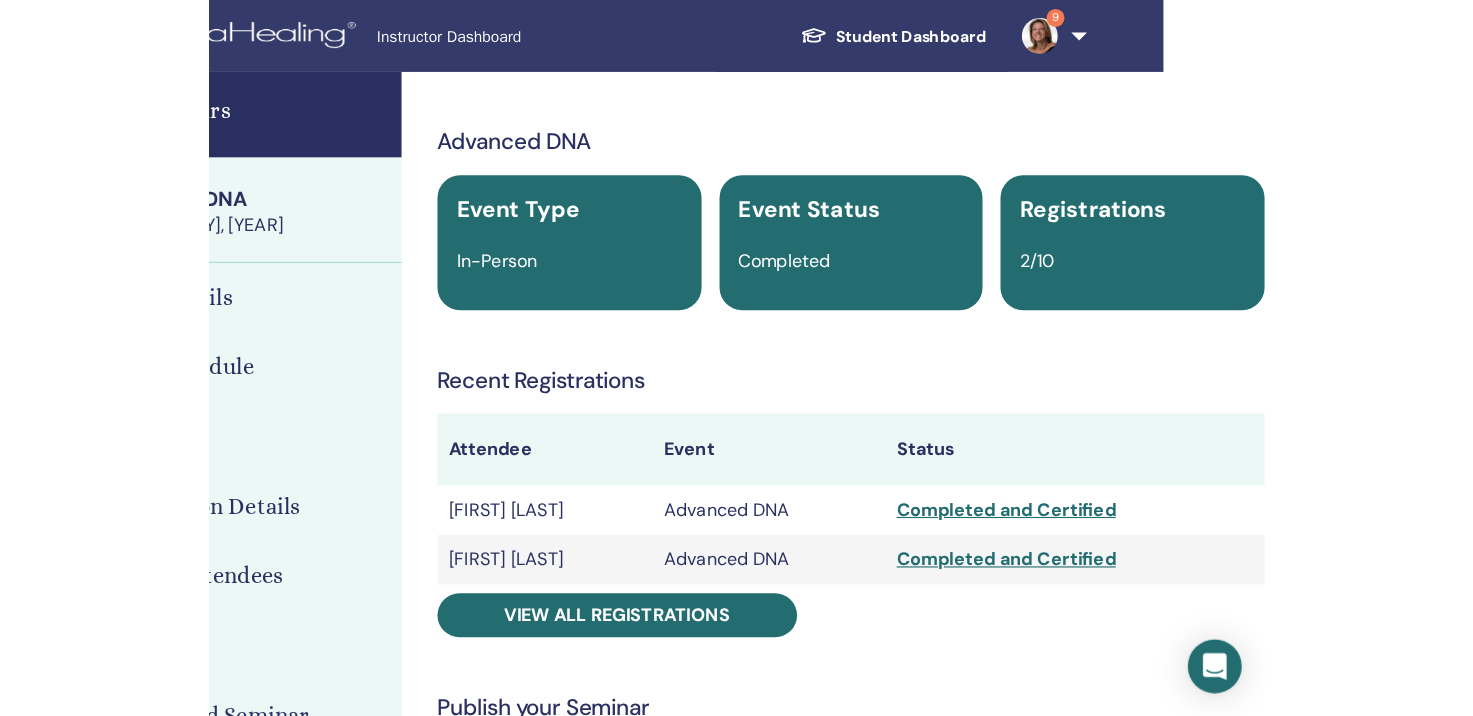 scroll, scrollTop: 0, scrollLeft: 0, axis: both 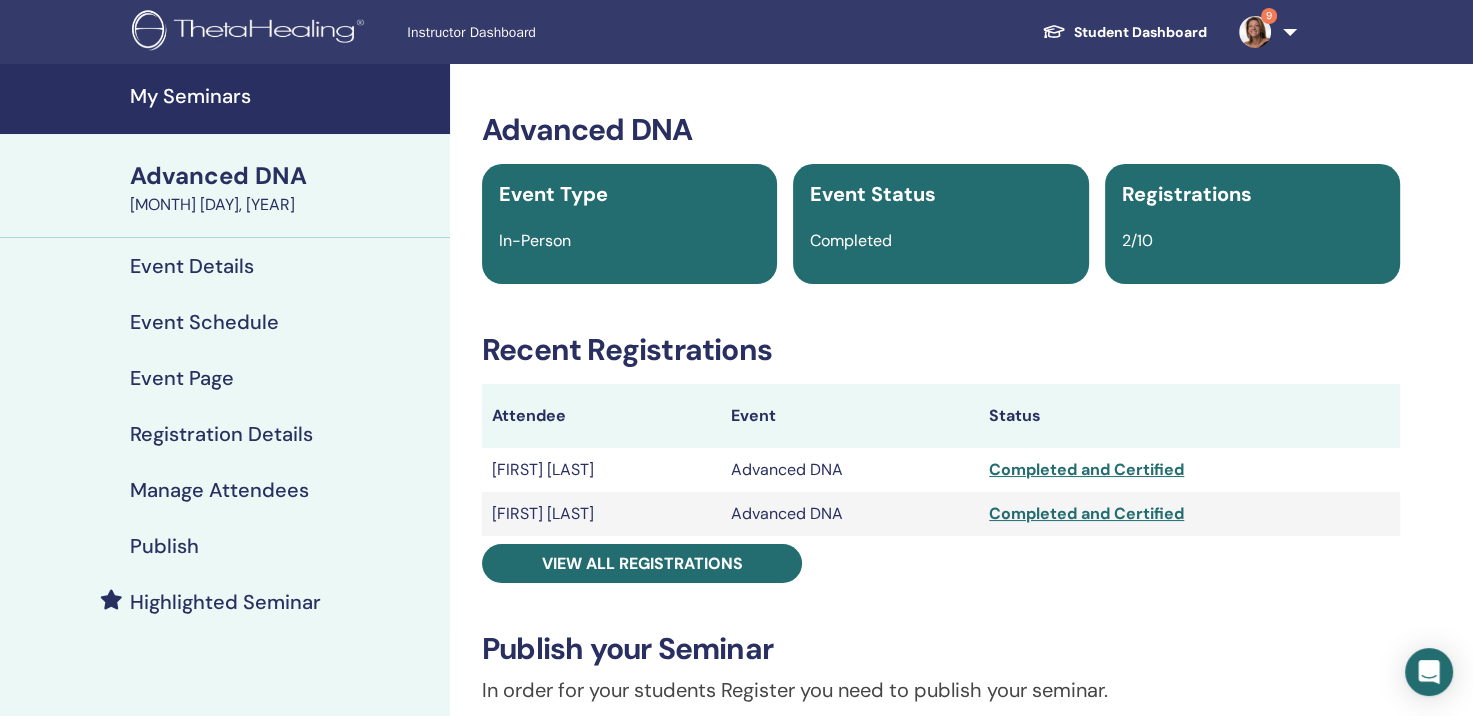click on "Completed and Certified" at bounding box center (1189, 470) 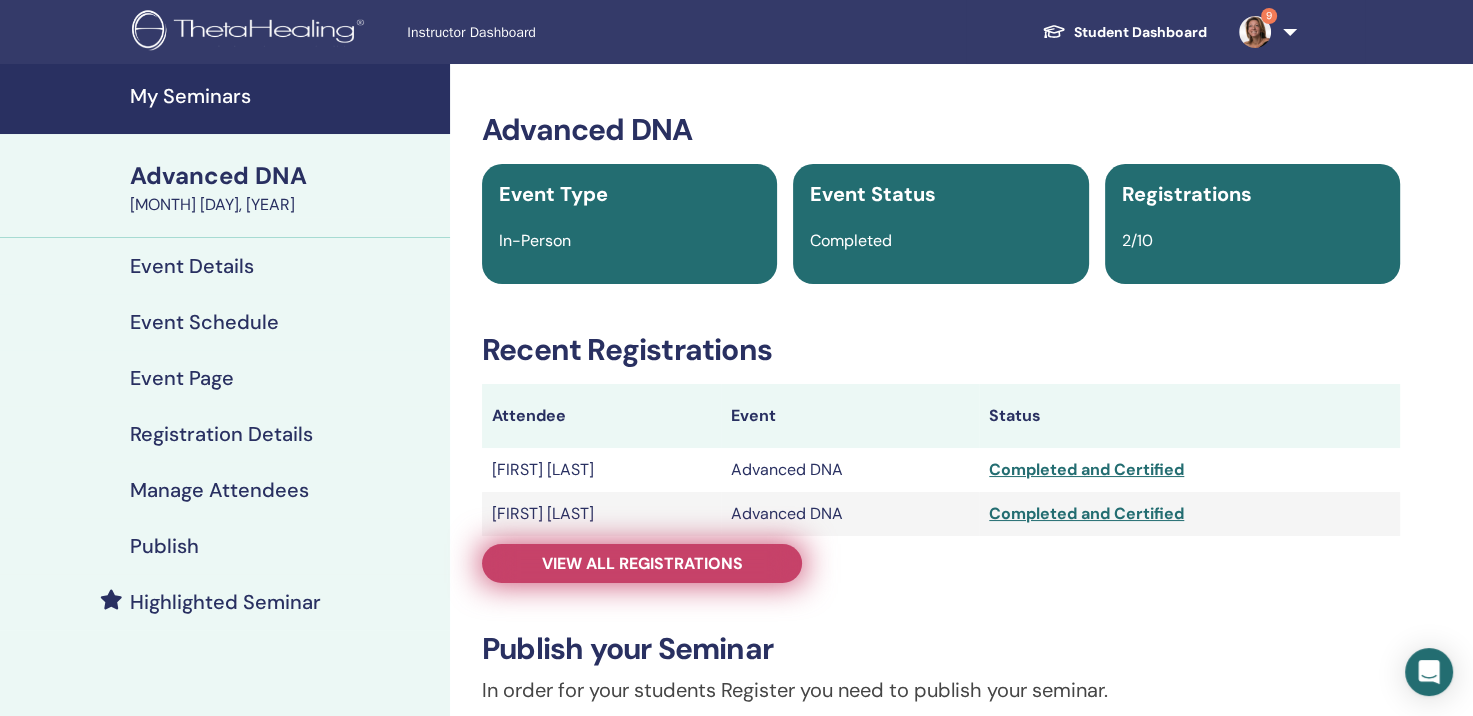 click on "View all registrations" at bounding box center [642, 563] 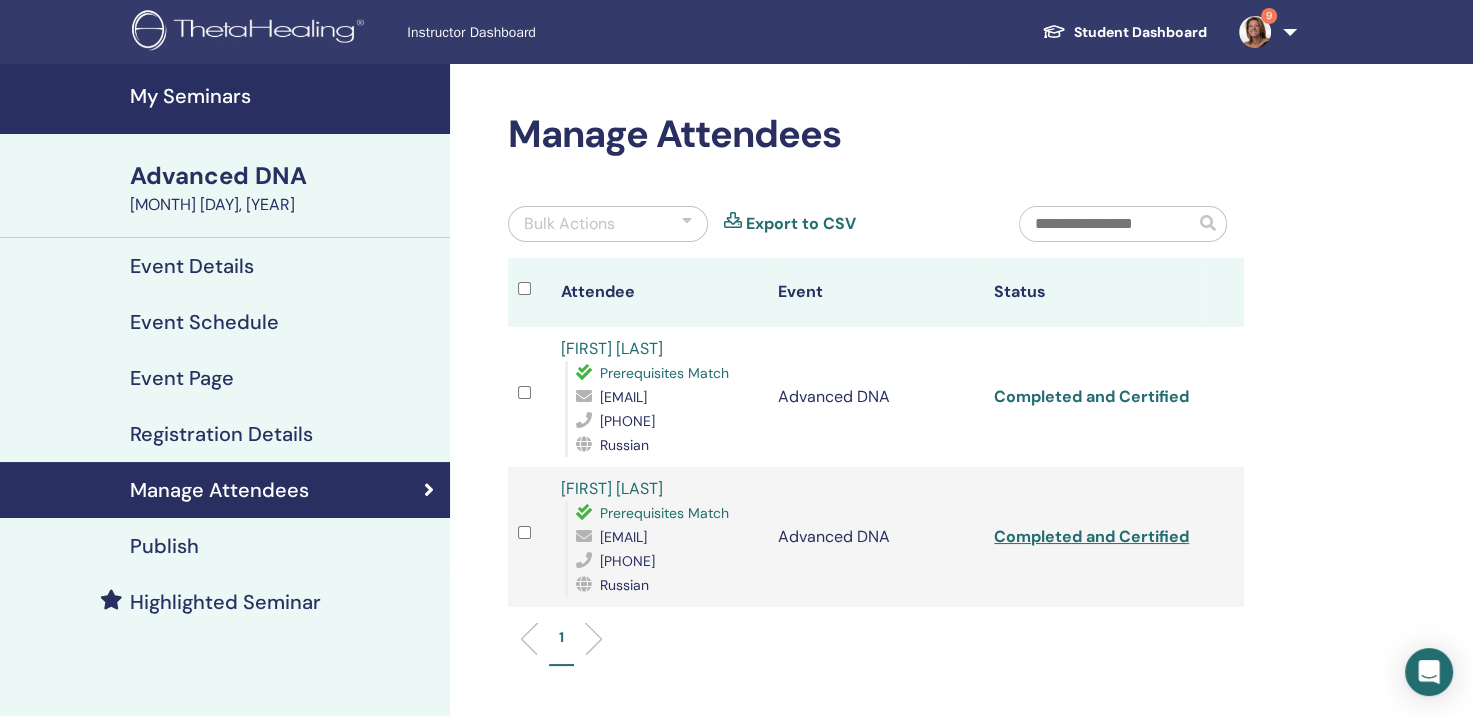 click on "Completed and Certified" at bounding box center [1091, 396] 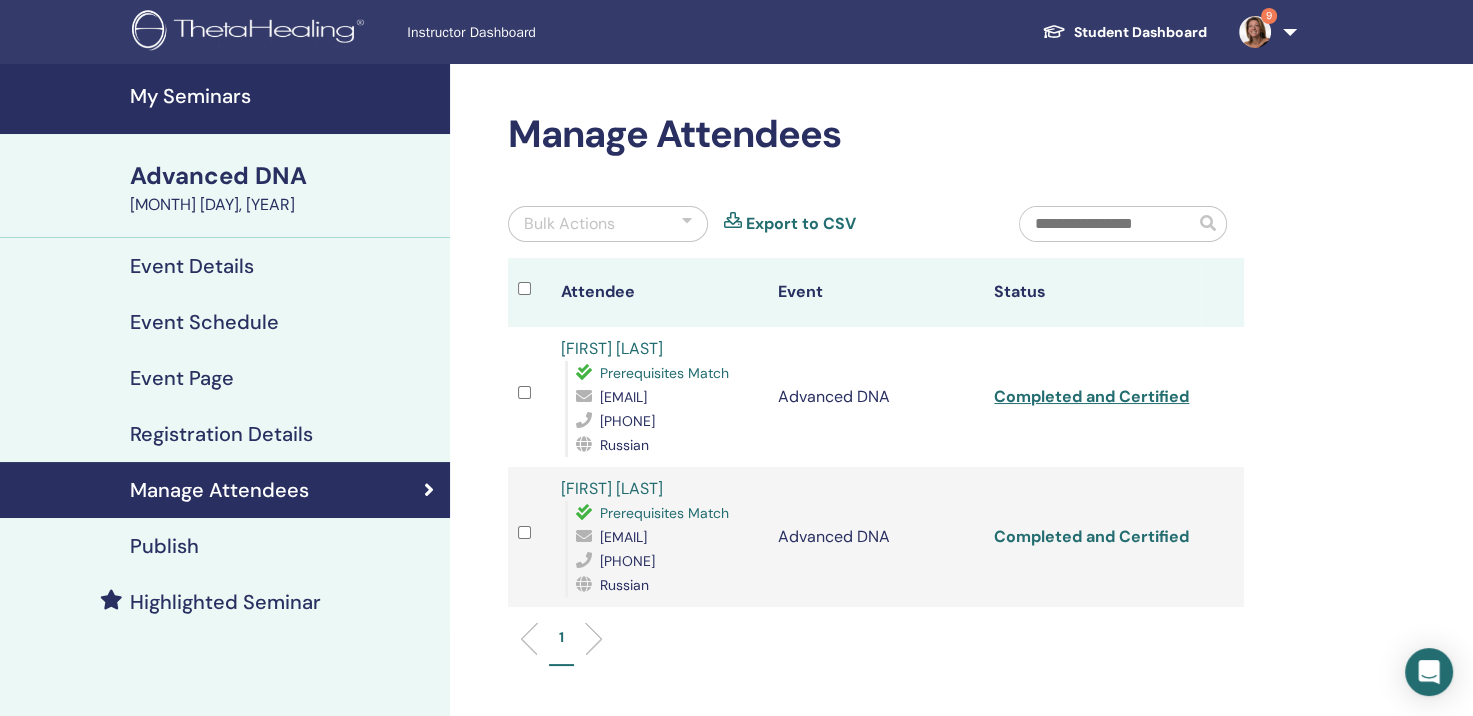 click on "Completed and Certified" at bounding box center (1091, 536) 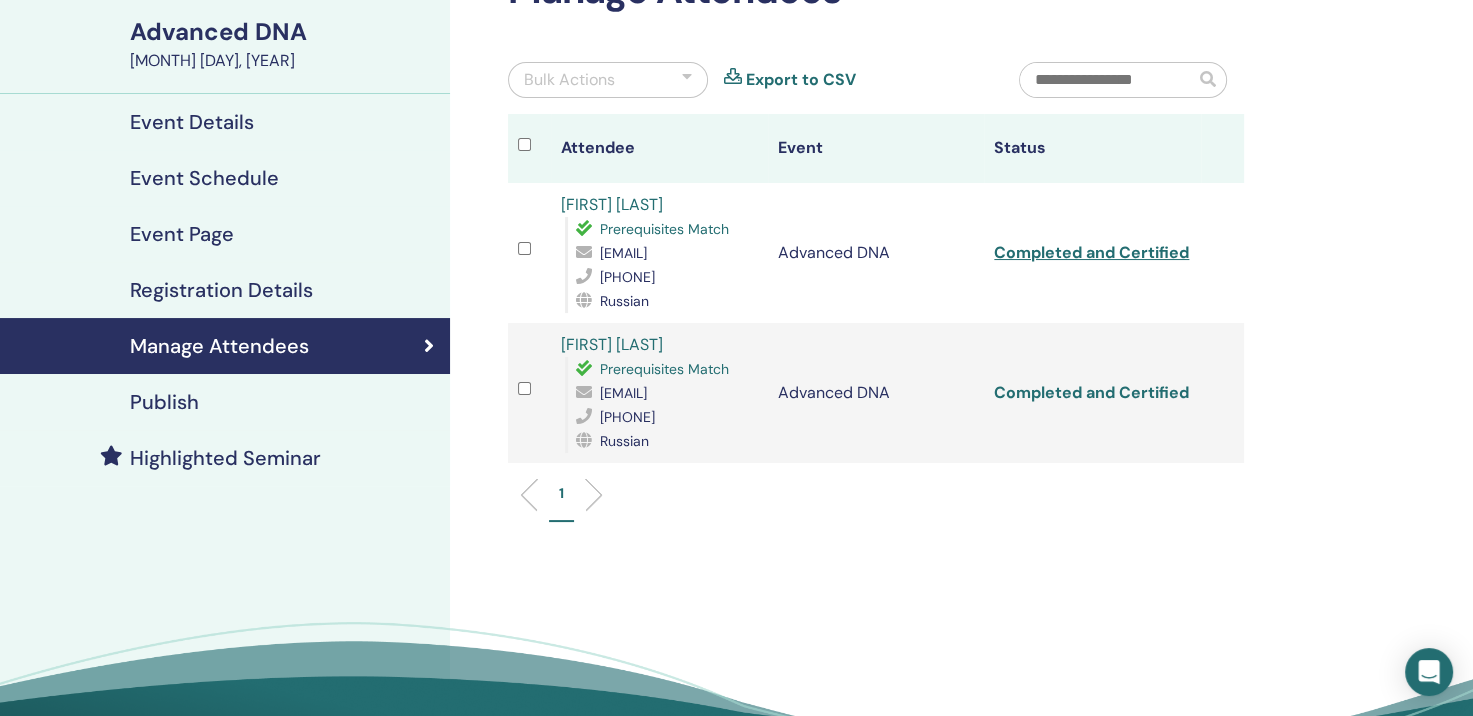 scroll, scrollTop: 100, scrollLeft: 0, axis: vertical 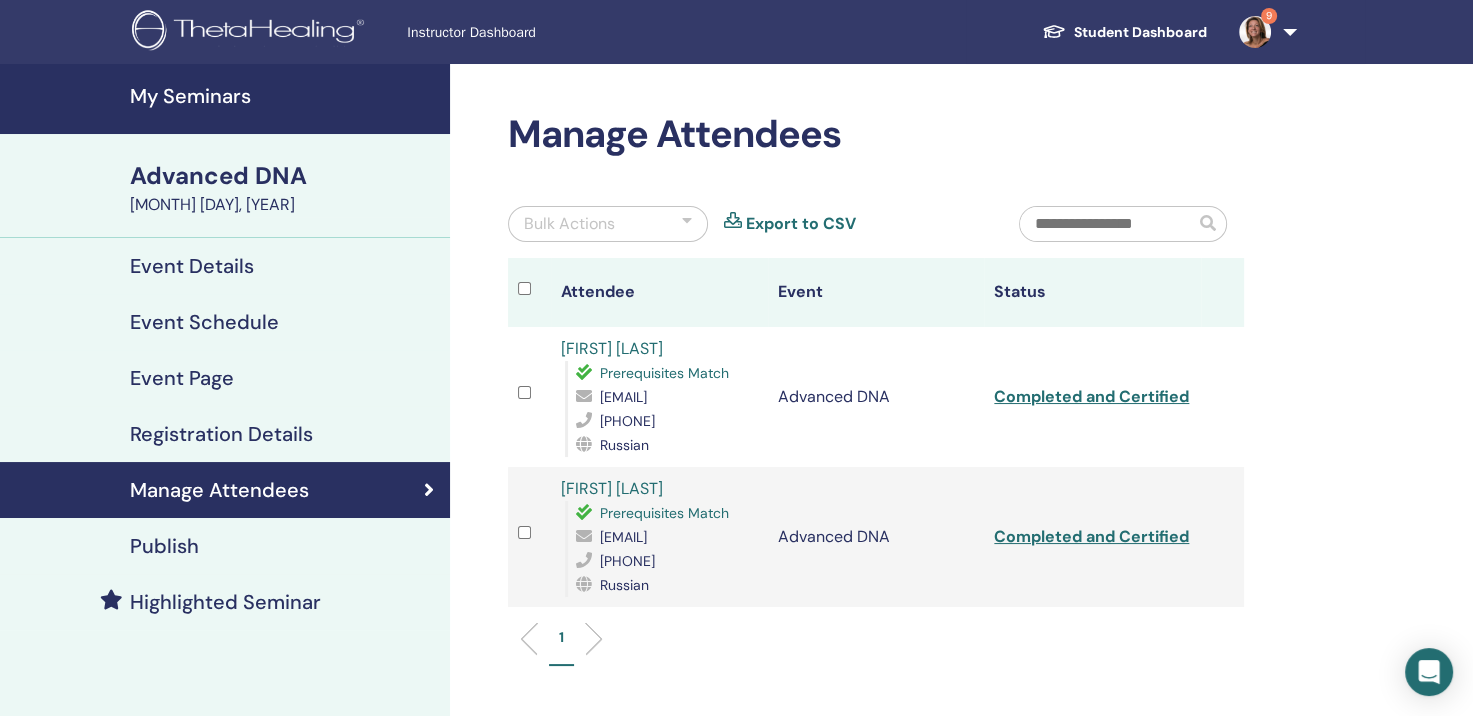 click on "My Seminars" at bounding box center (284, 96) 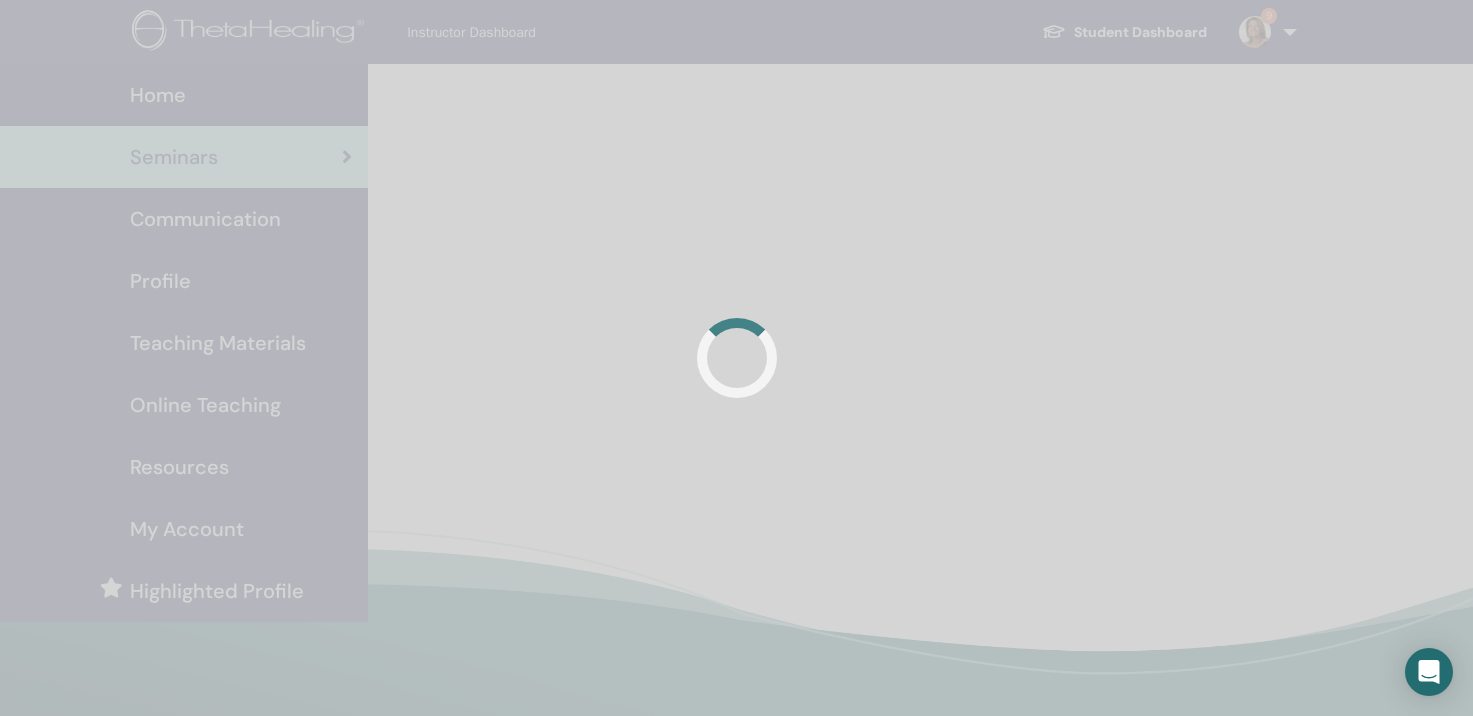 scroll, scrollTop: 0, scrollLeft: 0, axis: both 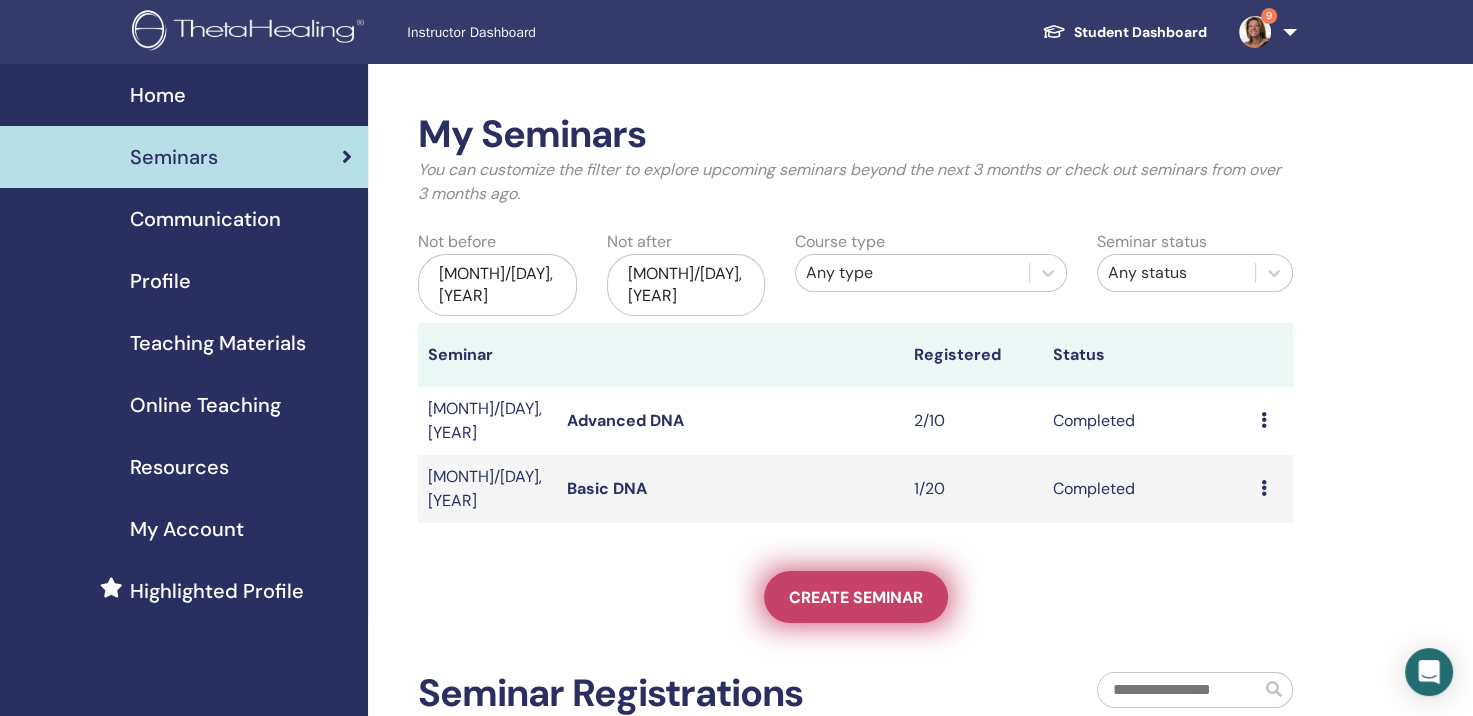 click on "Create seminar" at bounding box center [856, 597] 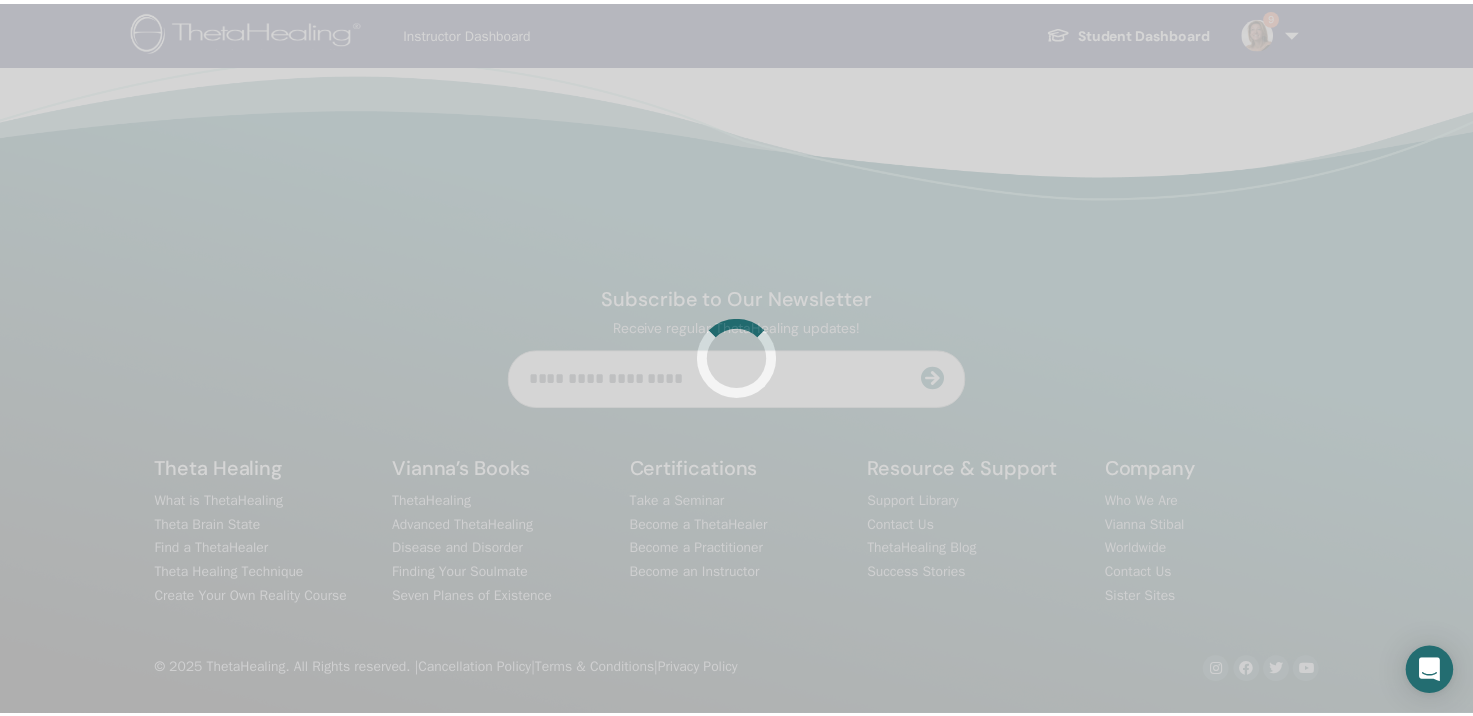 scroll, scrollTop: 0, scrollLeft: 0, axis: both 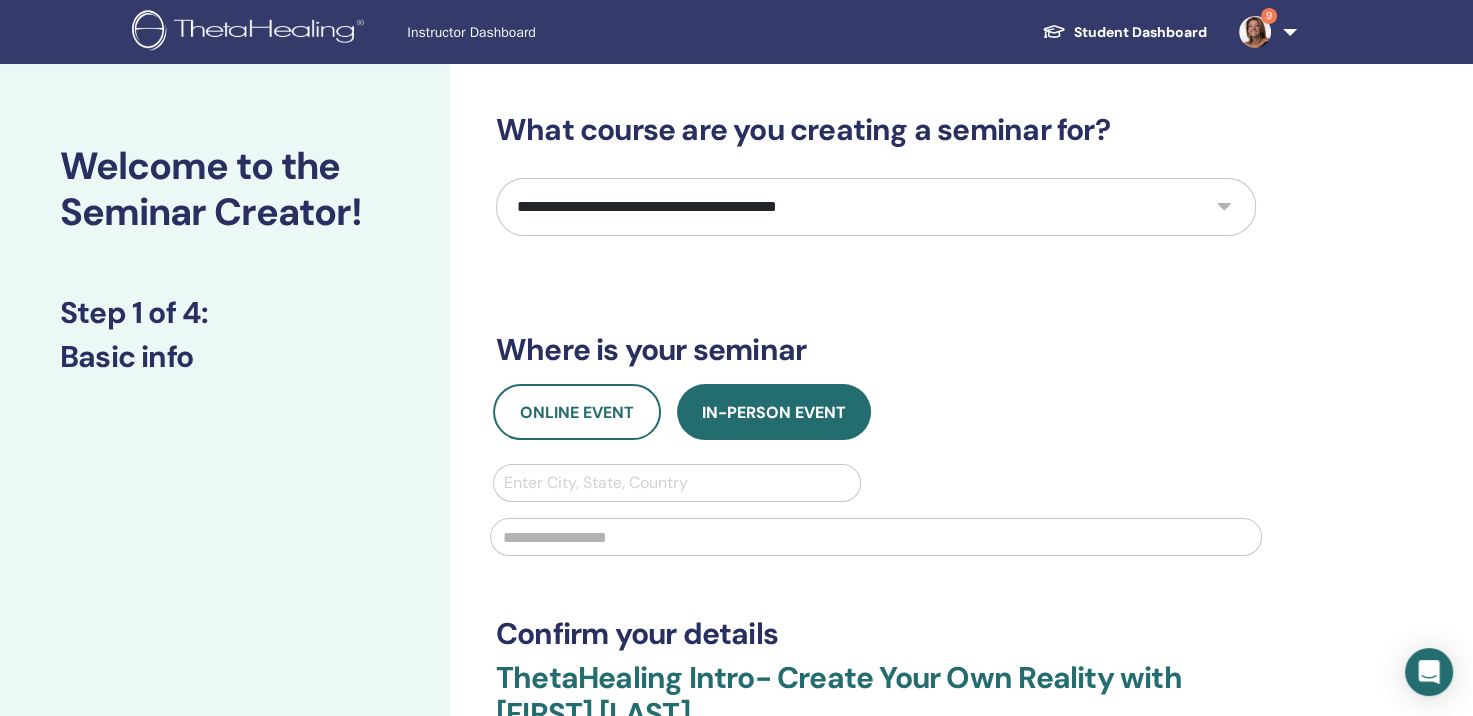 click at bounding box center (876, 537) 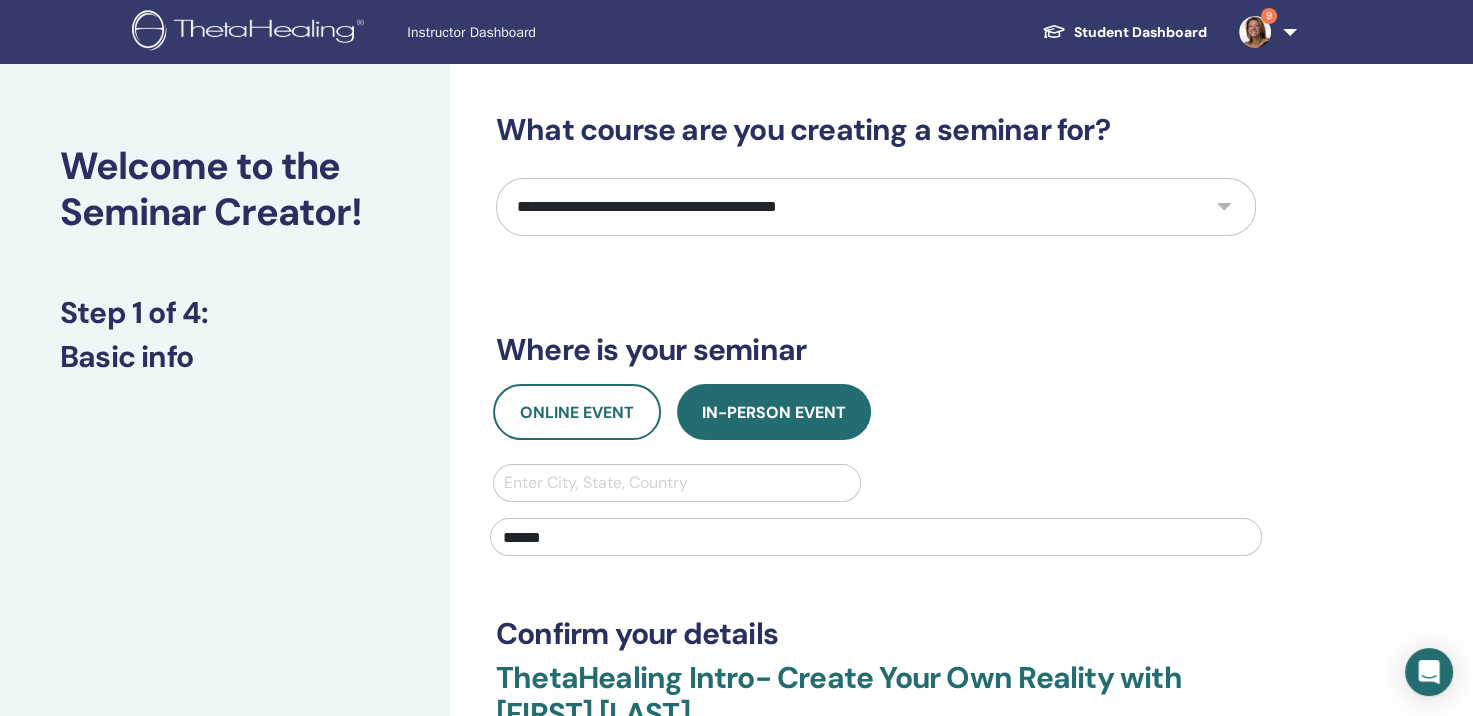 type on "*****" 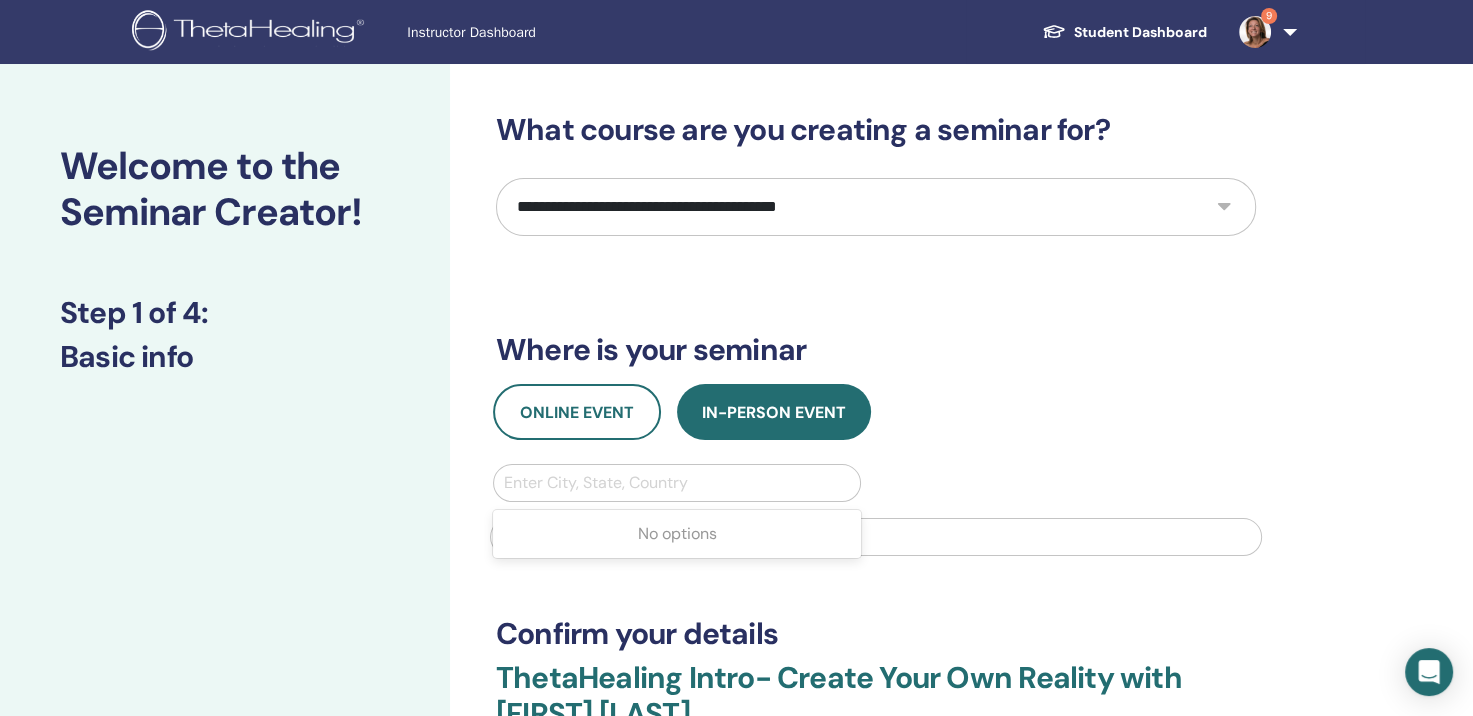 click at bounding box center (677, 483) 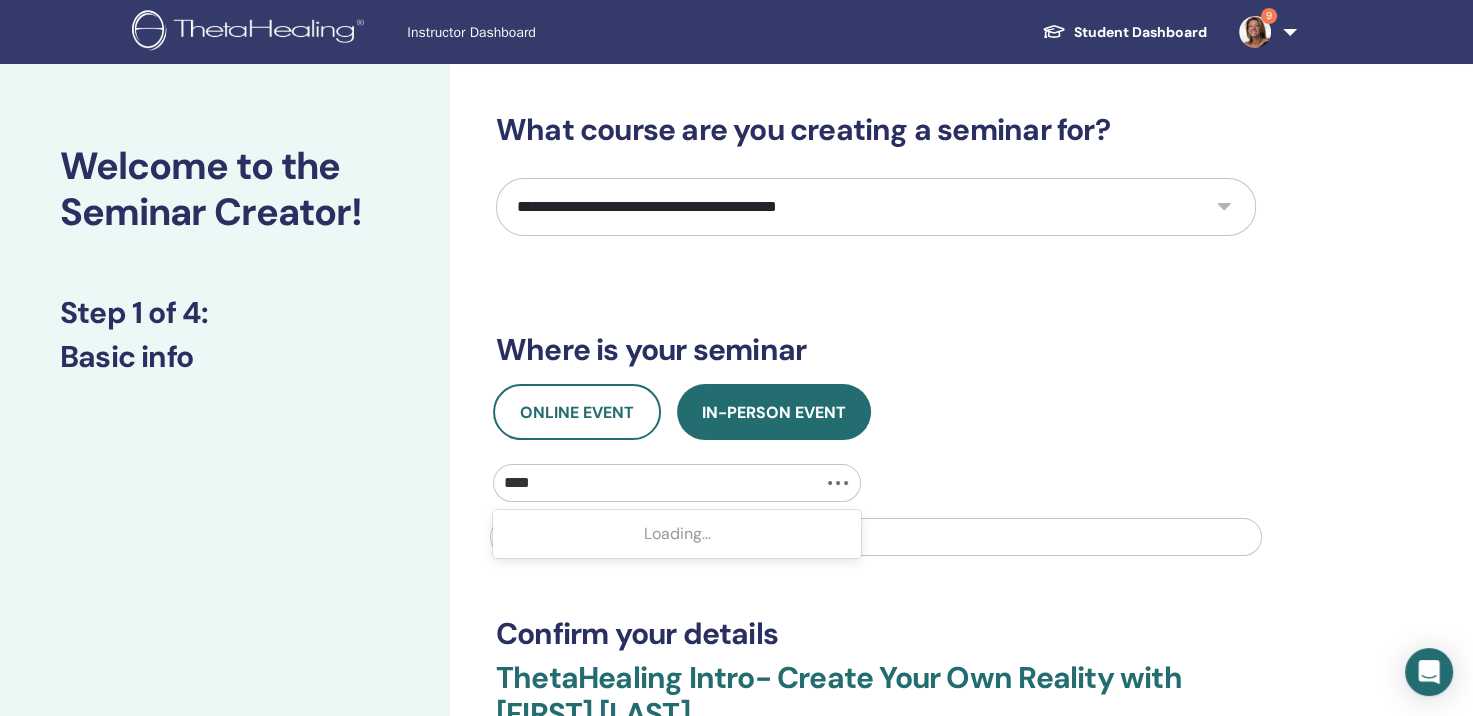 type on "*****" 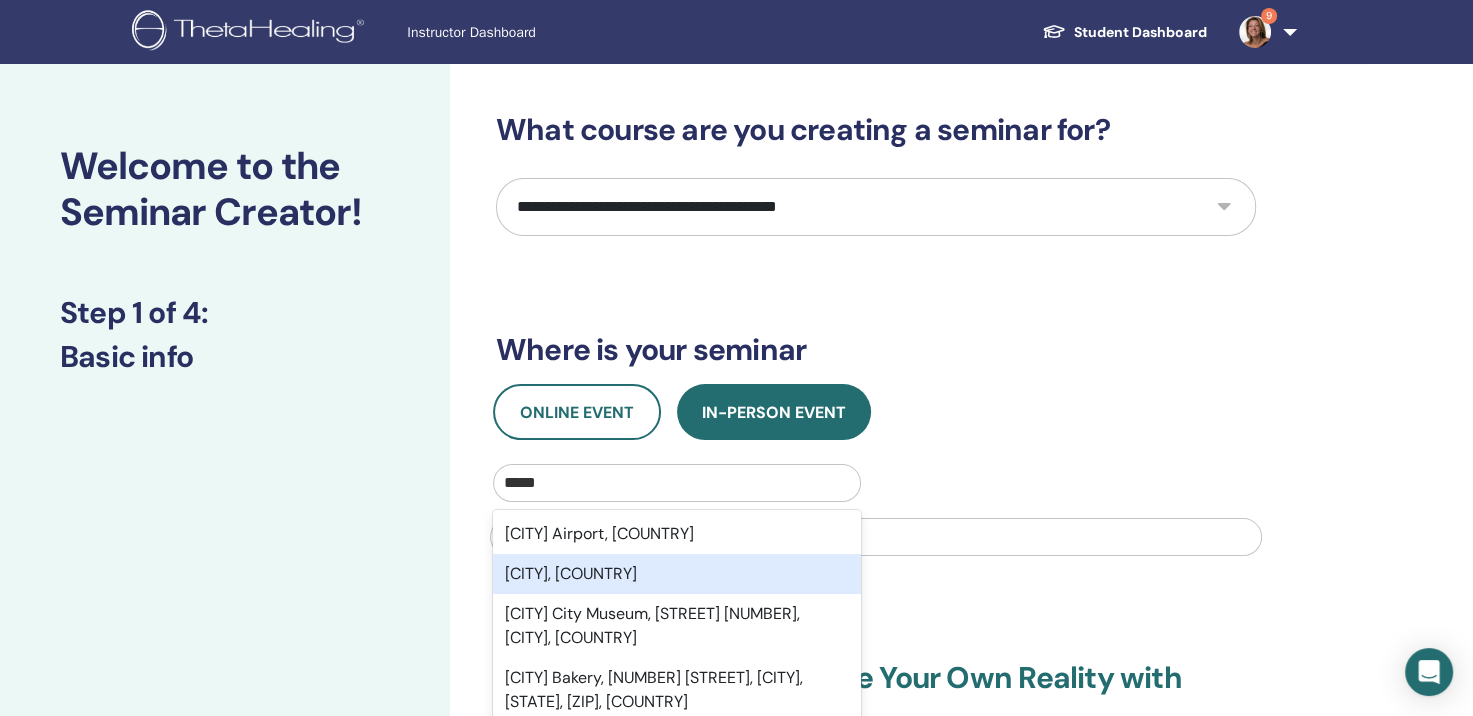 click on "Eilat, ISR" at bounding box center (677, 574) 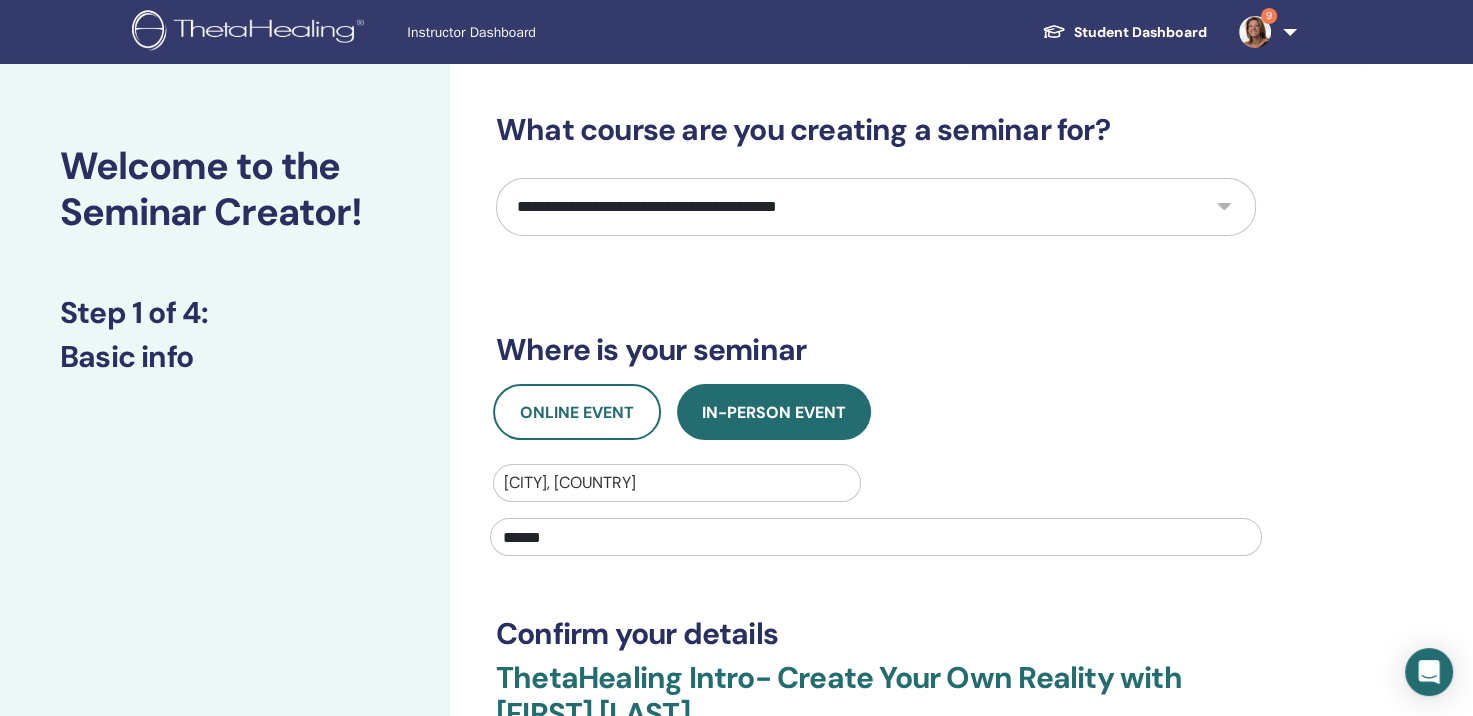 click on "*****" at bounding box center (876, 537) 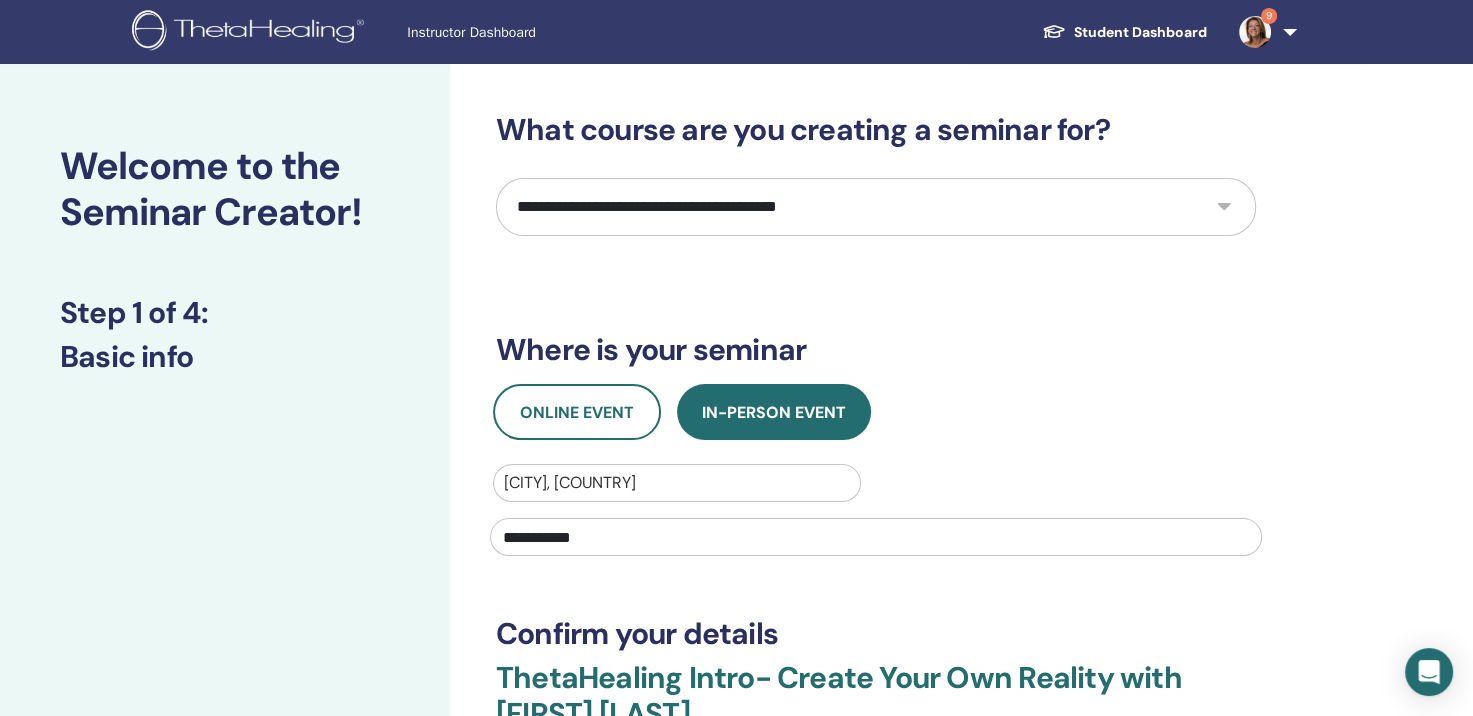 type on "**********" 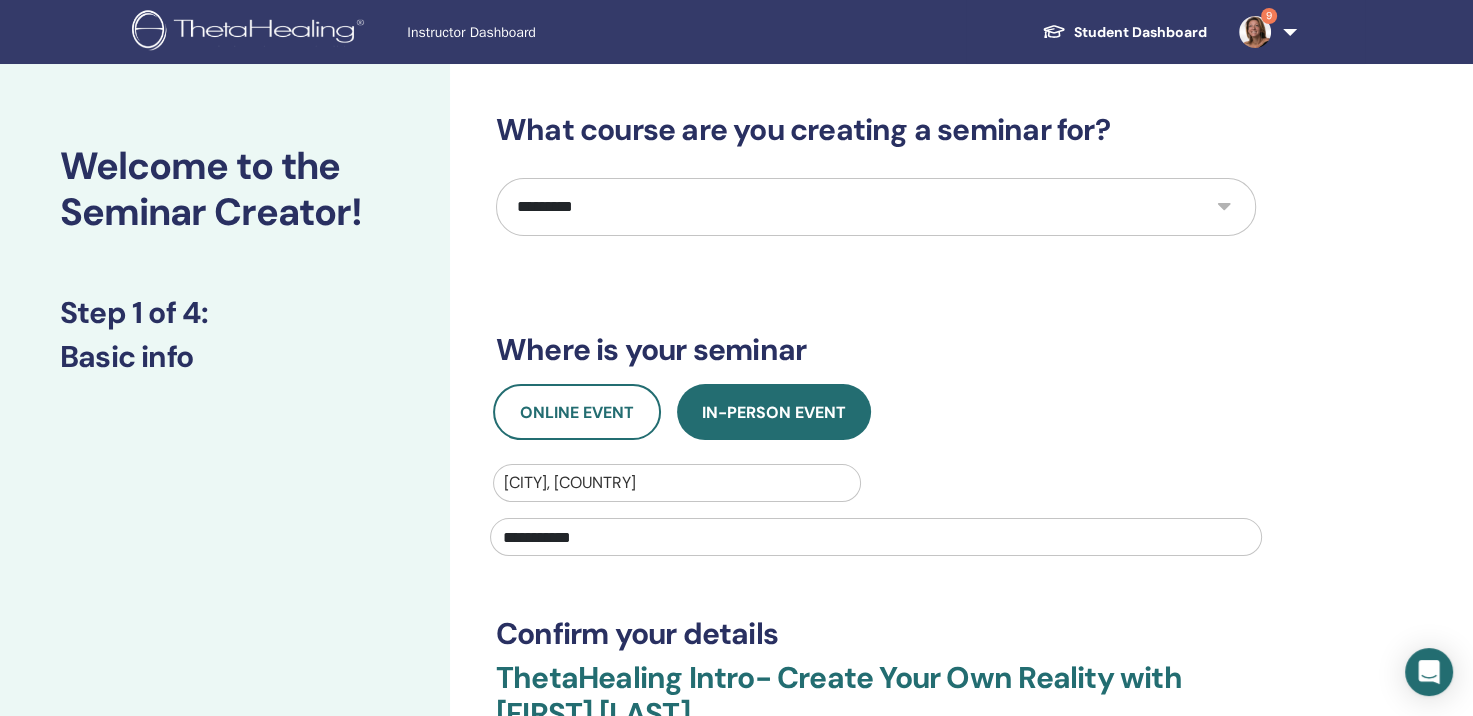 click on "**********" at bounding box center (876, 207) 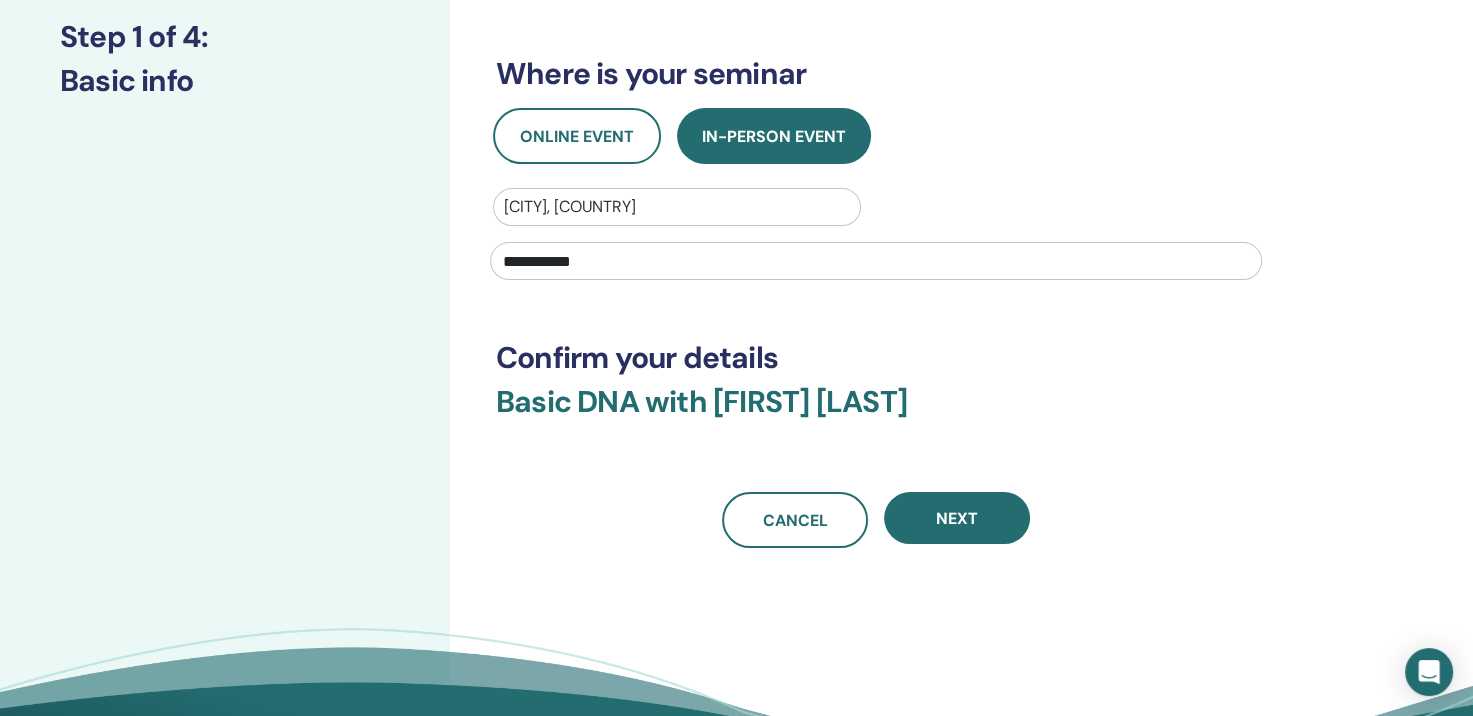 scroll, scrollTop: 343, scrollLeft: 0, axis: vertical 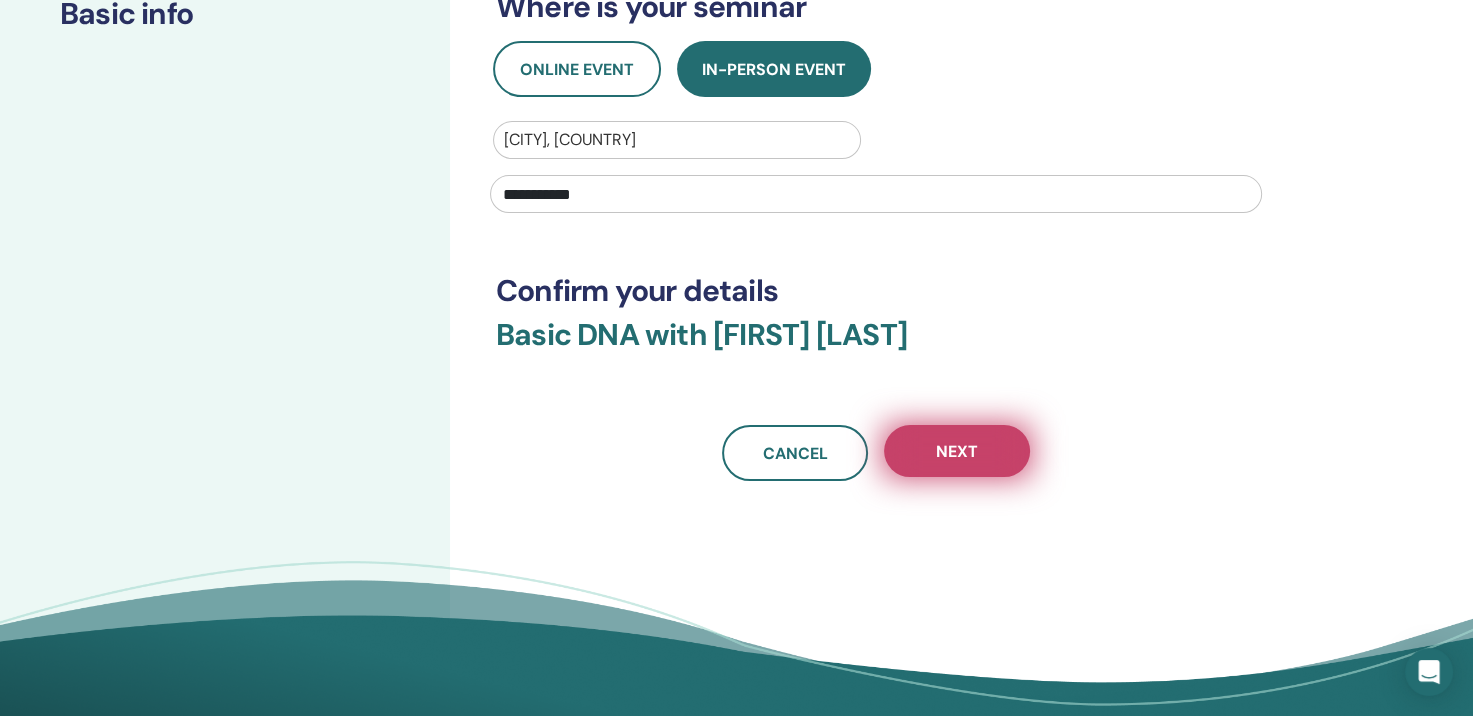 click on "Next" at bounding box center [957, 451] 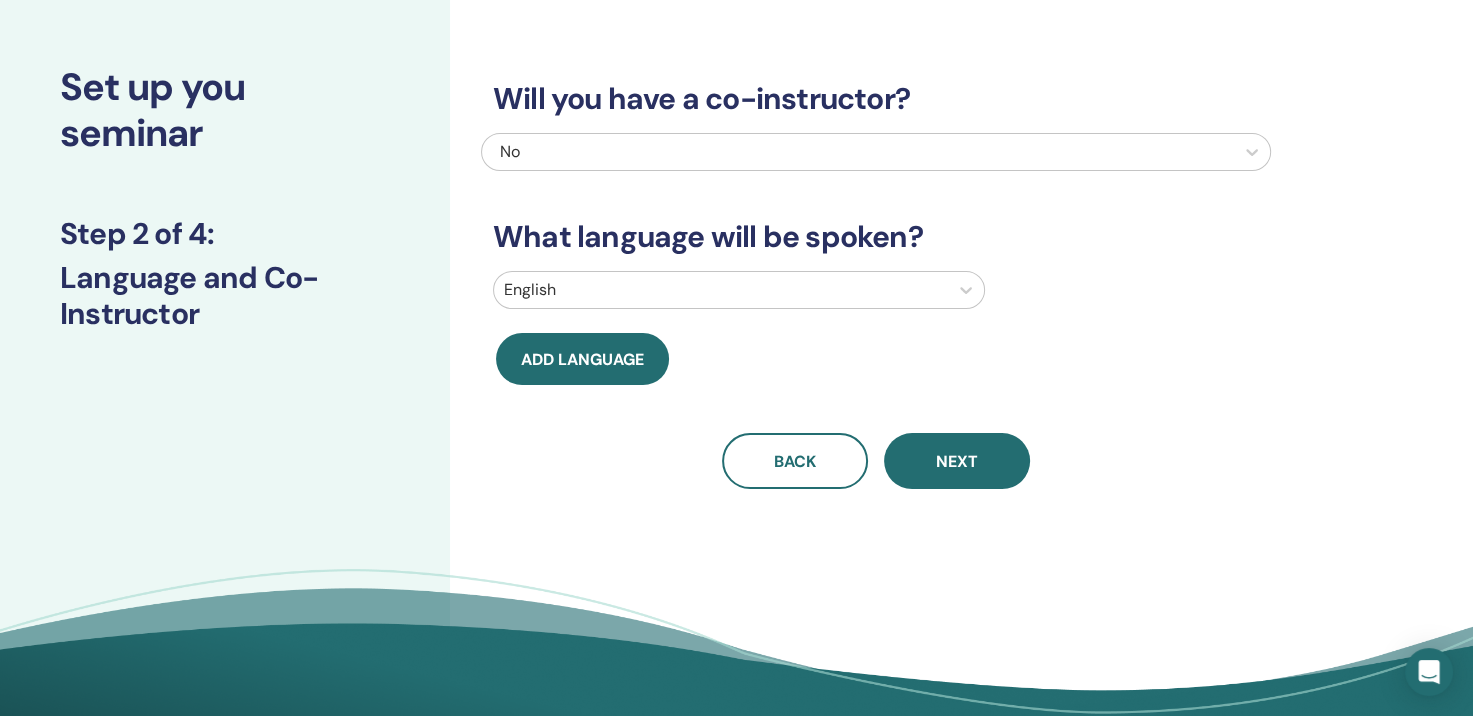 scroll, scrollTop: 64, scrollLeft: 0, axis: vertical 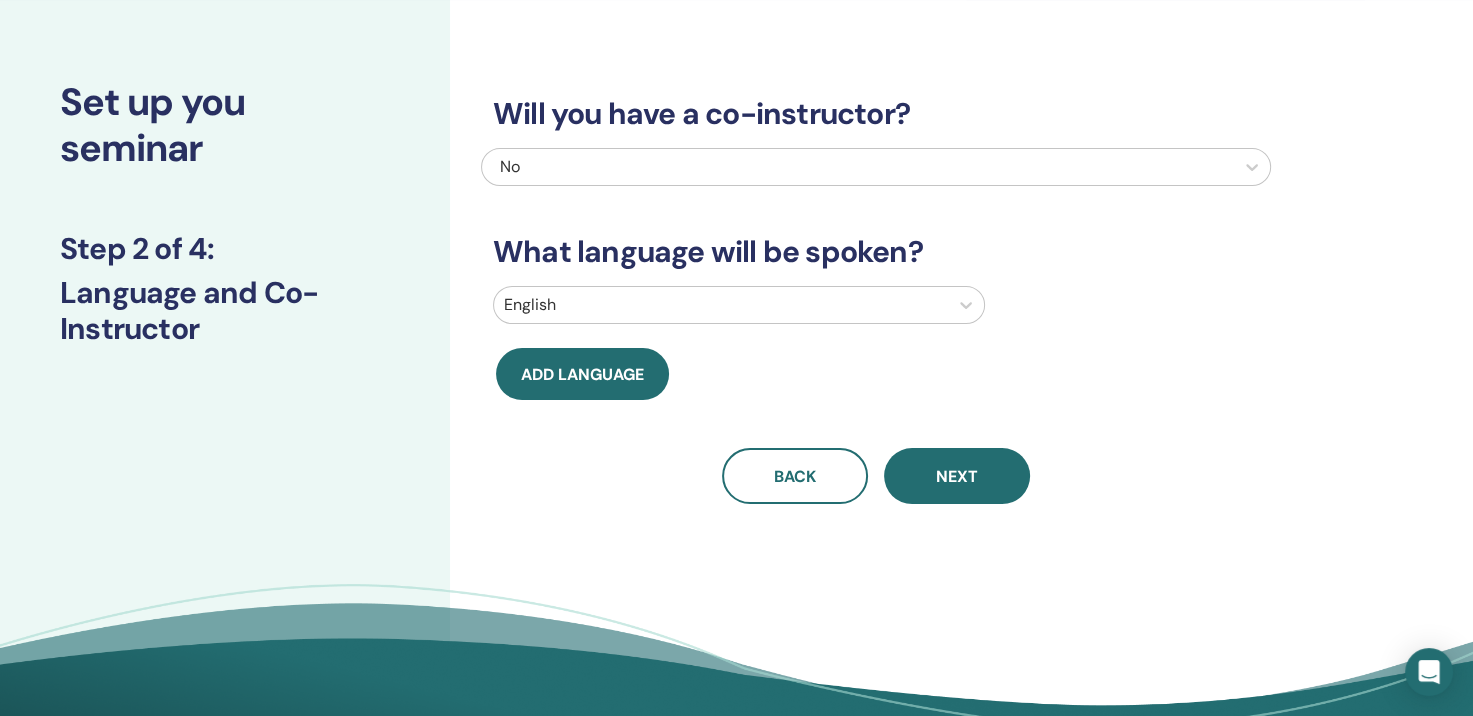 click at bounding box center (721, 305) 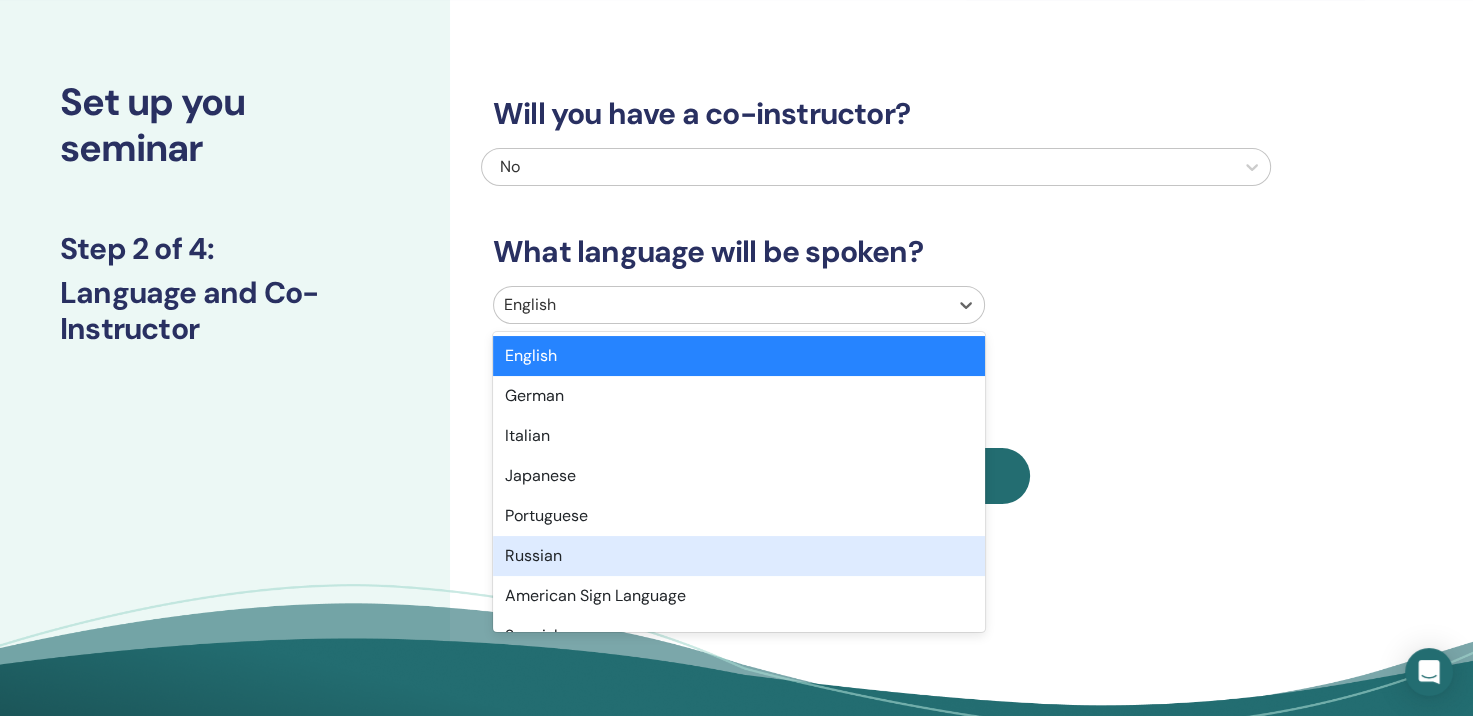 click on "Russian" at bounding box center (739, 556) 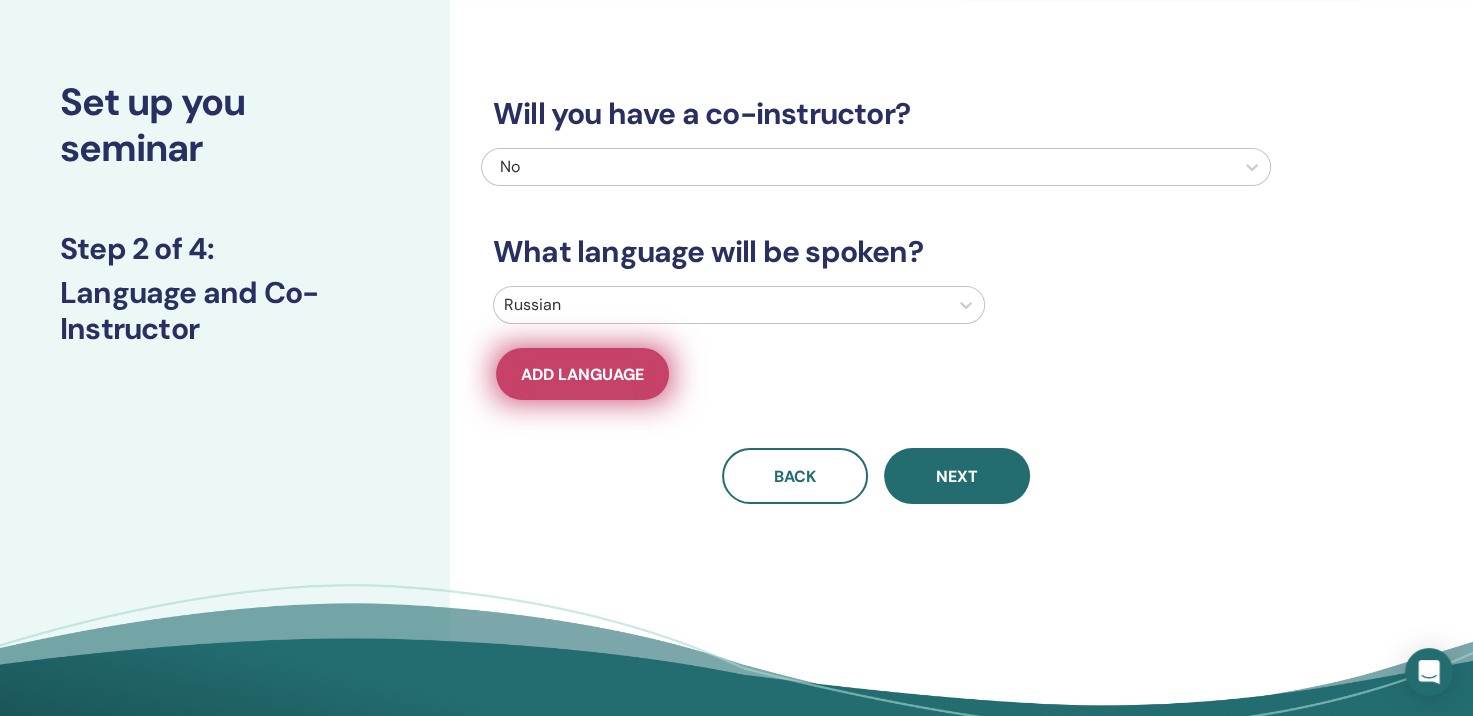 click on "Add language" at bounding box center [582, 374] 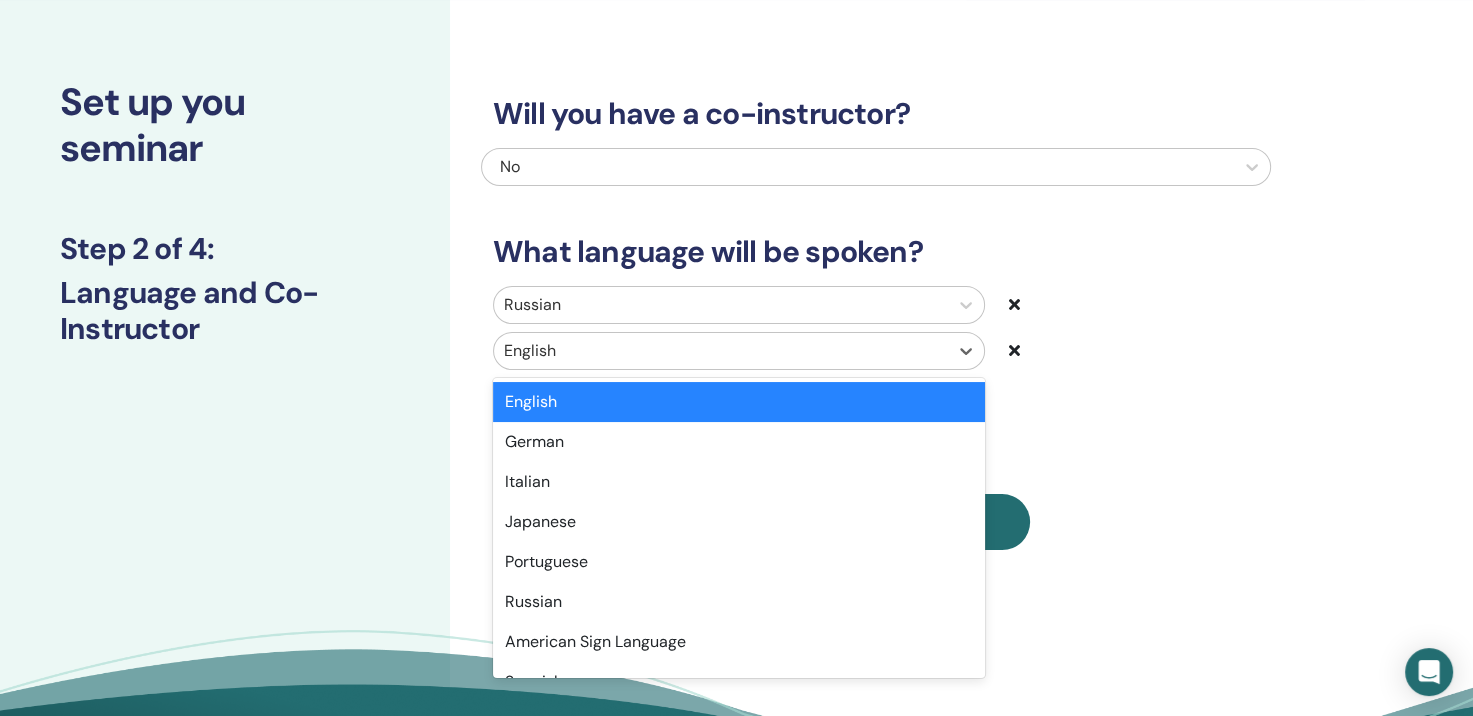 click at bounding box center (721, 351) 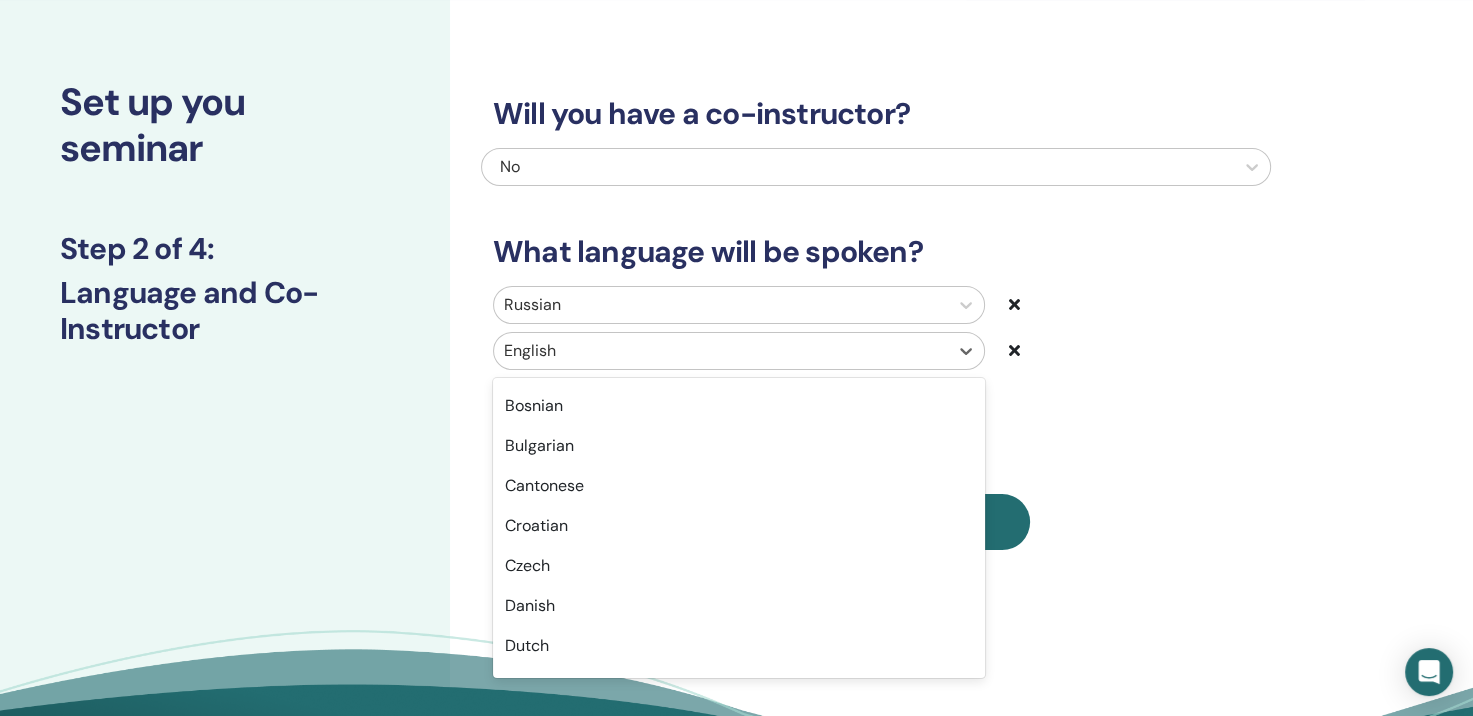scroll, scrollTop: 394, scrollLeft: 0, axis: vertical 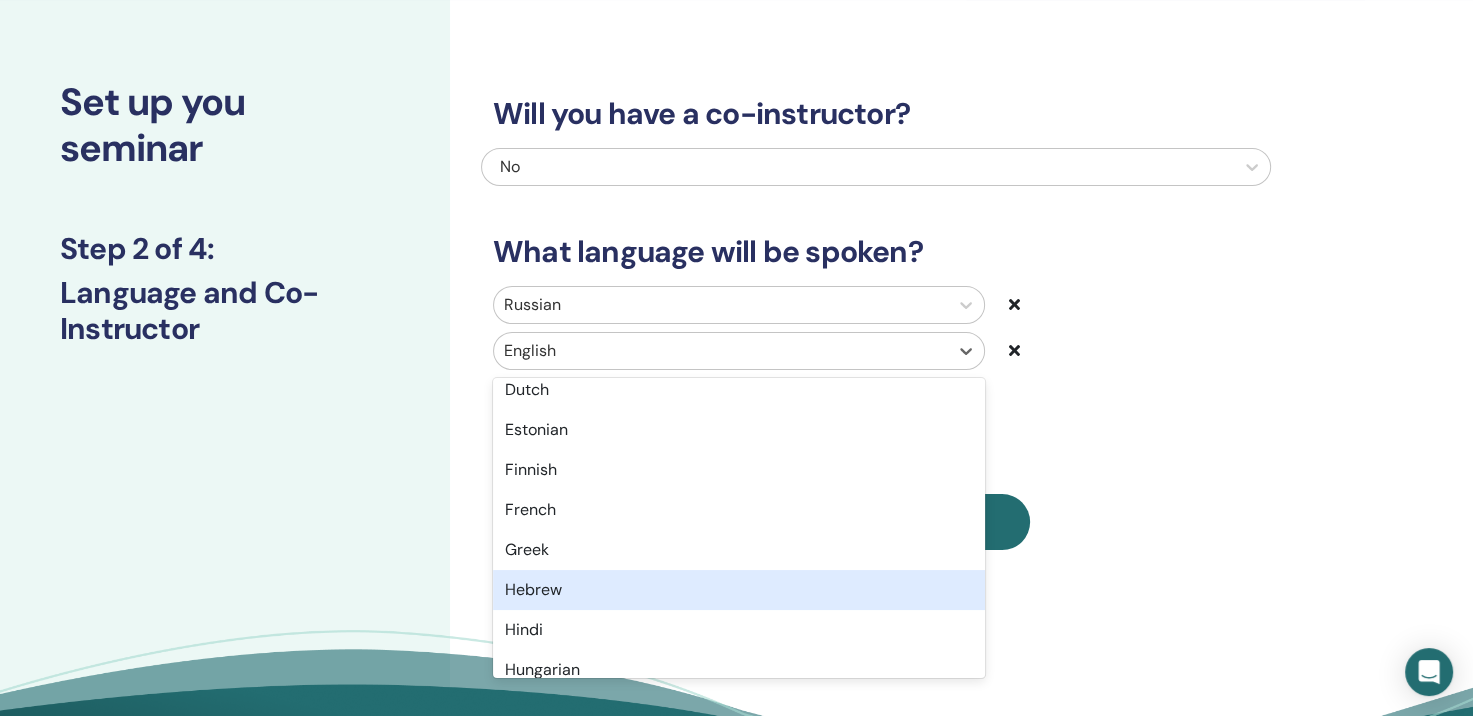 click on "Hebrew" at bounding box center (739, 590) 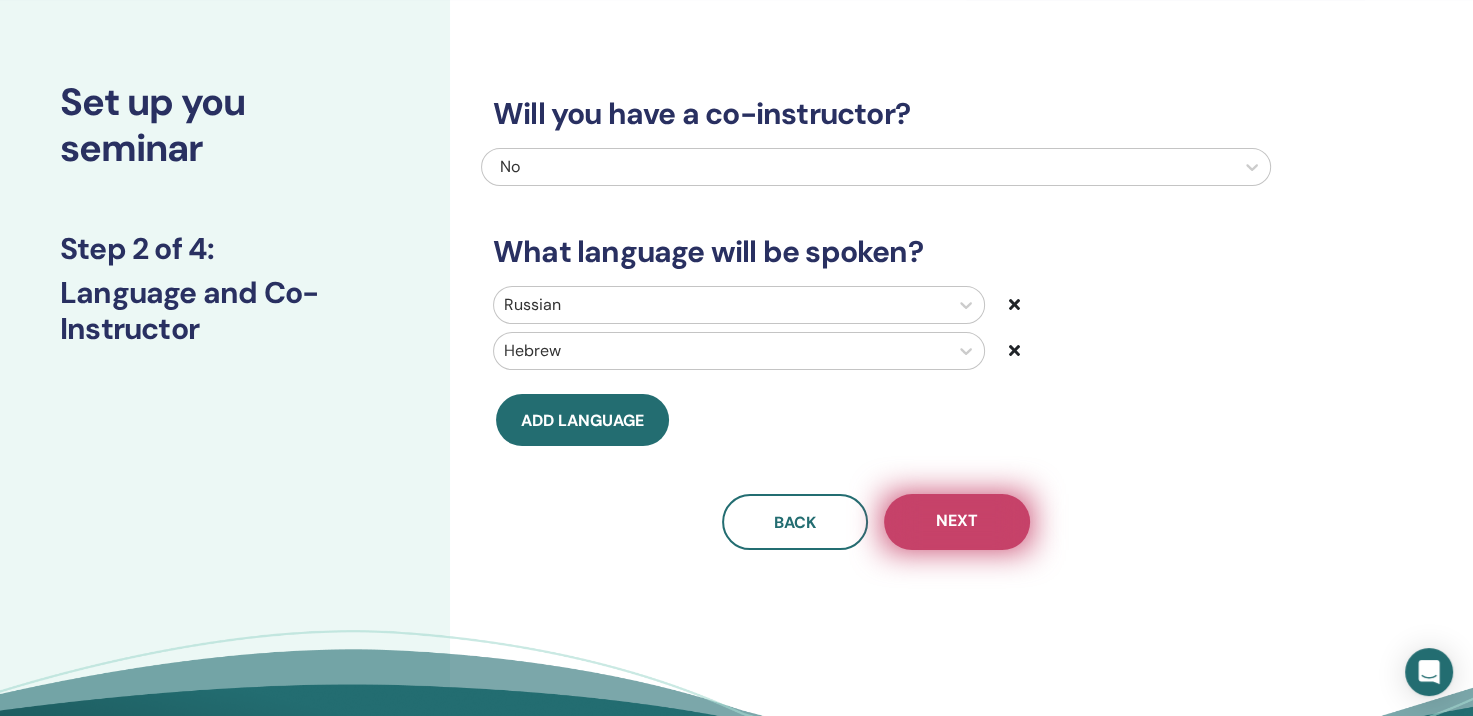 click on "Next" at bounding box center [957, 522] 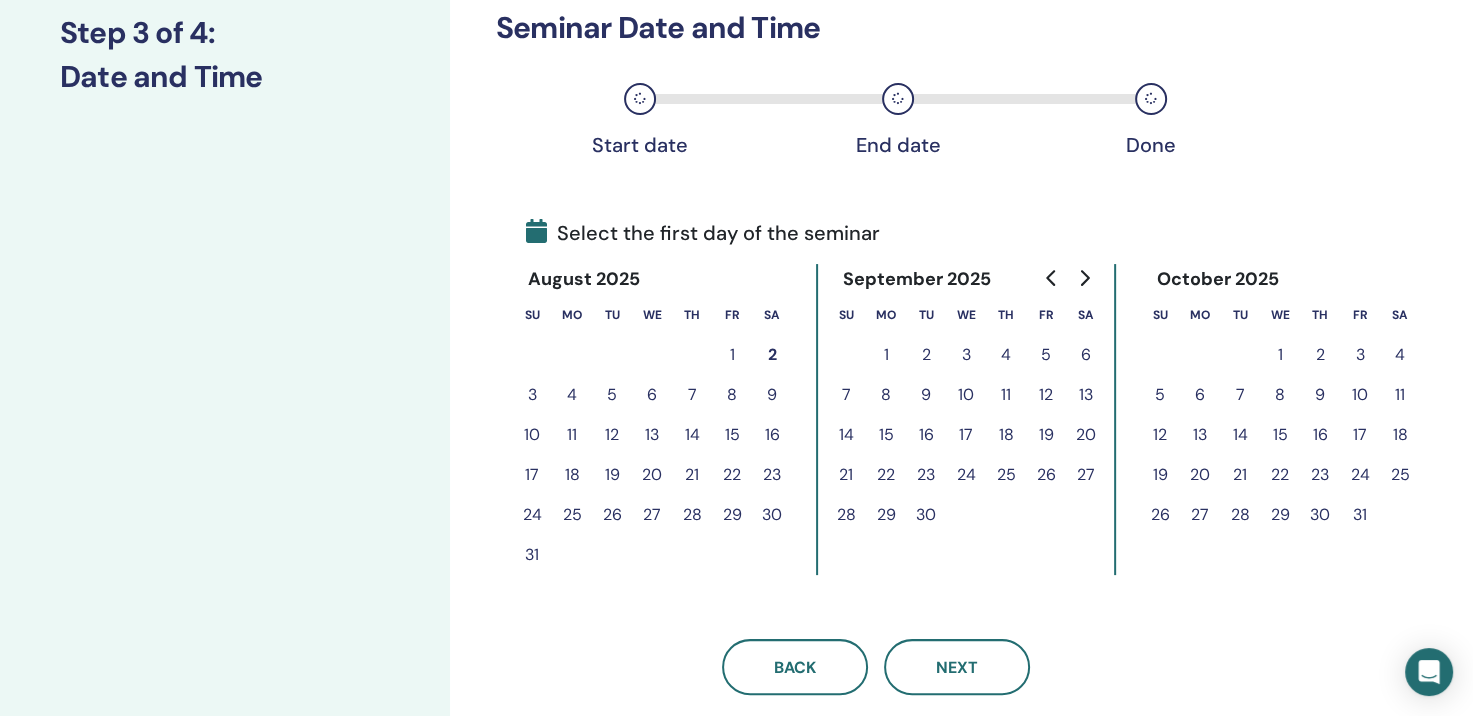 scroll, scrollTop: 282, scrollLeft: 0, axis: vertical 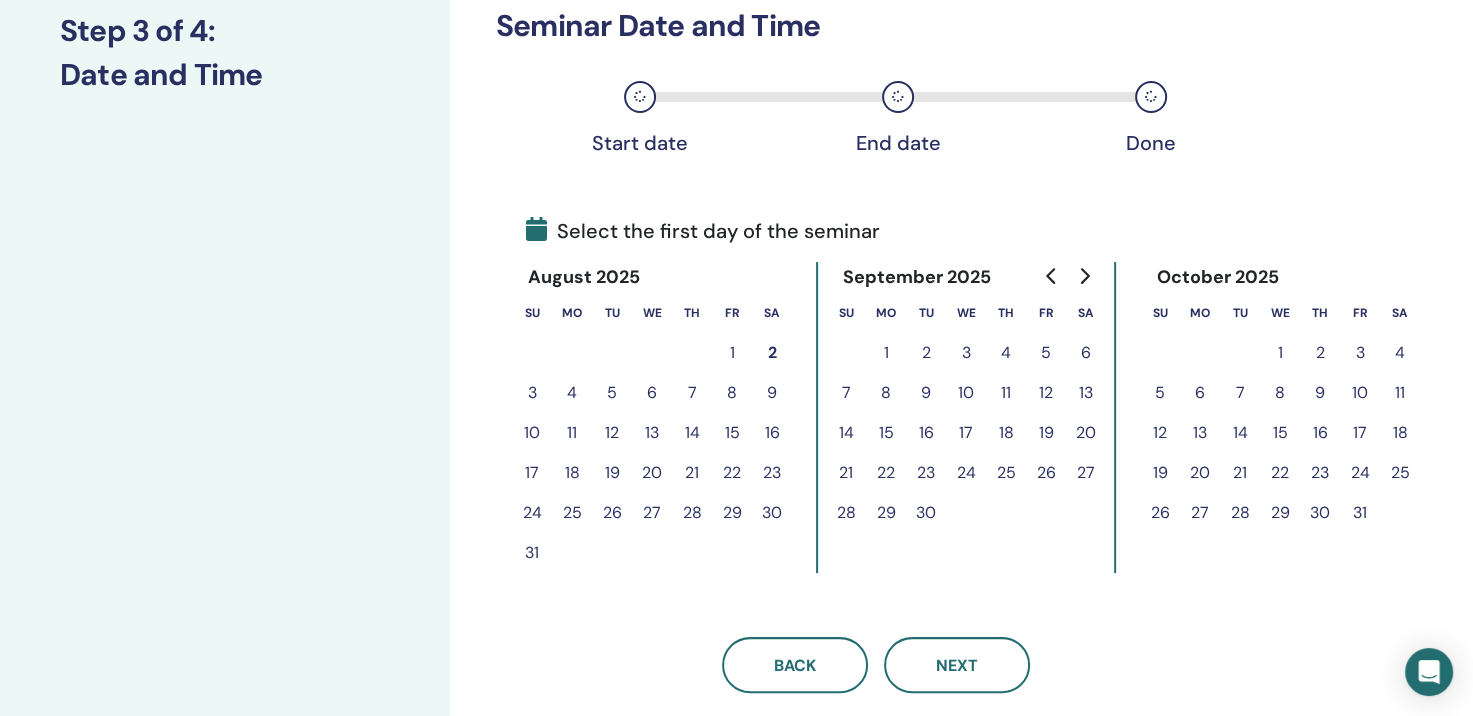 click on "15" at bounding box center (732, 433) 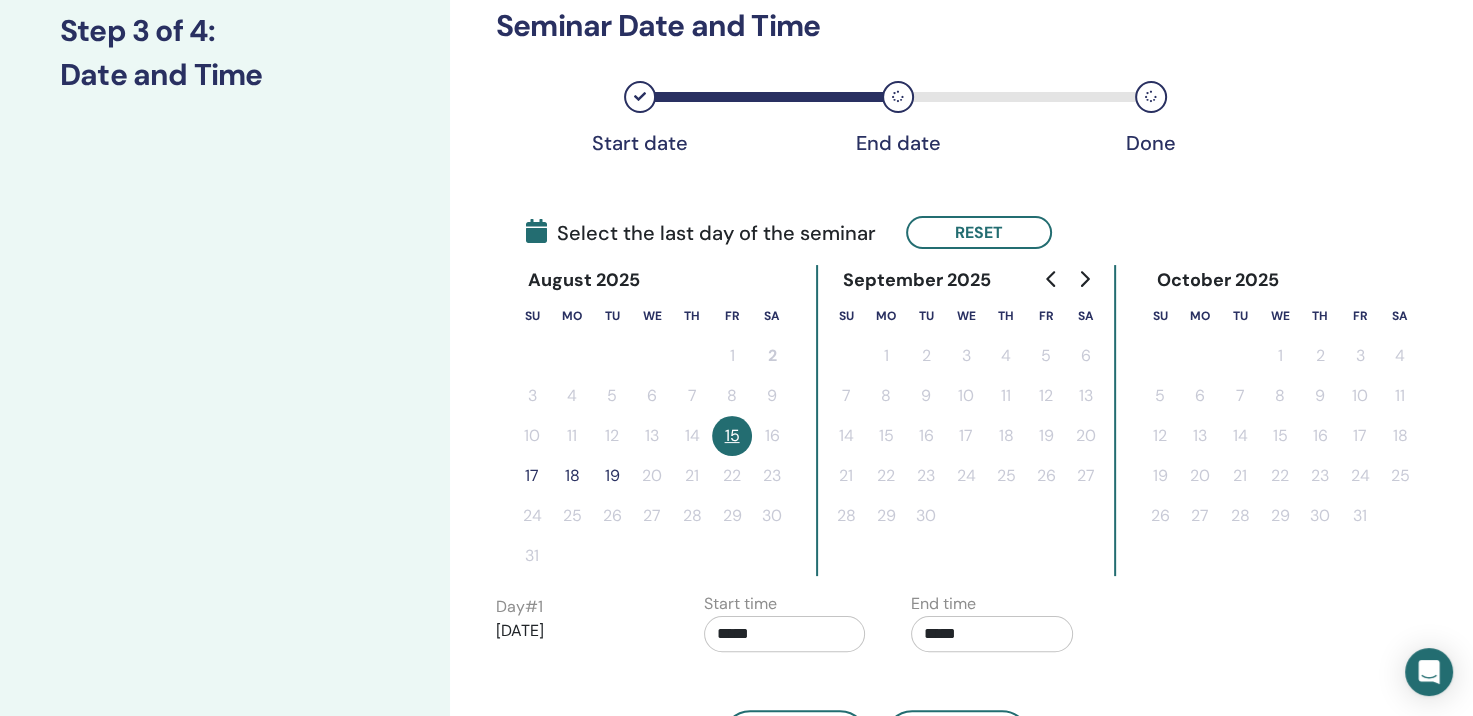 click on "18" at bounding box center [572, 476] 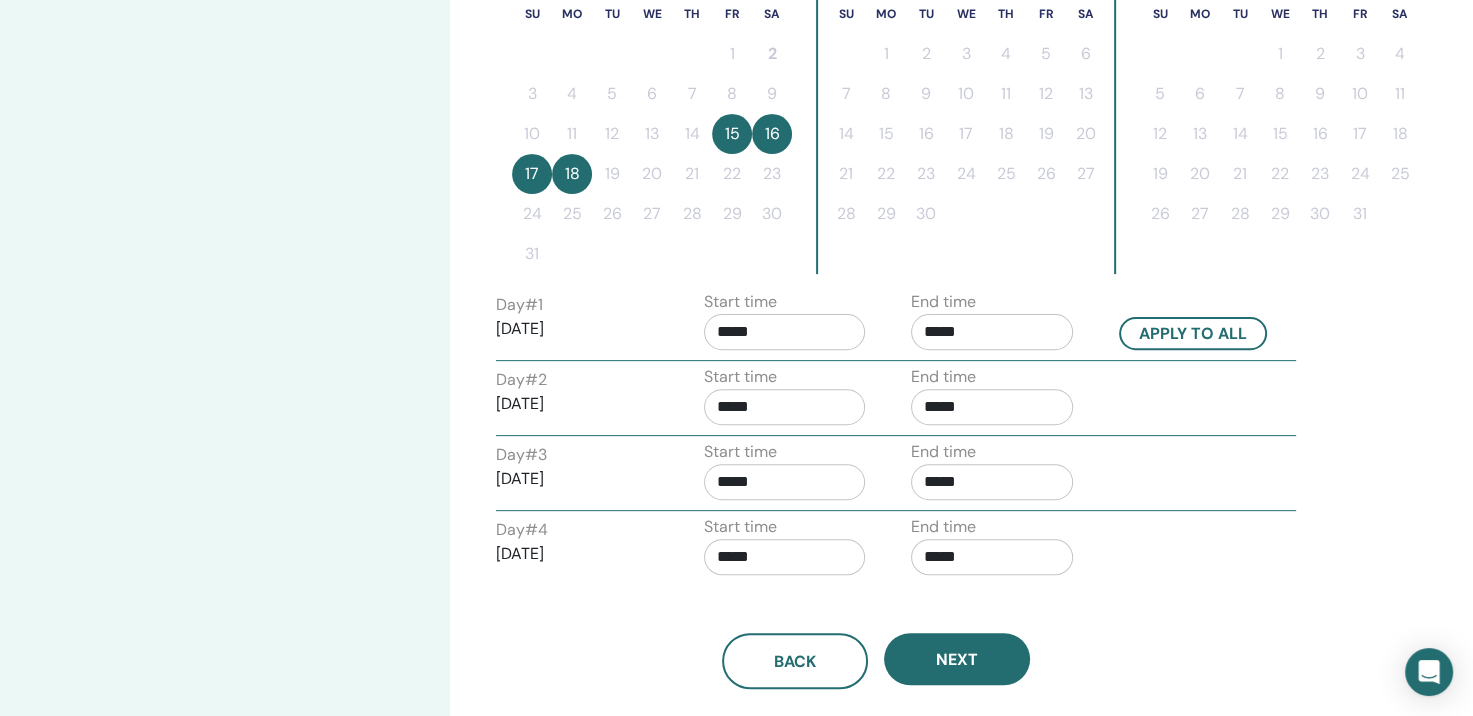 scroll, scrollTop: 653, scrollLeft: 0, axis: vertical 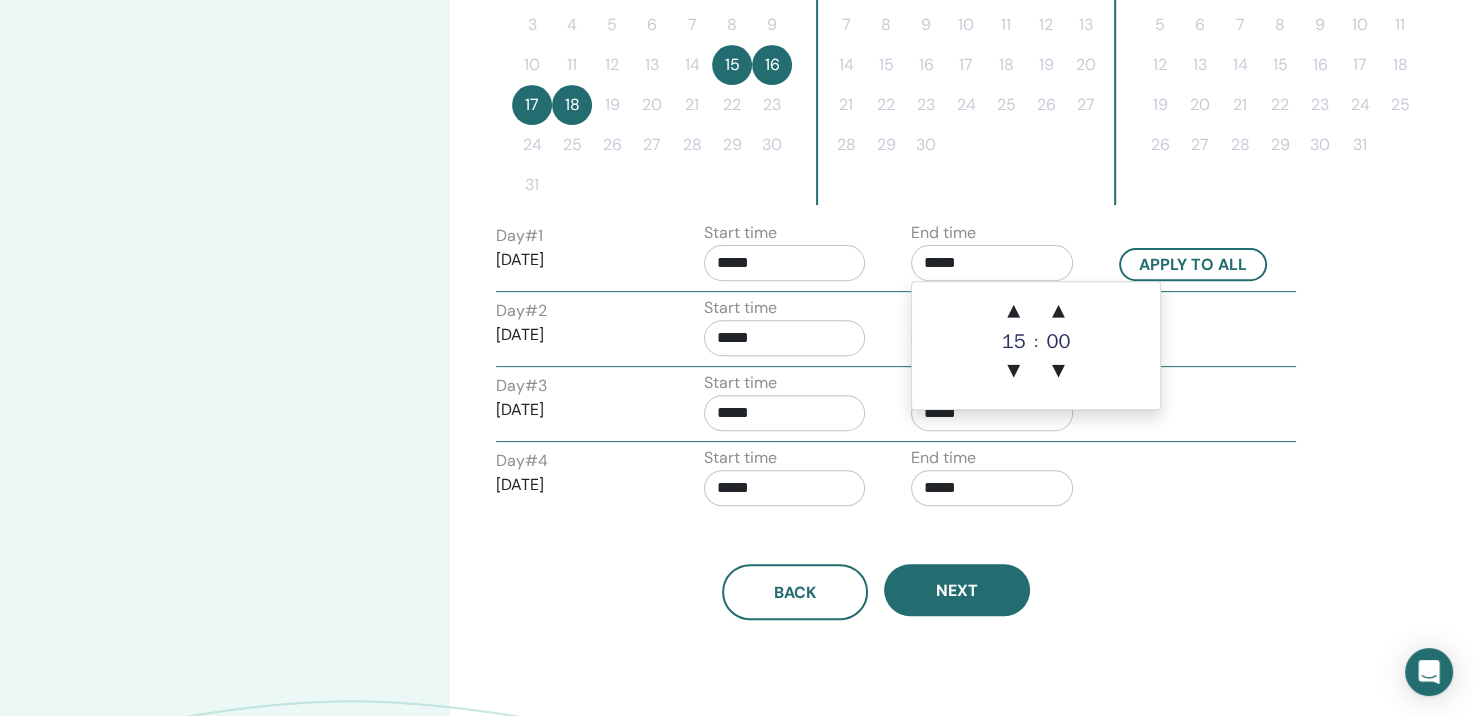 click on "*****" at bounding box center (992, 263) 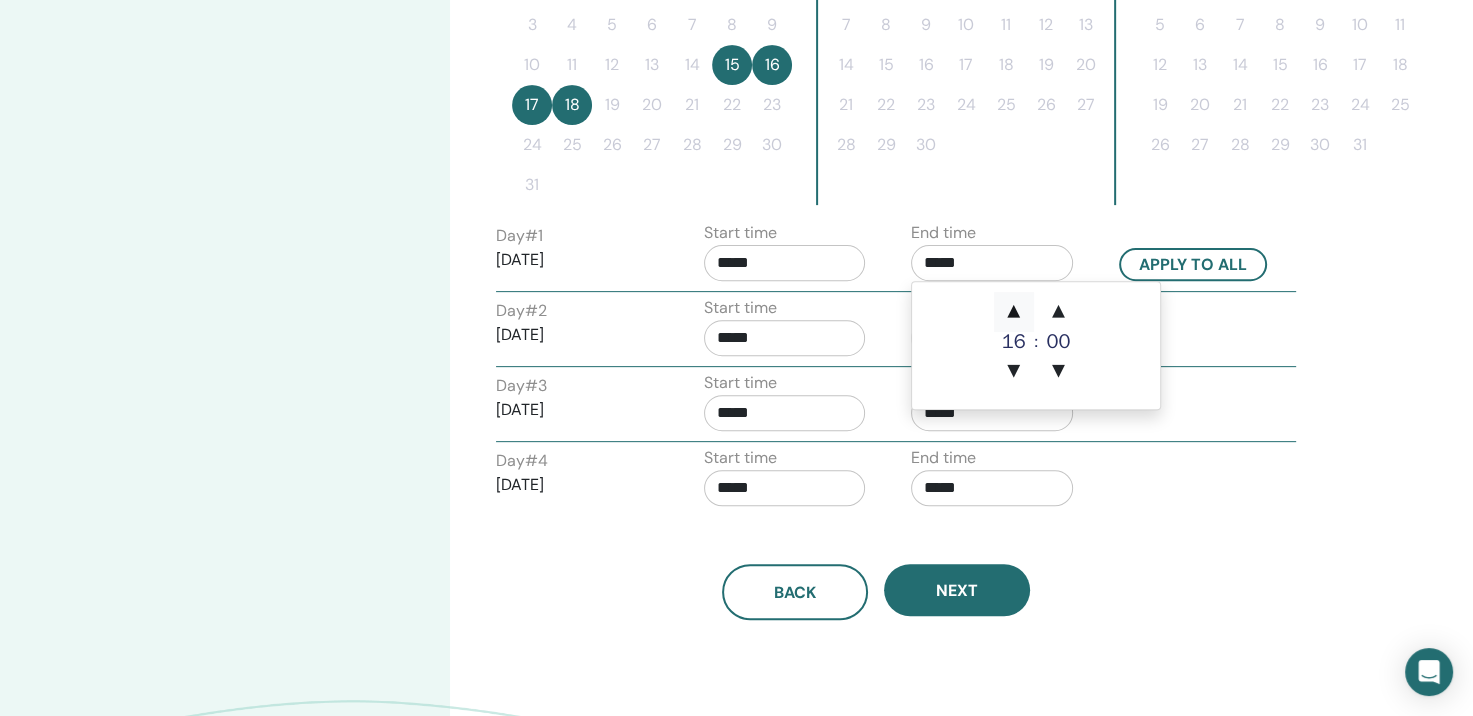 click on "▲" at bounding box center [1014, 312] 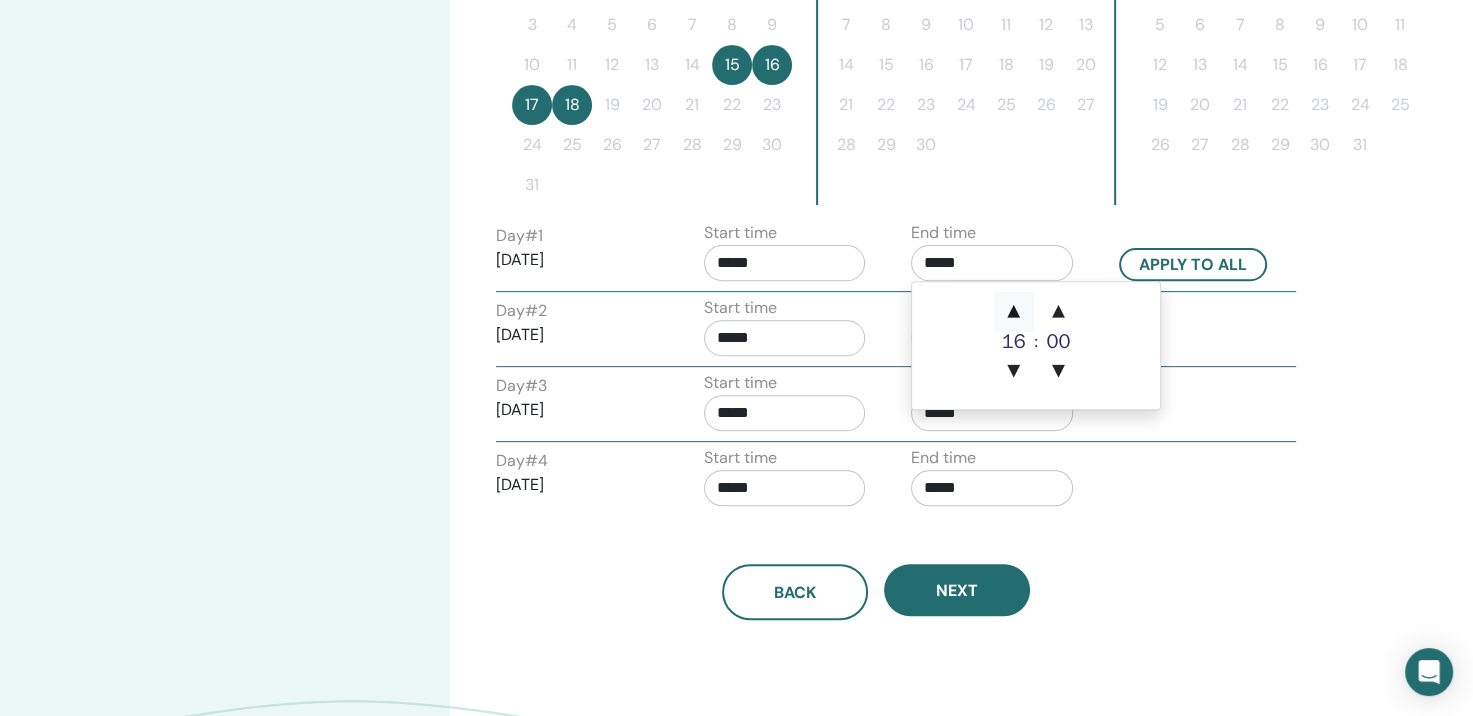 type on "*****" 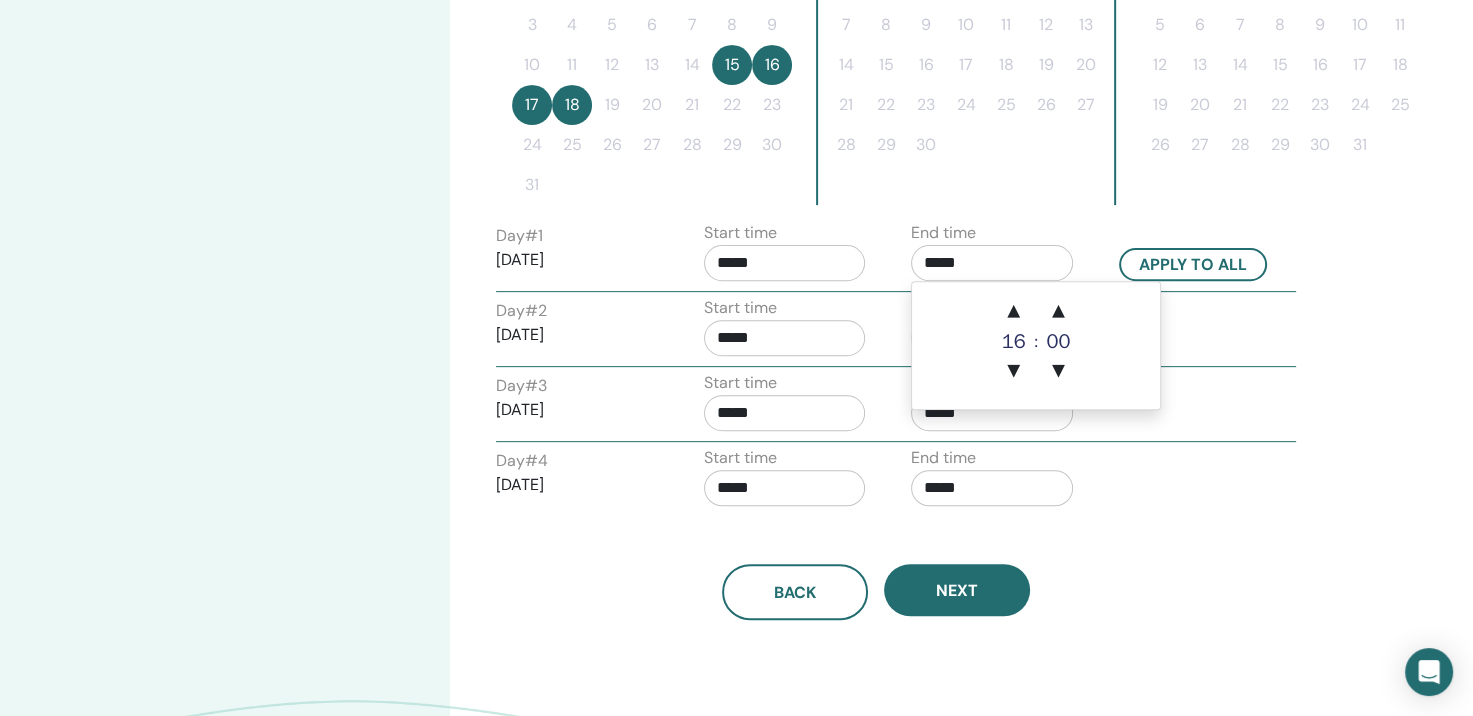 click on "Back Next" at bounding box center (876, 568) 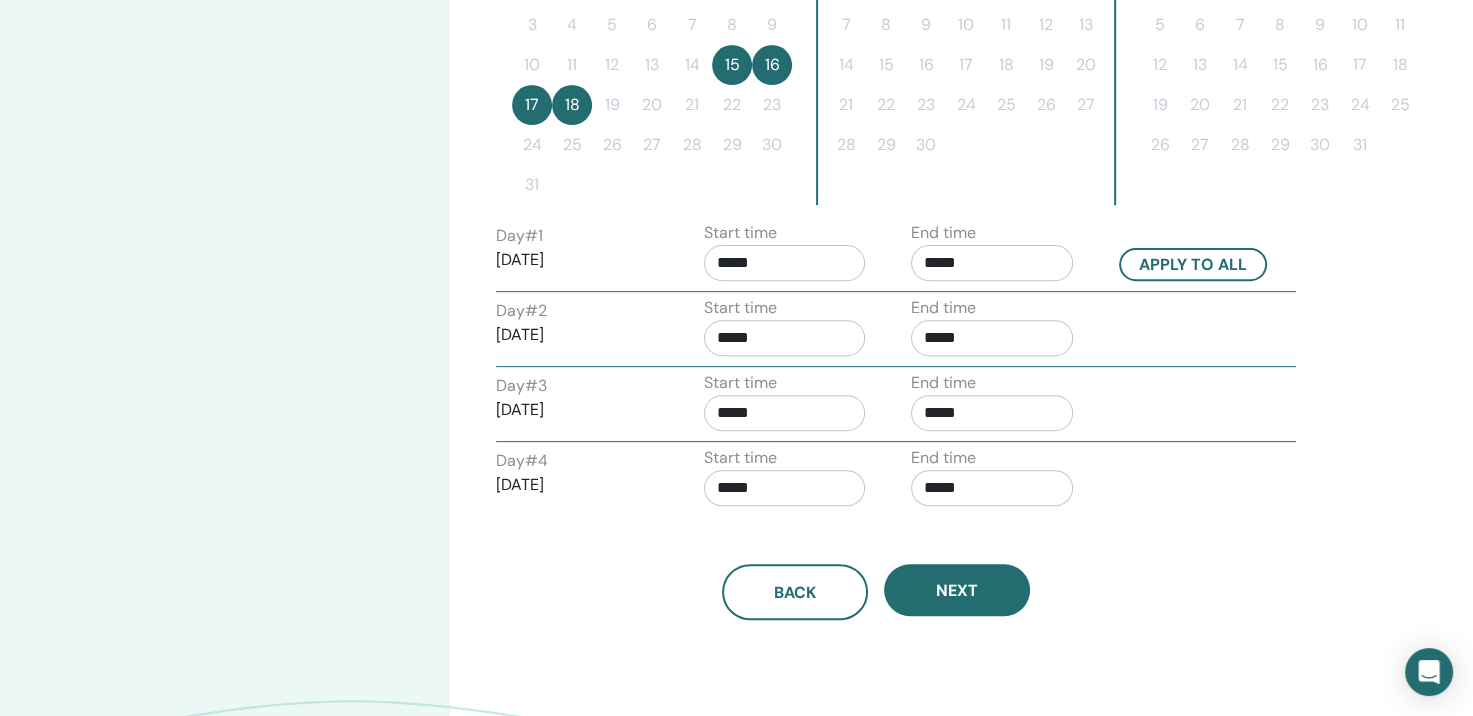 click on "Day  # 1 2025/08/15 Start time ***** End time ***** Apply to all" at bounding box center [896, 256] 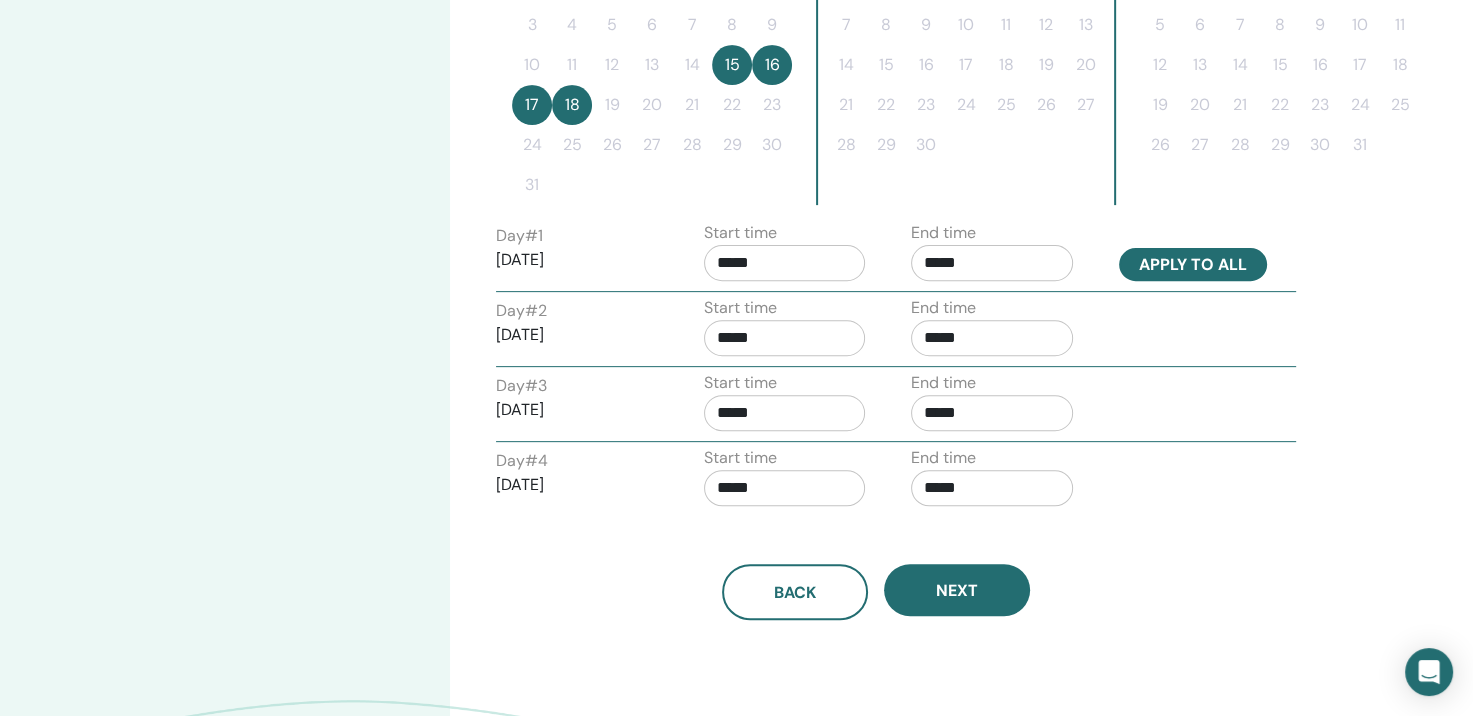 click on "Apply to all" at bounding box center [1193, 264] 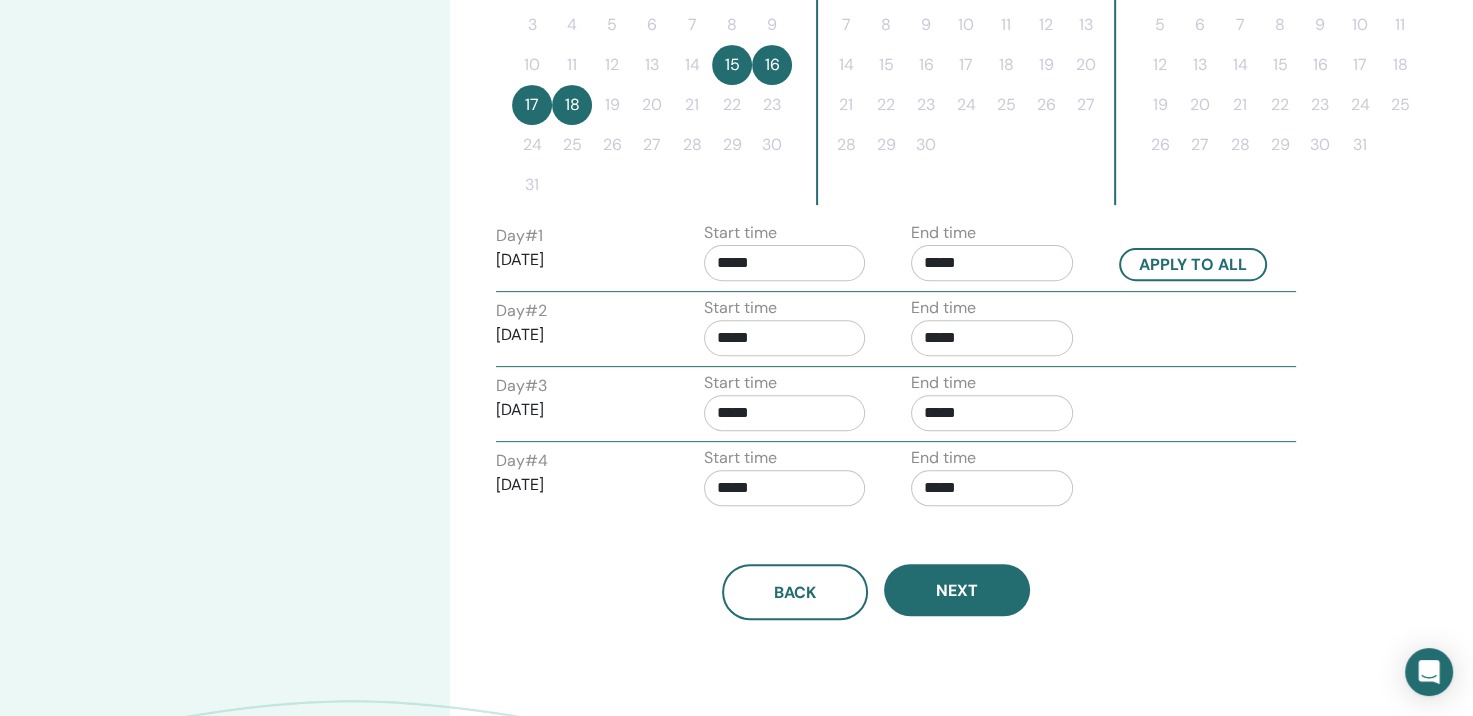 click on "17" at bounding box center [532, 105] 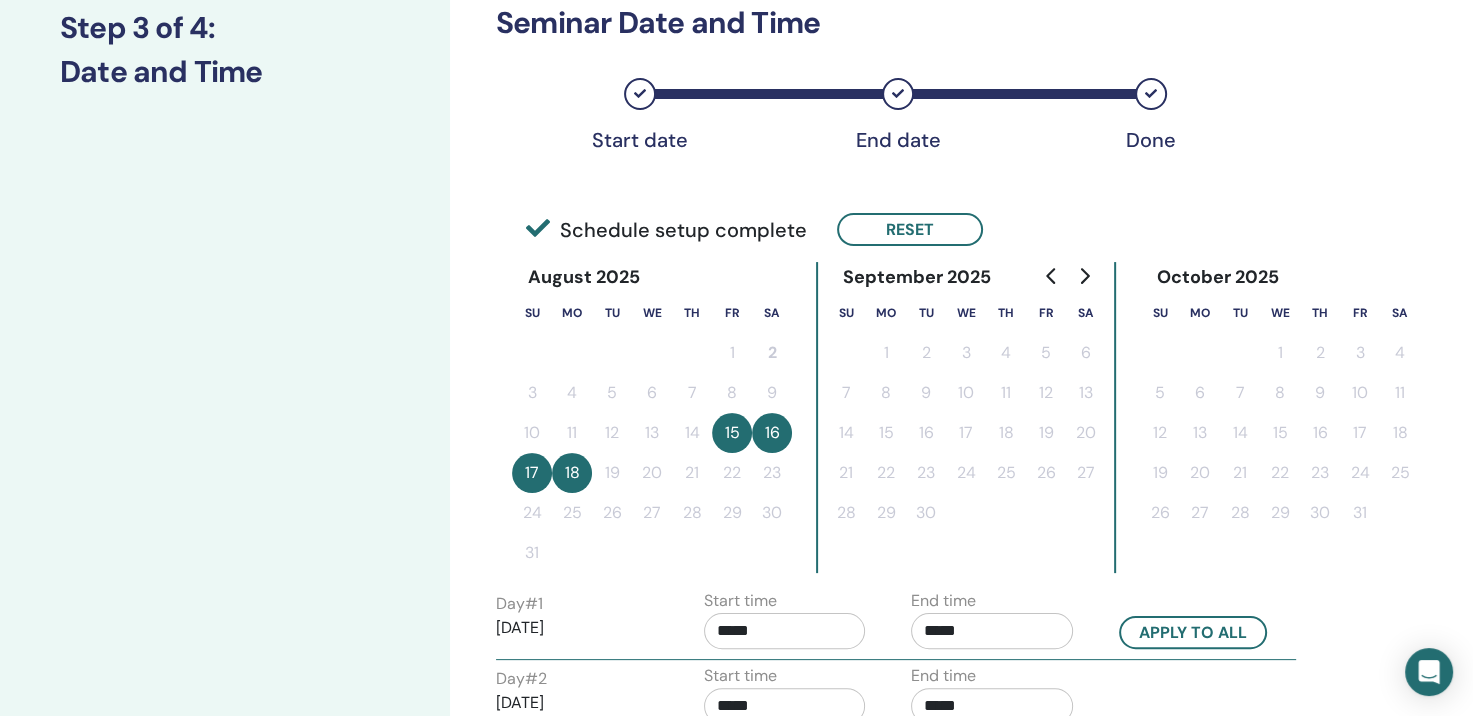 scroll, scrollTop: 316, scrollLeft: 0, axis: vertical 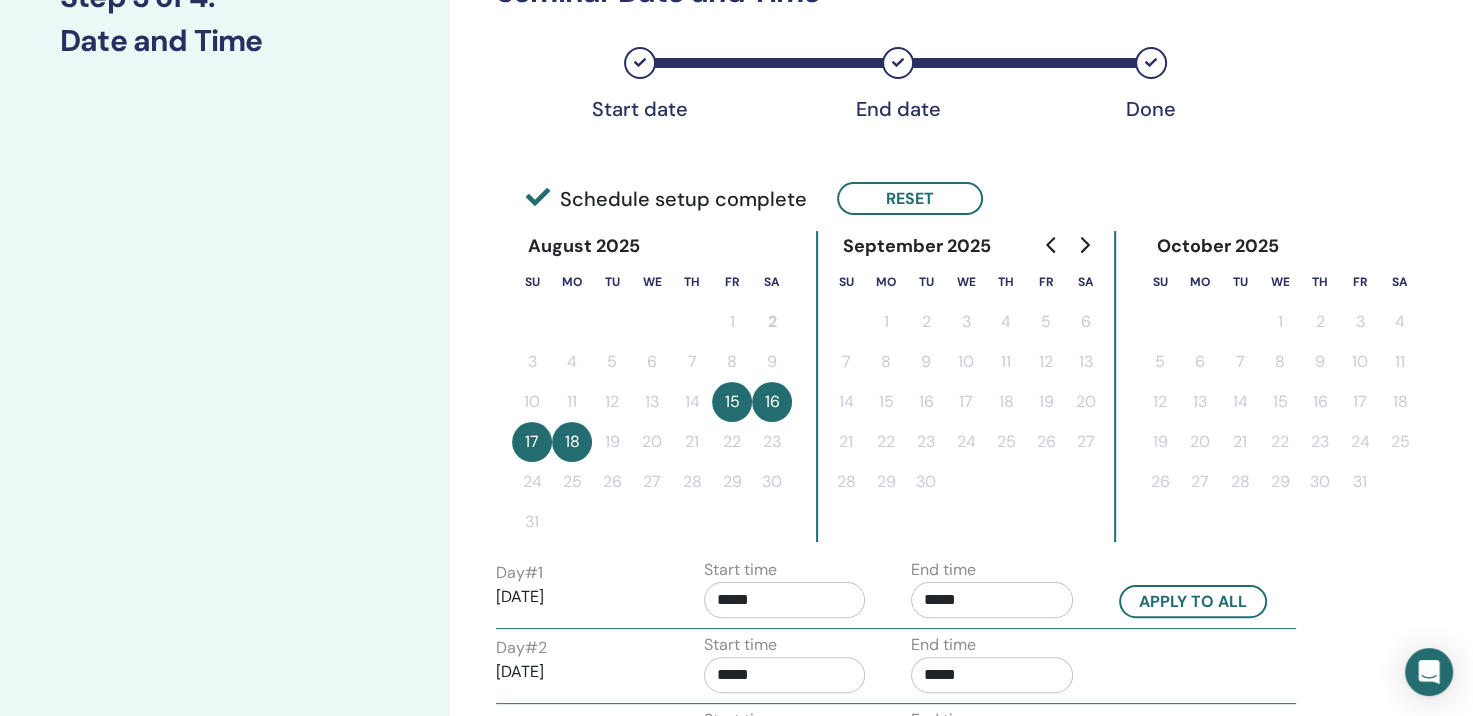 click on "15" at bounding box center [732, 402] 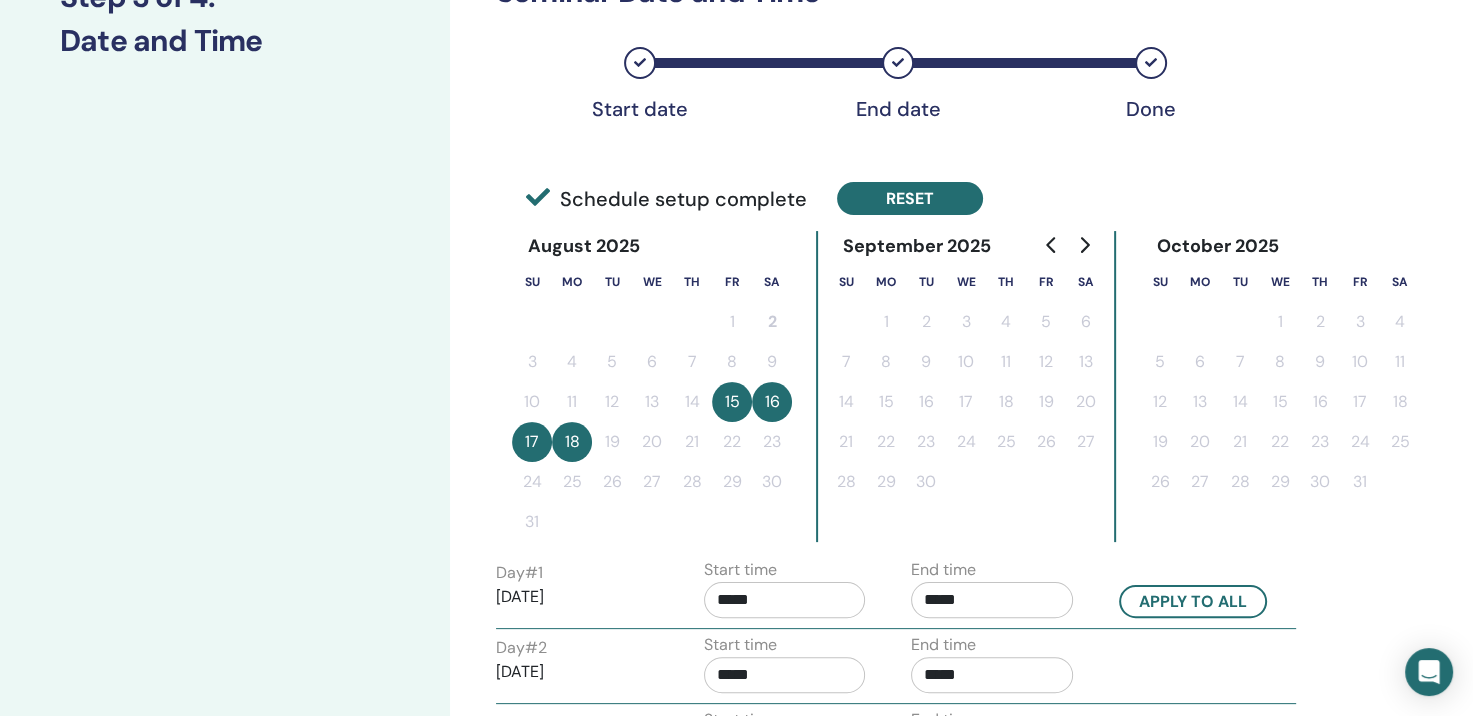 click on "Reset" at bounding box center [910, 198] 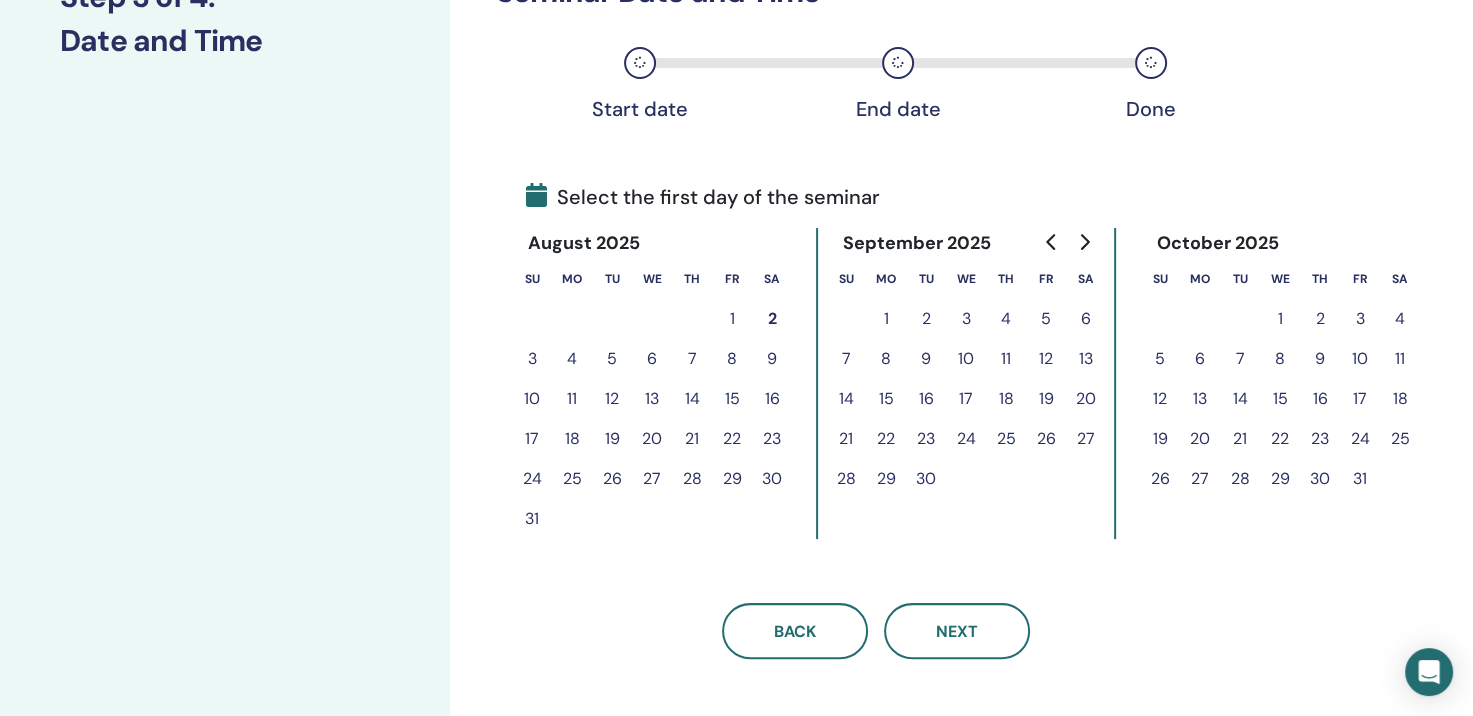 click on "15" at bounding box center (732, 399) 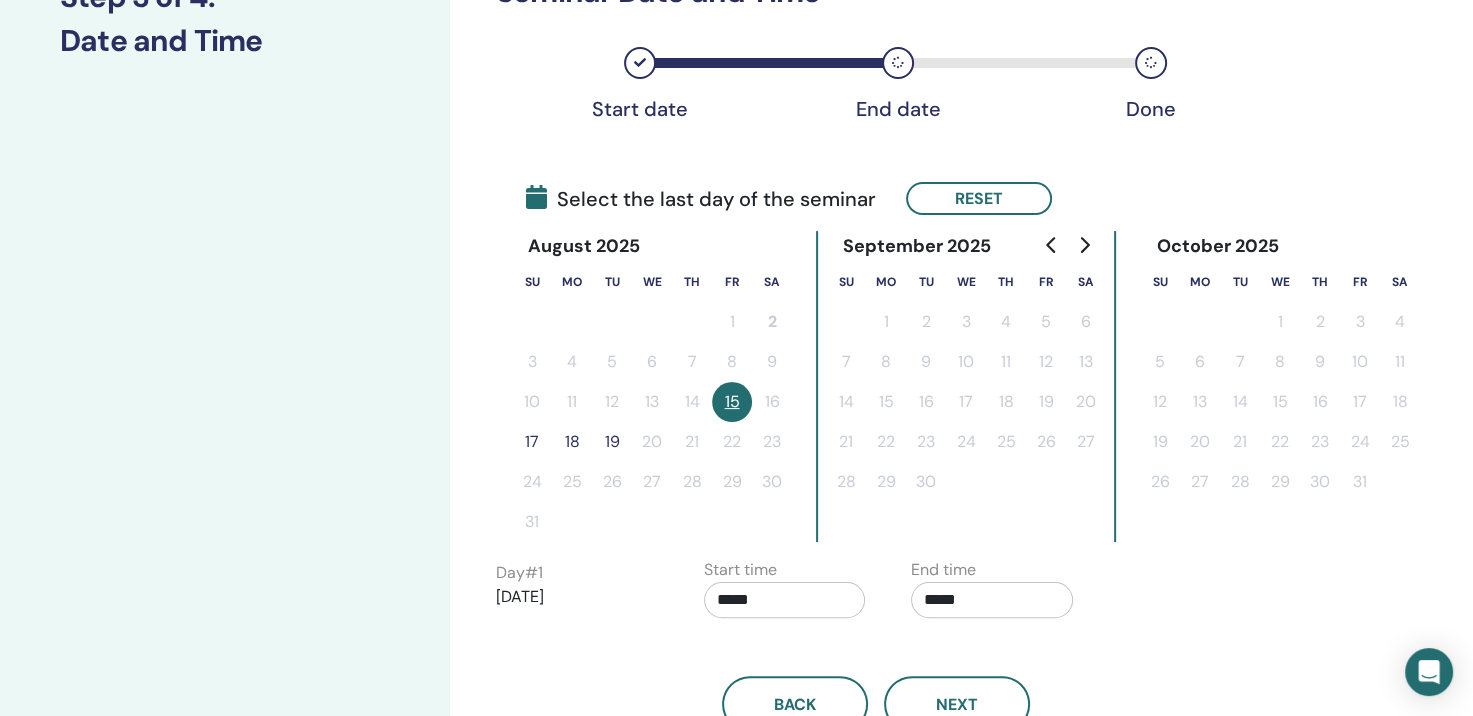 click on "18" at bounding box center [572, 442] 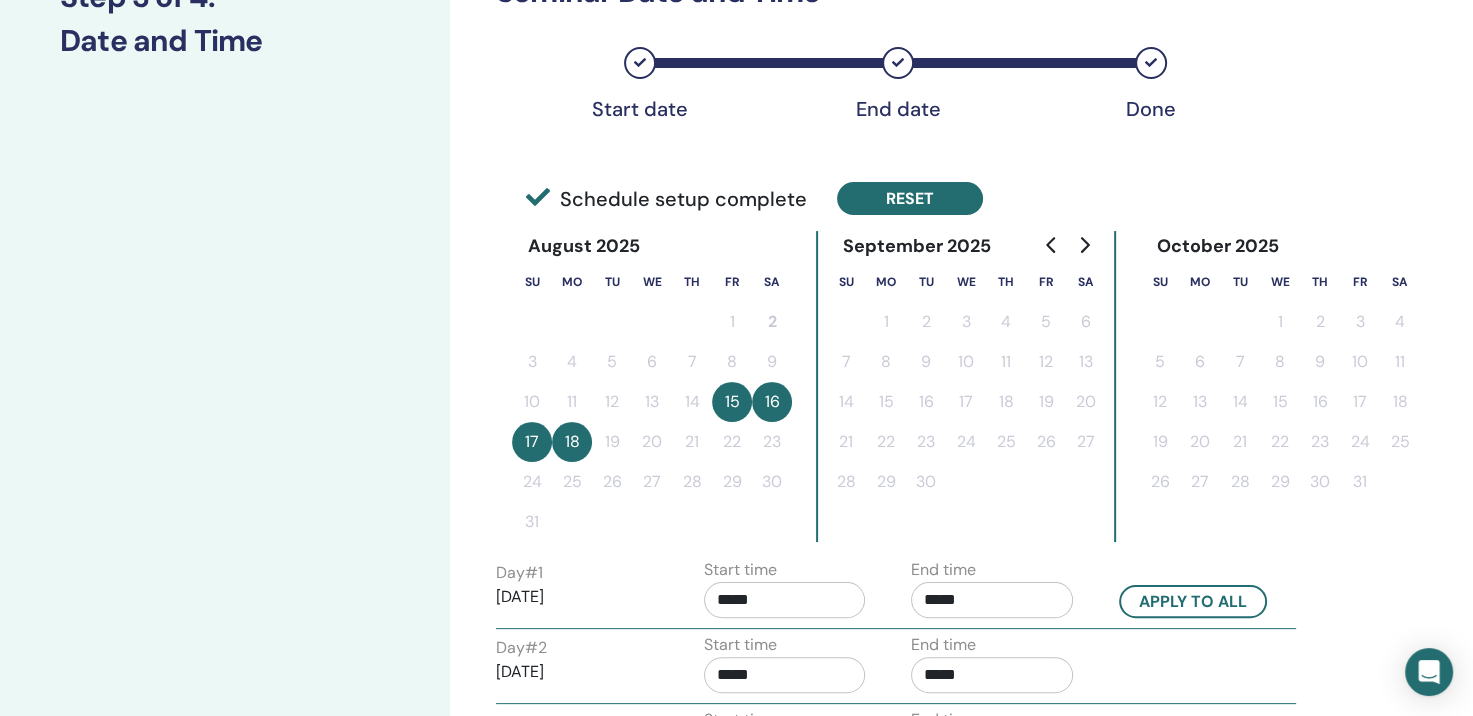 click on "Reset" at bounding box center [910, 198] 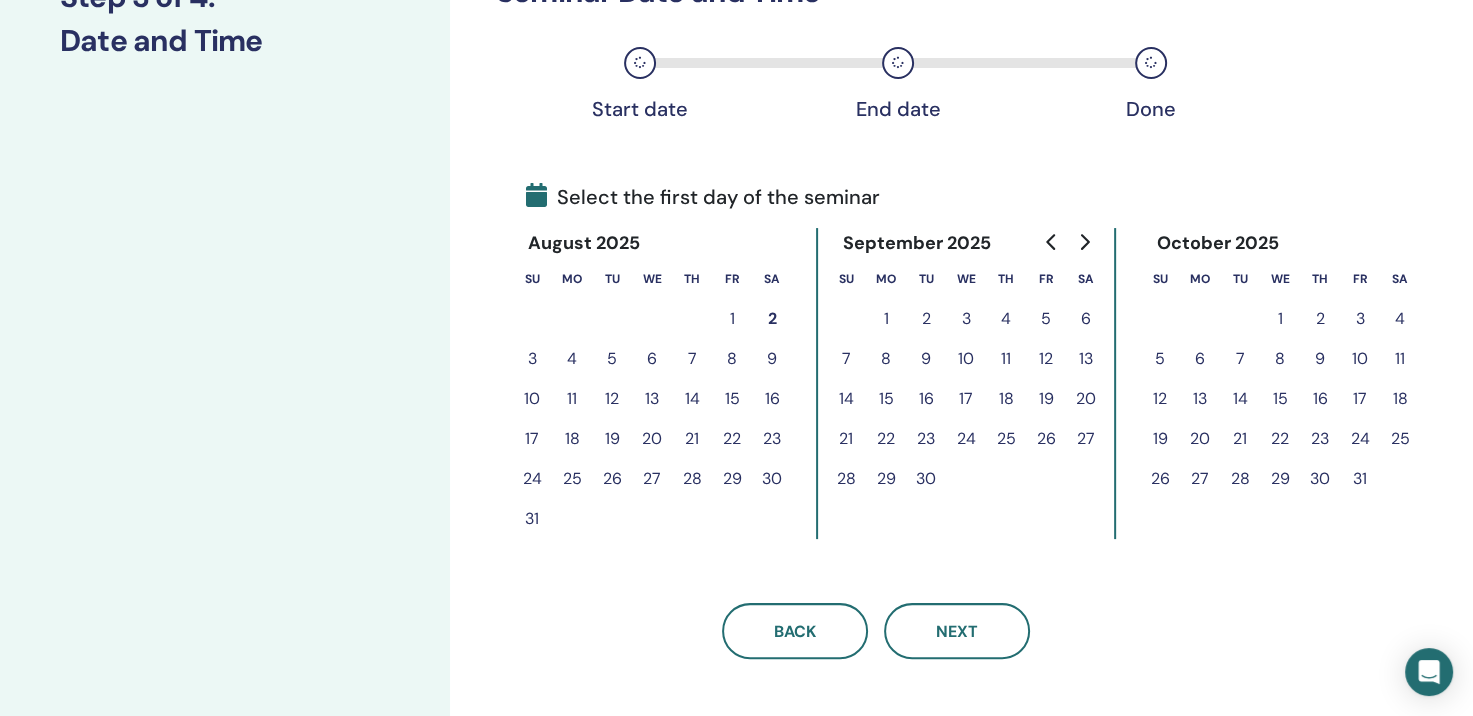 click on "15" at bounding box center [732, 399] 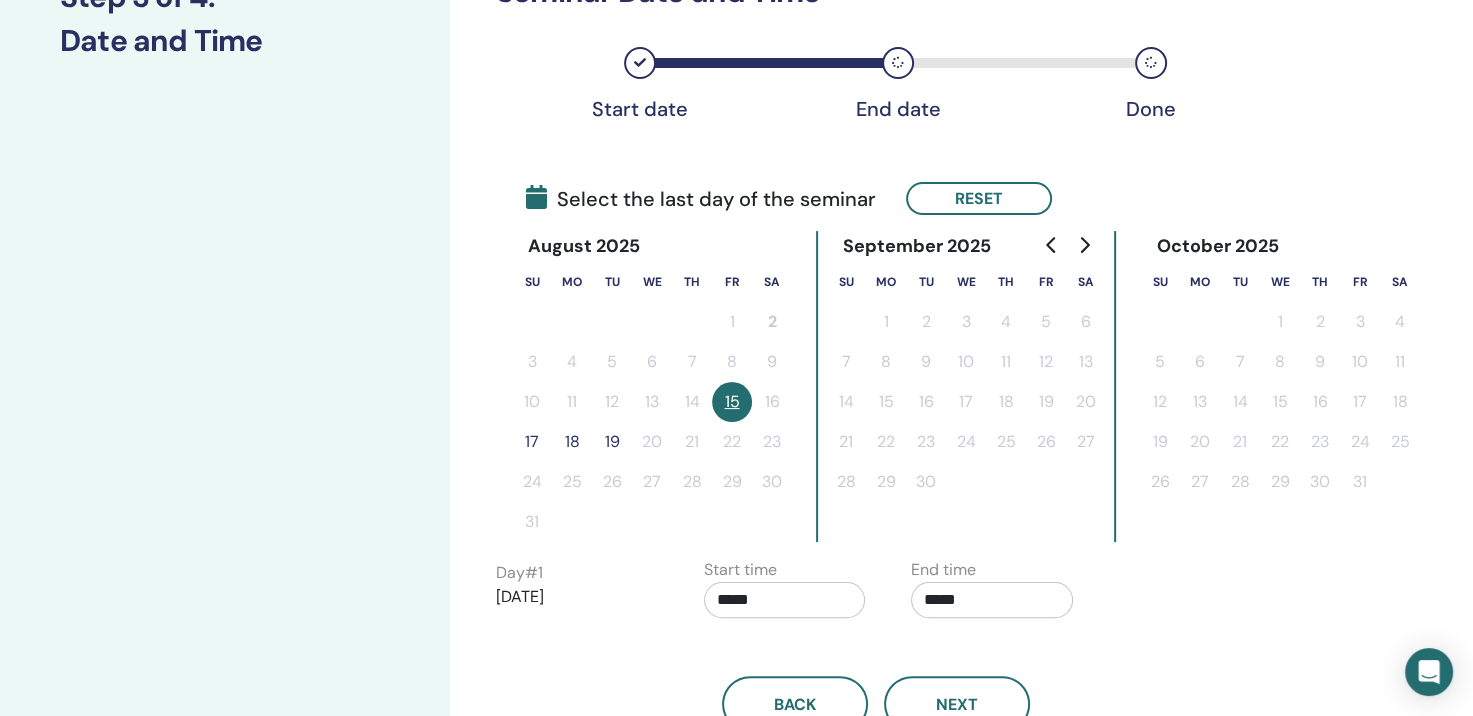 click on "17" at bounding box center [532, 442] 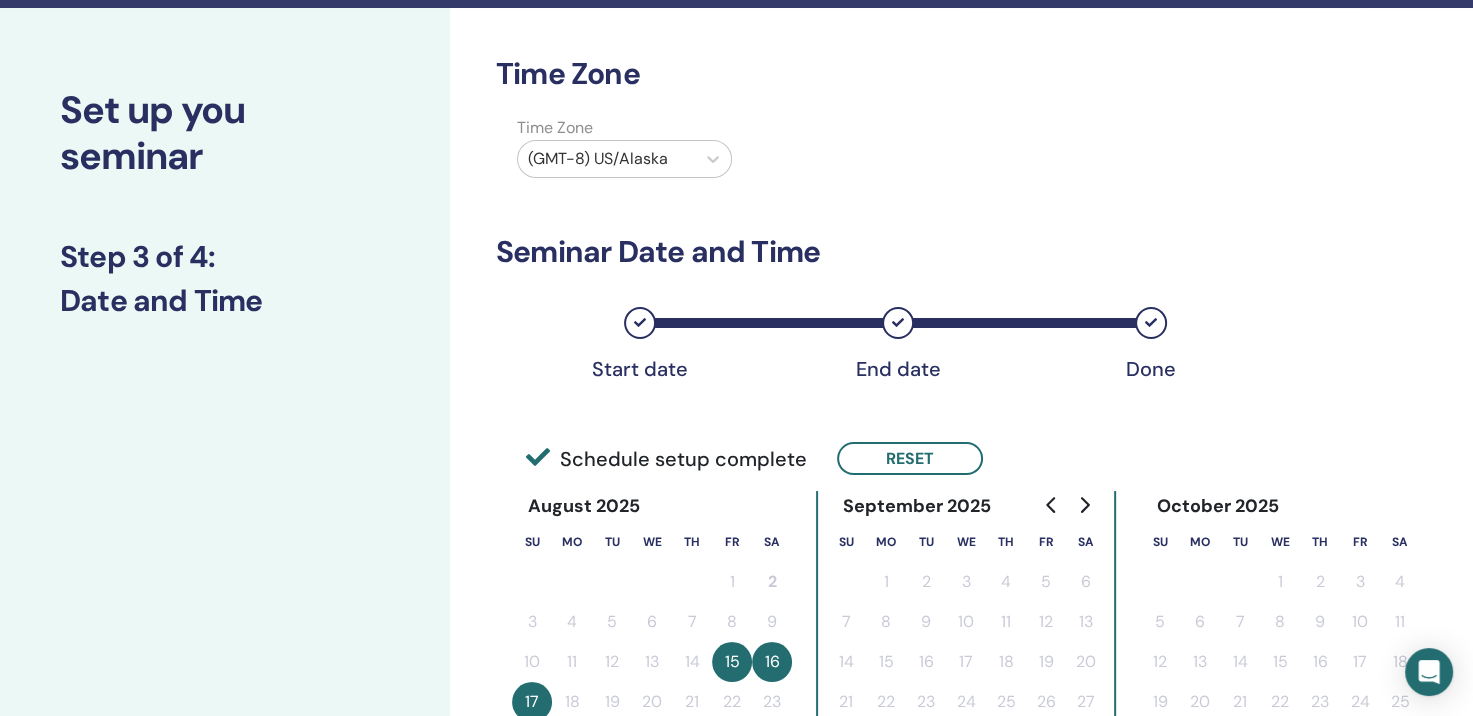 scroll, scrollTop: 0, scrollLeft: 0, axis: both 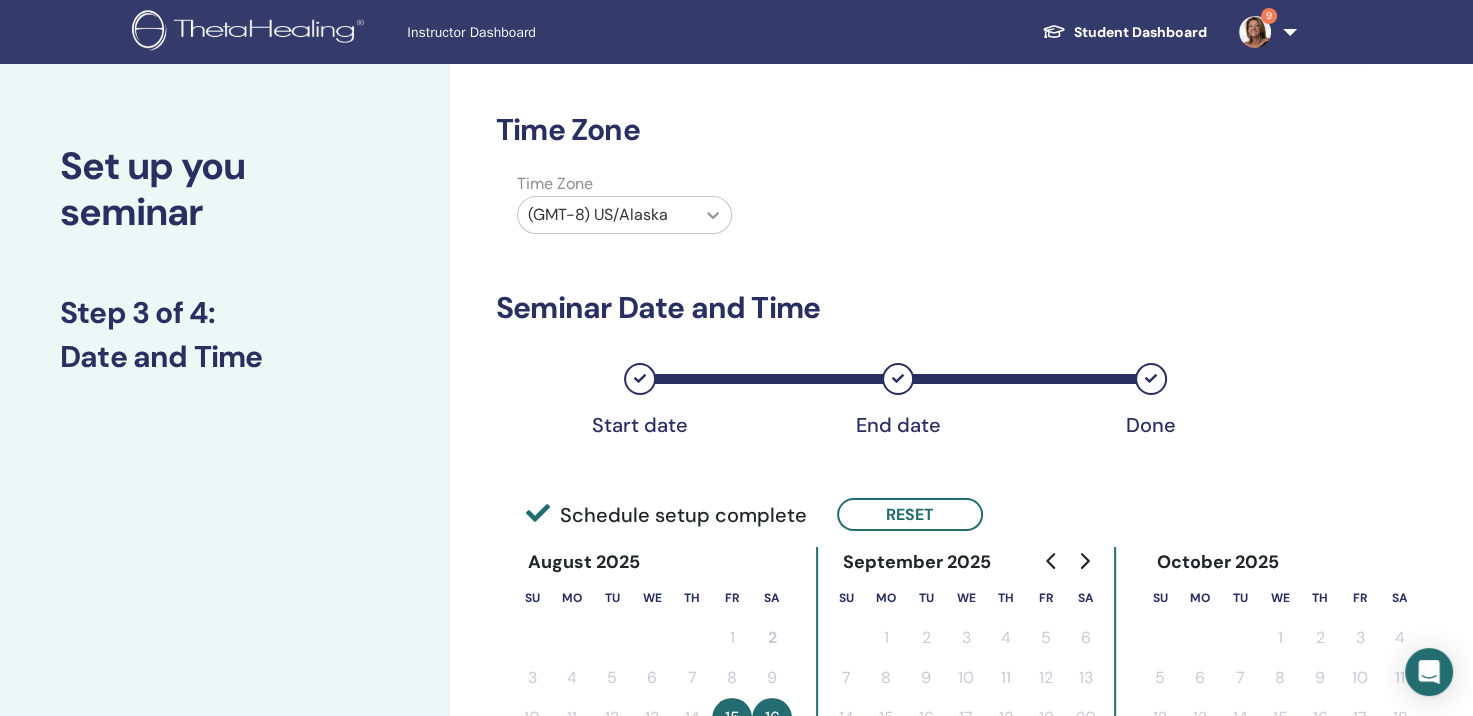 click 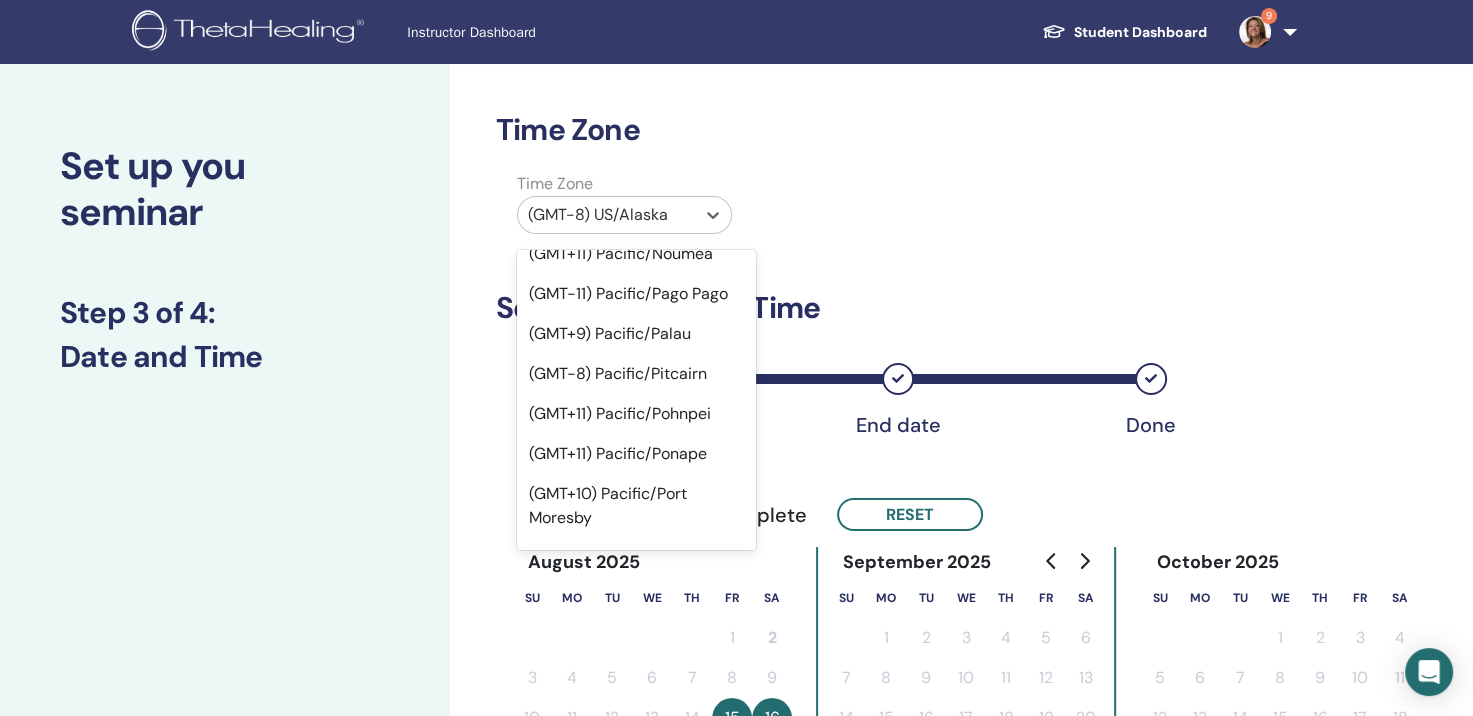 scroll, scrollTop: 24812, scrollLeft: 0, axis: vertical 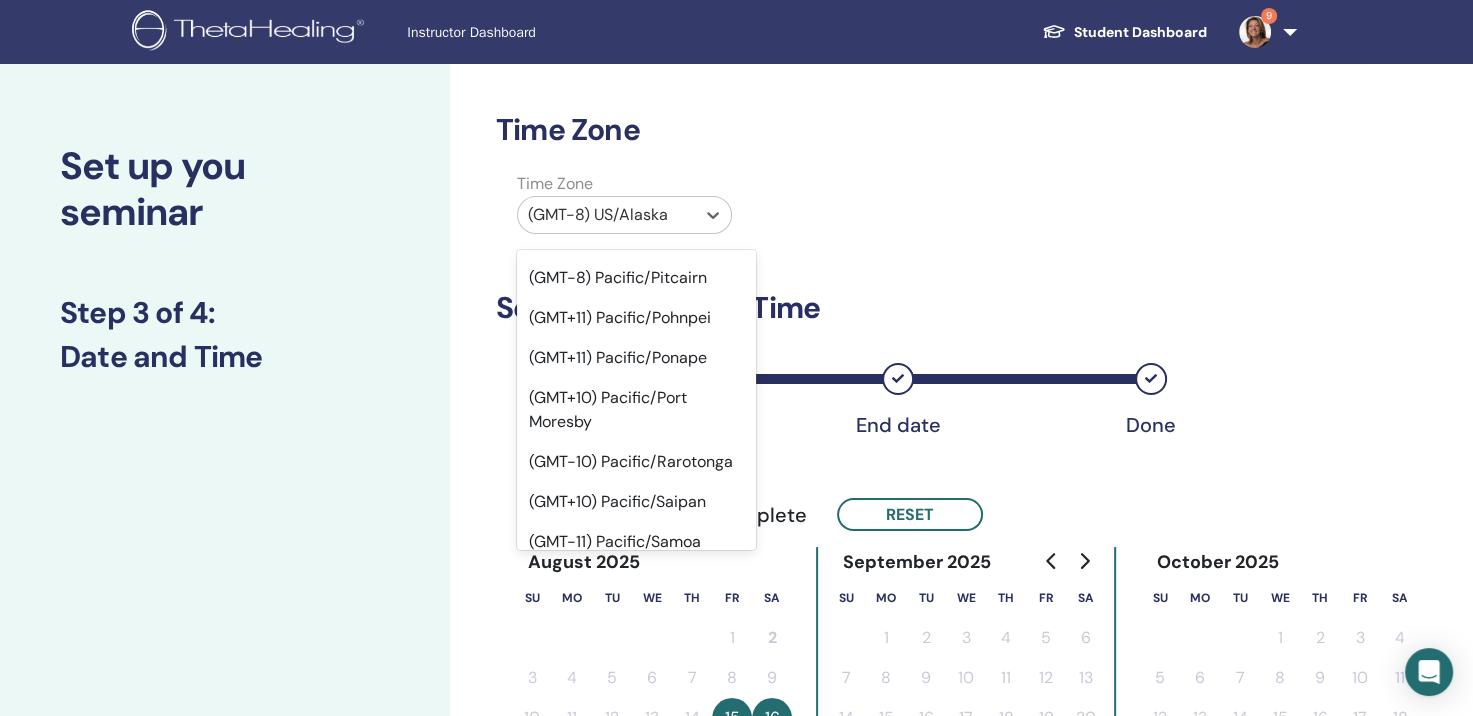 click on "(GMT+3) Israel" at bounding box center [636, -1482] 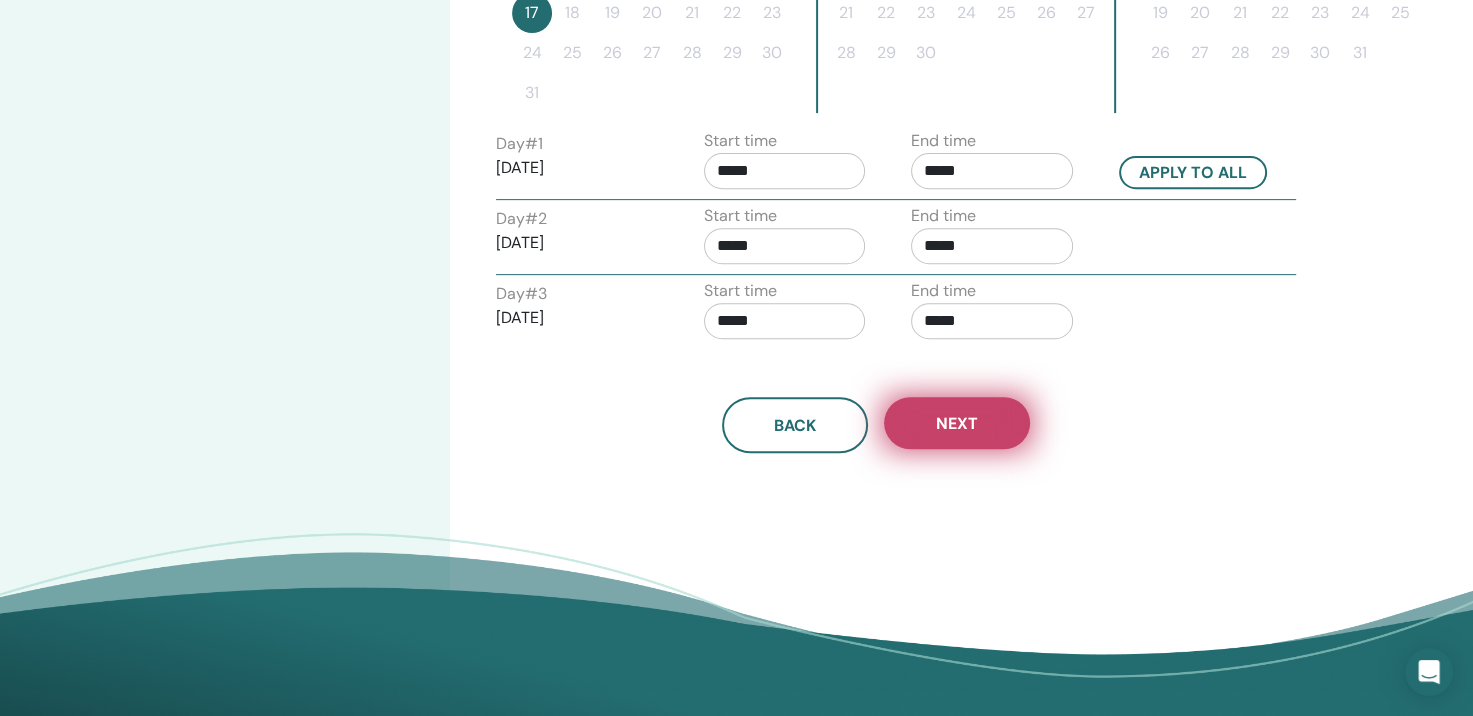 click on "Next" at bounding box center (957, 423) 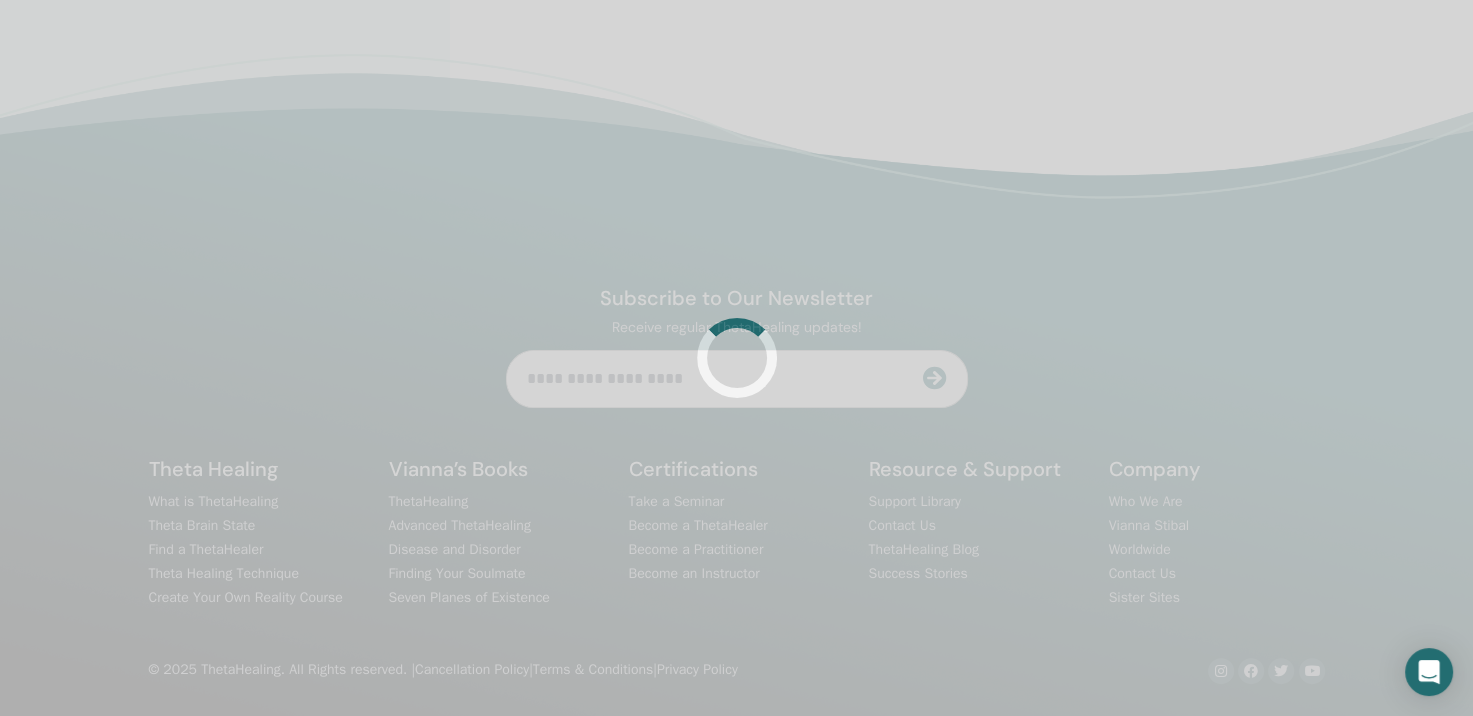 scroll, scrollTop: 745, scrollLeft: 0, axis: vertical 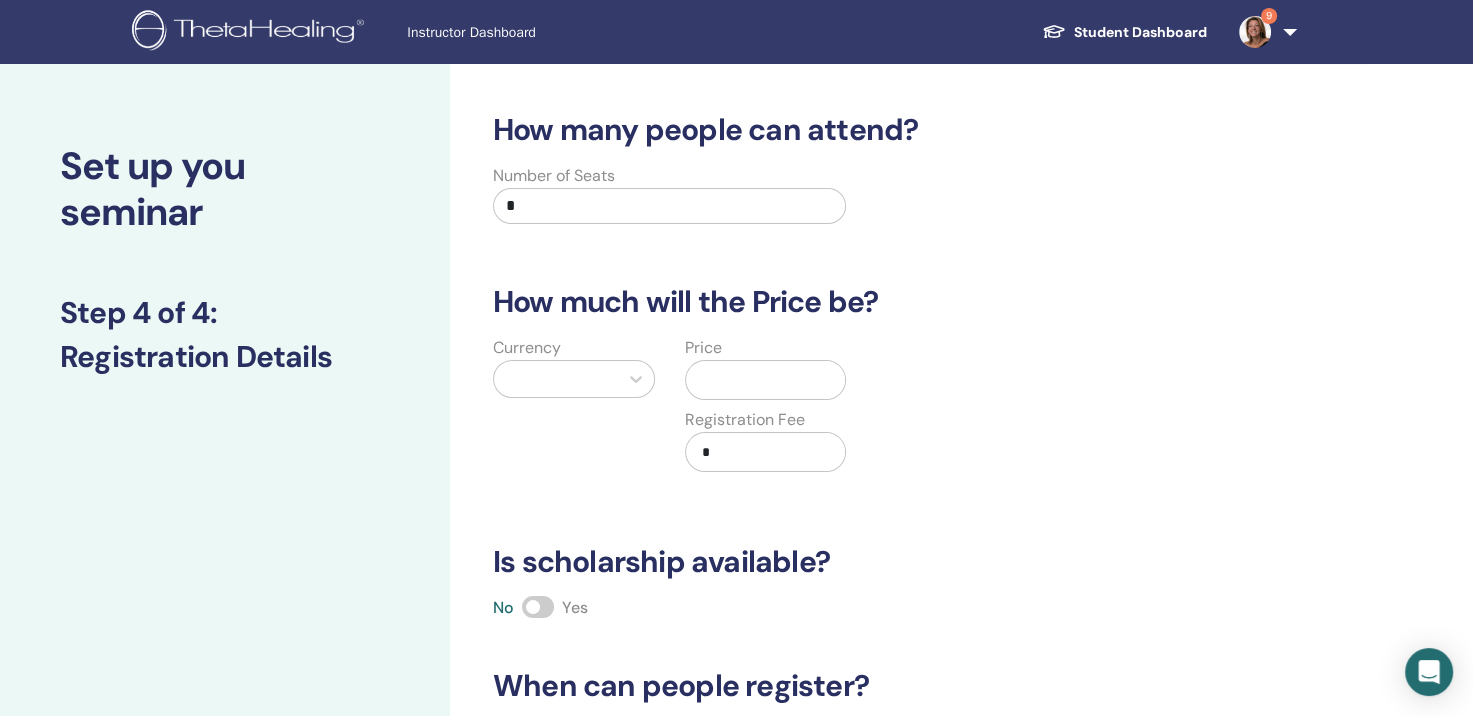 drag, startPoint x: 518, startPoint y: 206, endPoint x: 503, endPoint y: 204, distance: 15.132746 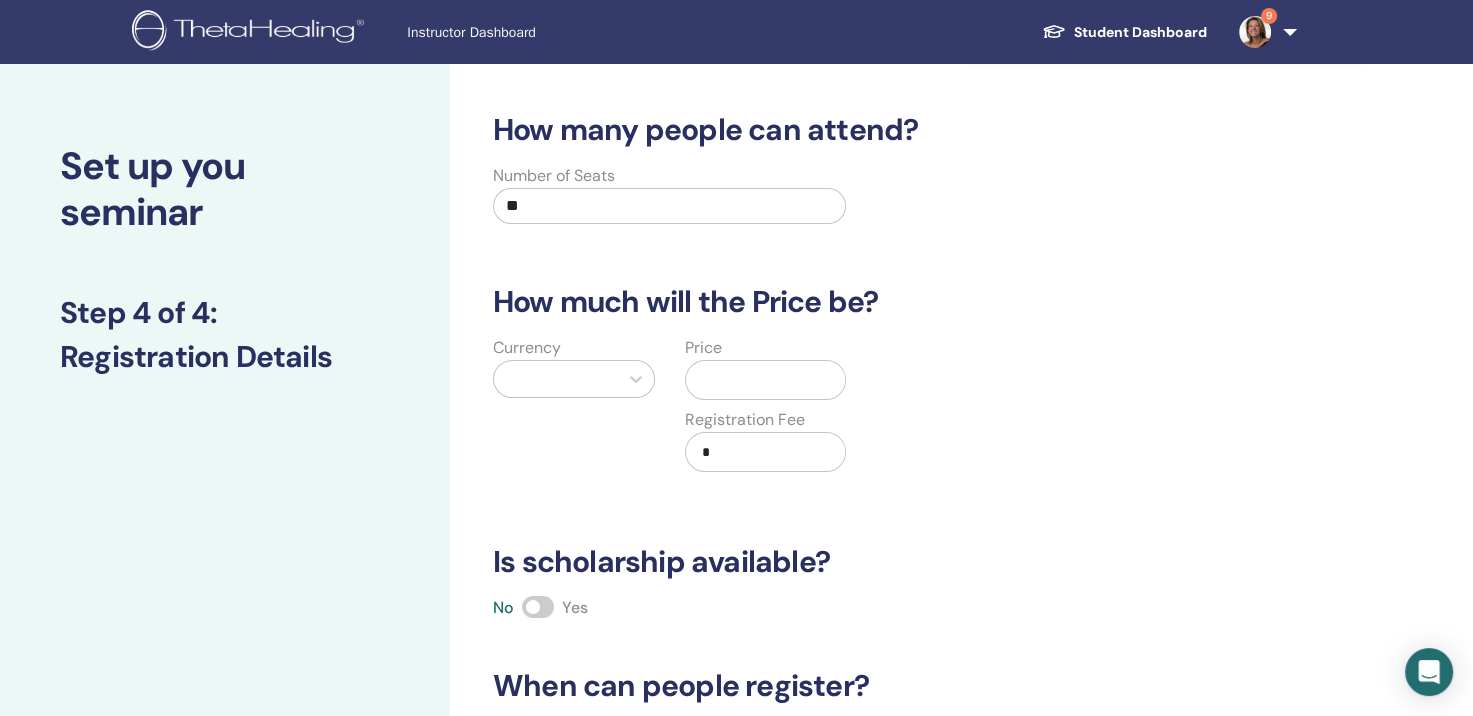 type on "**" 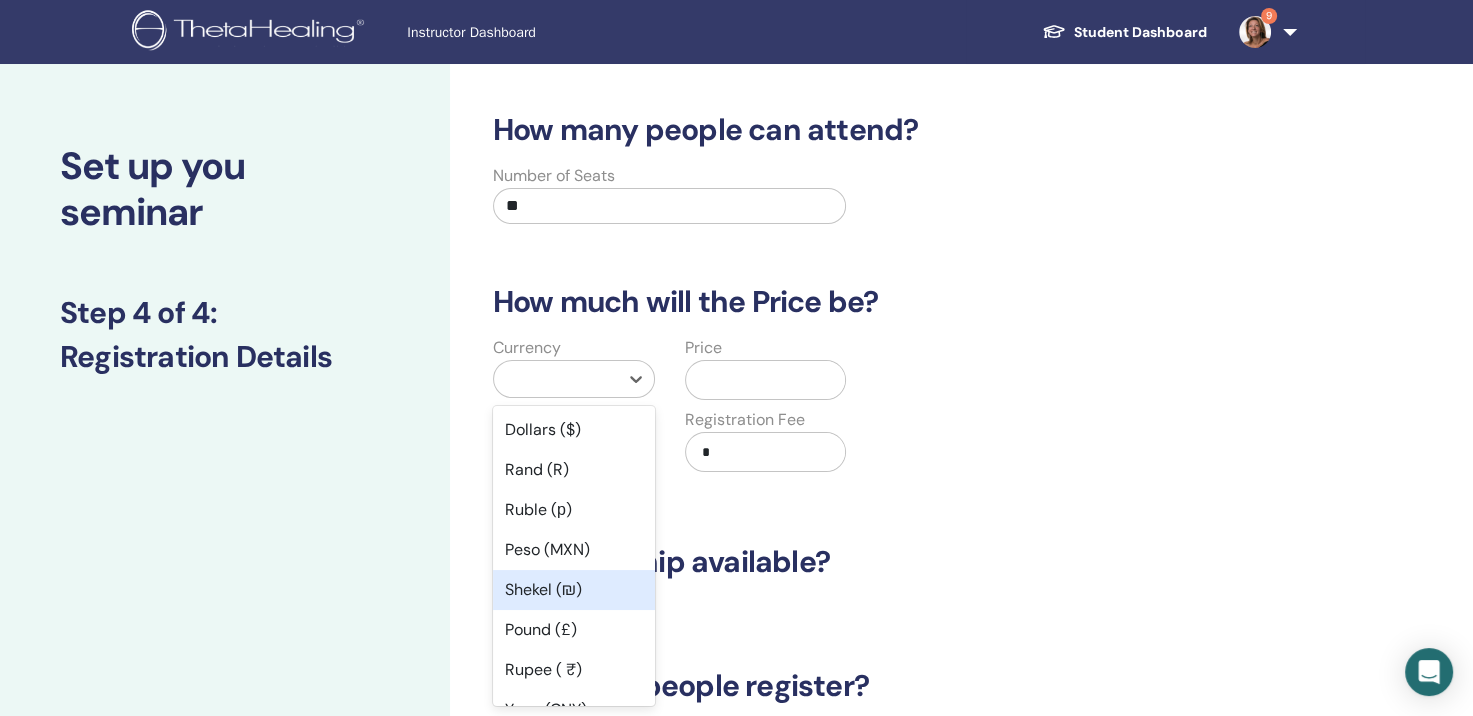 click on "Shekel (₪)" at bounding box center (574, 590) 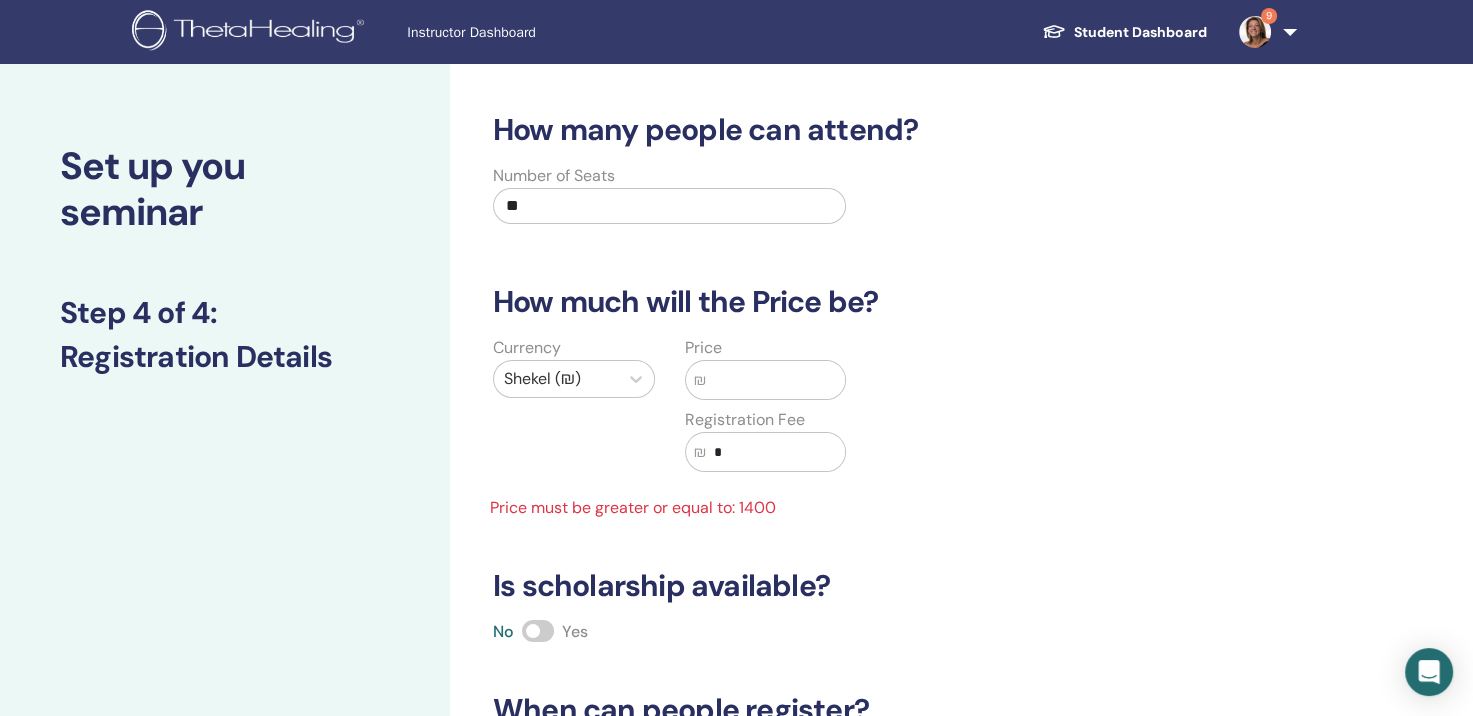 click at bounding box center [776, 380] 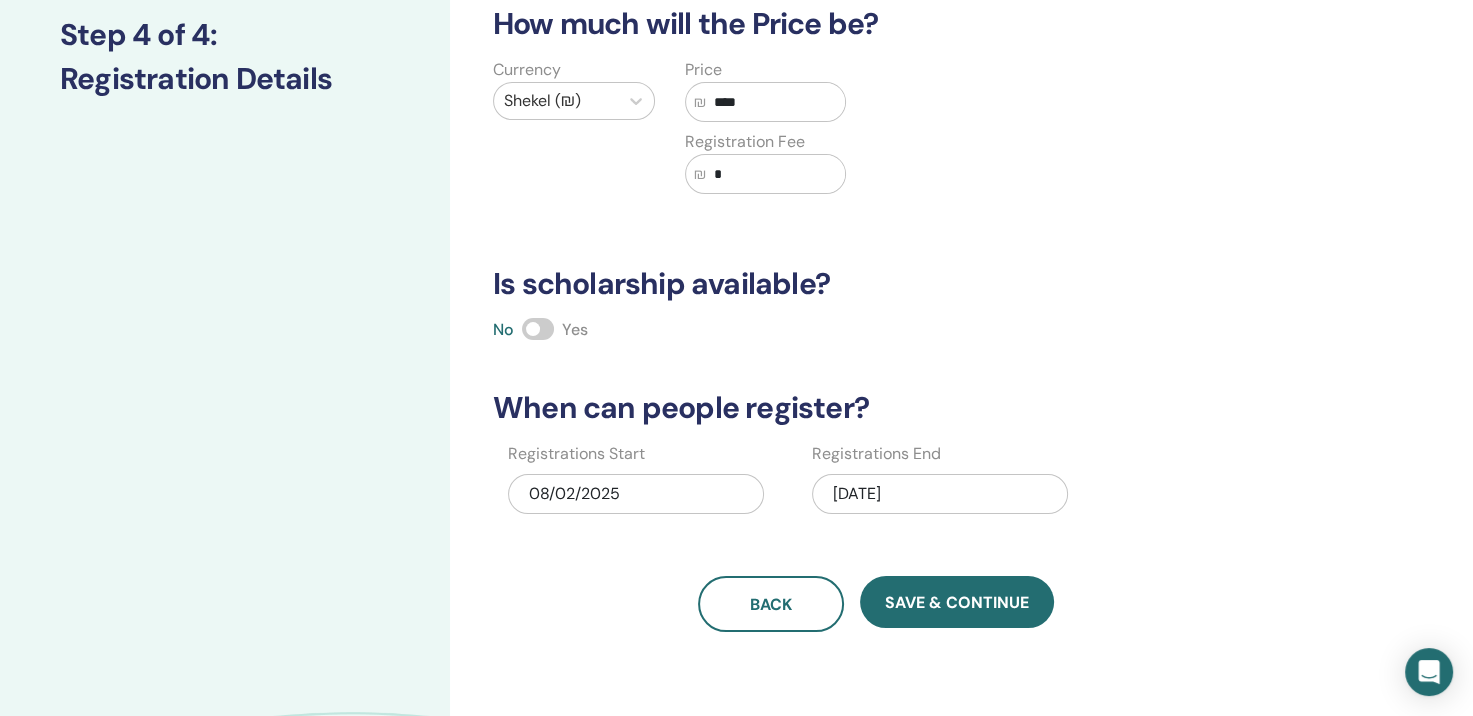 scroll, scrollTop: 280, scrollLeft: 0, axis: vertical 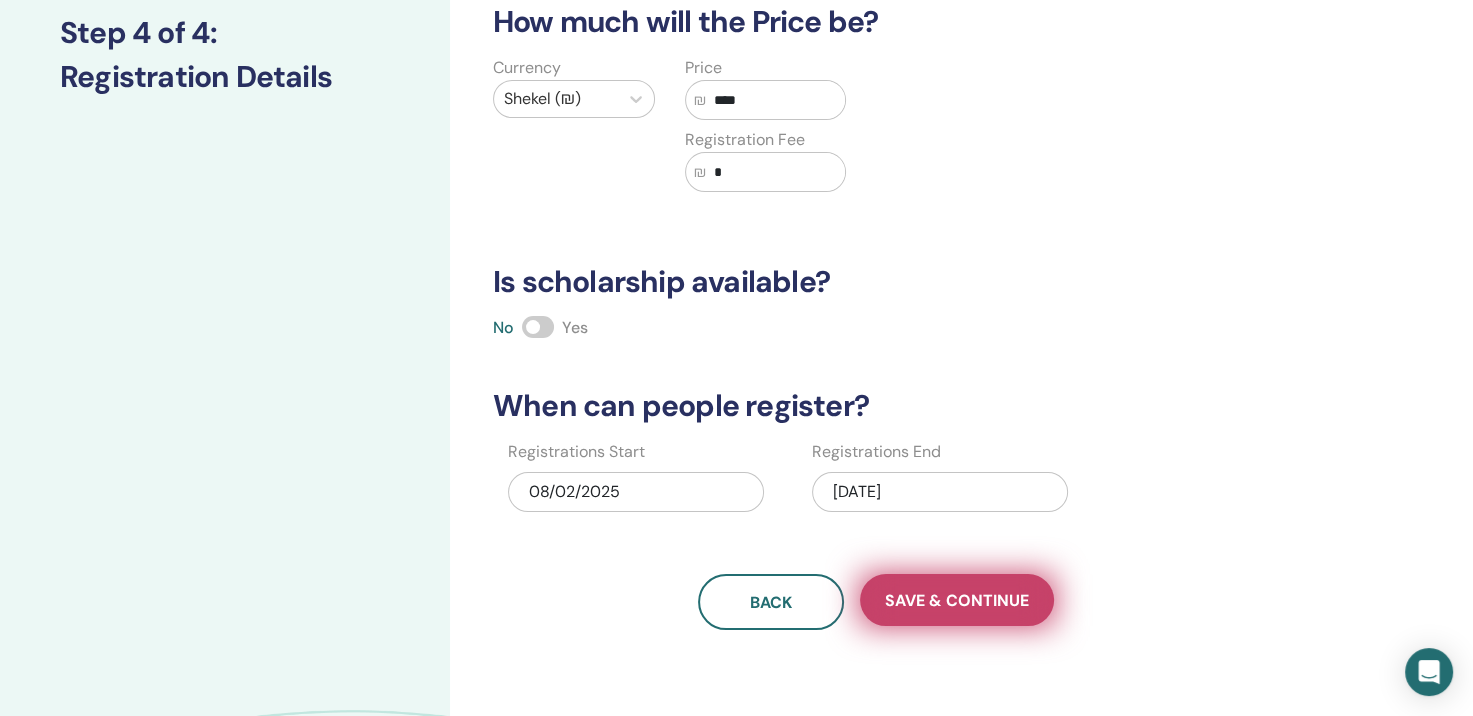 type on "****" 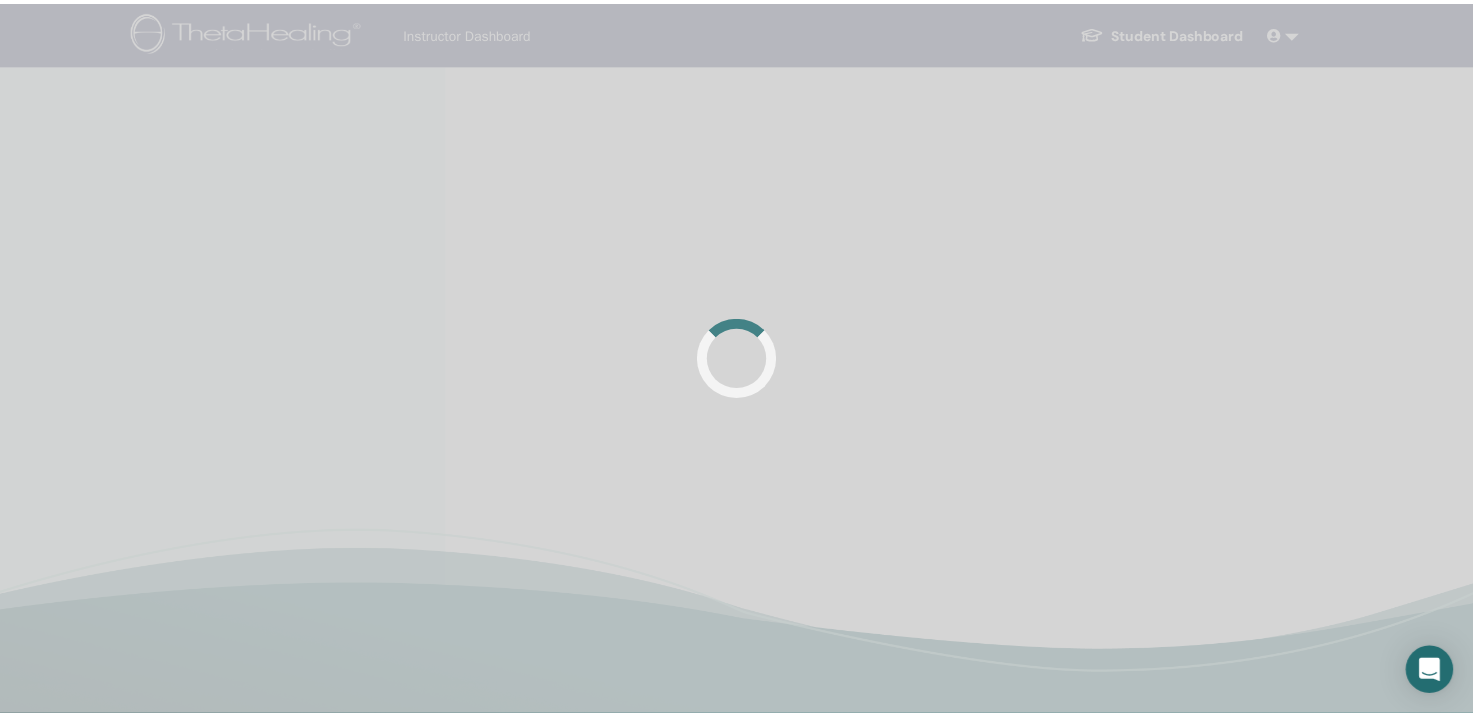 scroll, scrollTop: 0, scrollLeft: 0, axis: both 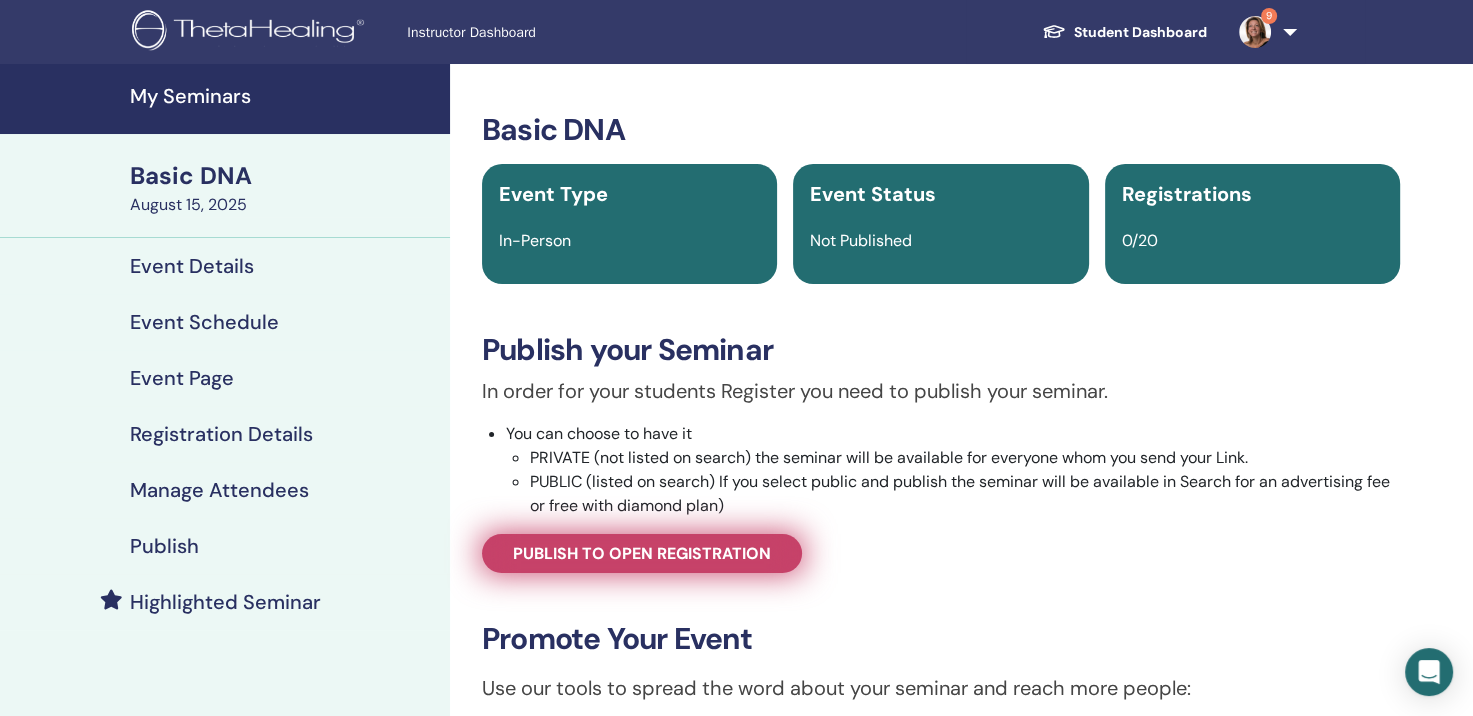 click on "Publish to open registration" at bounding box center [642, 553] 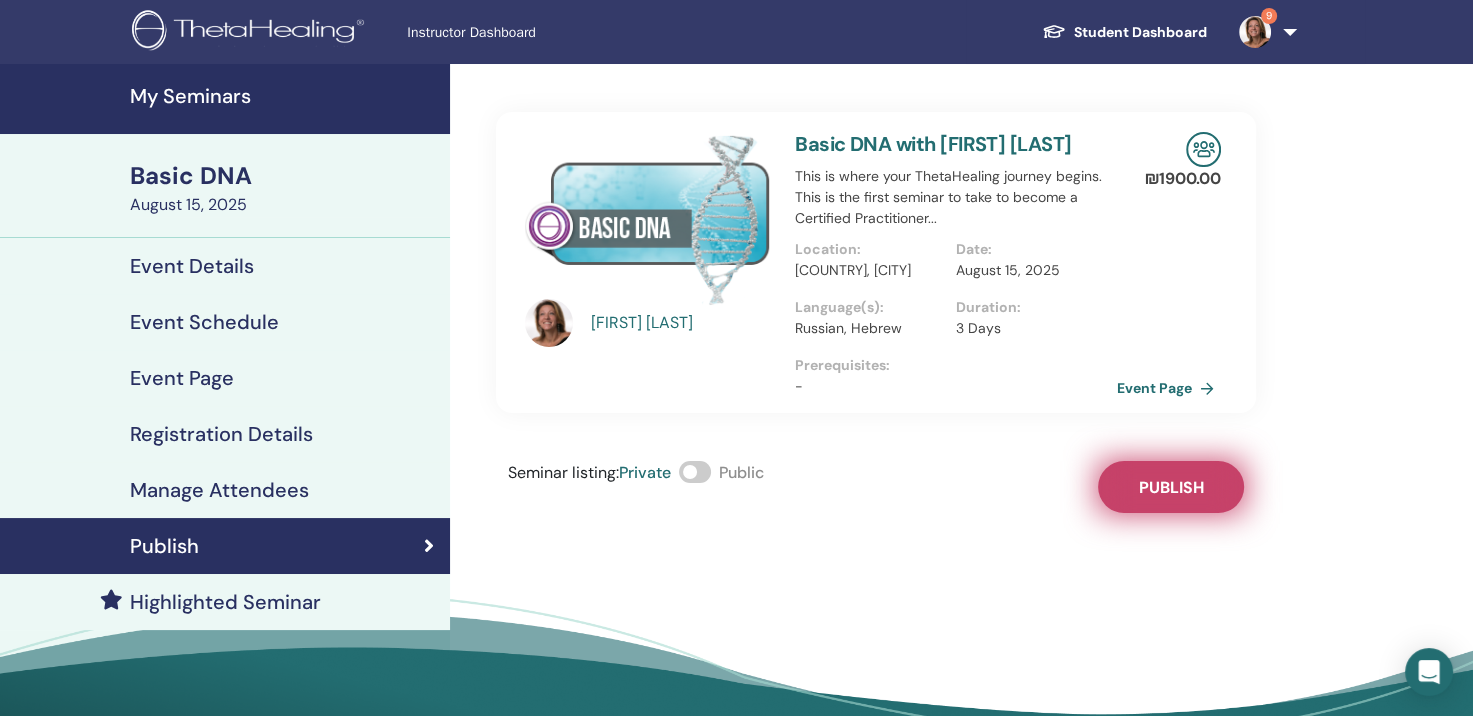 click on "Publish" at bounding box center (1171, 487) 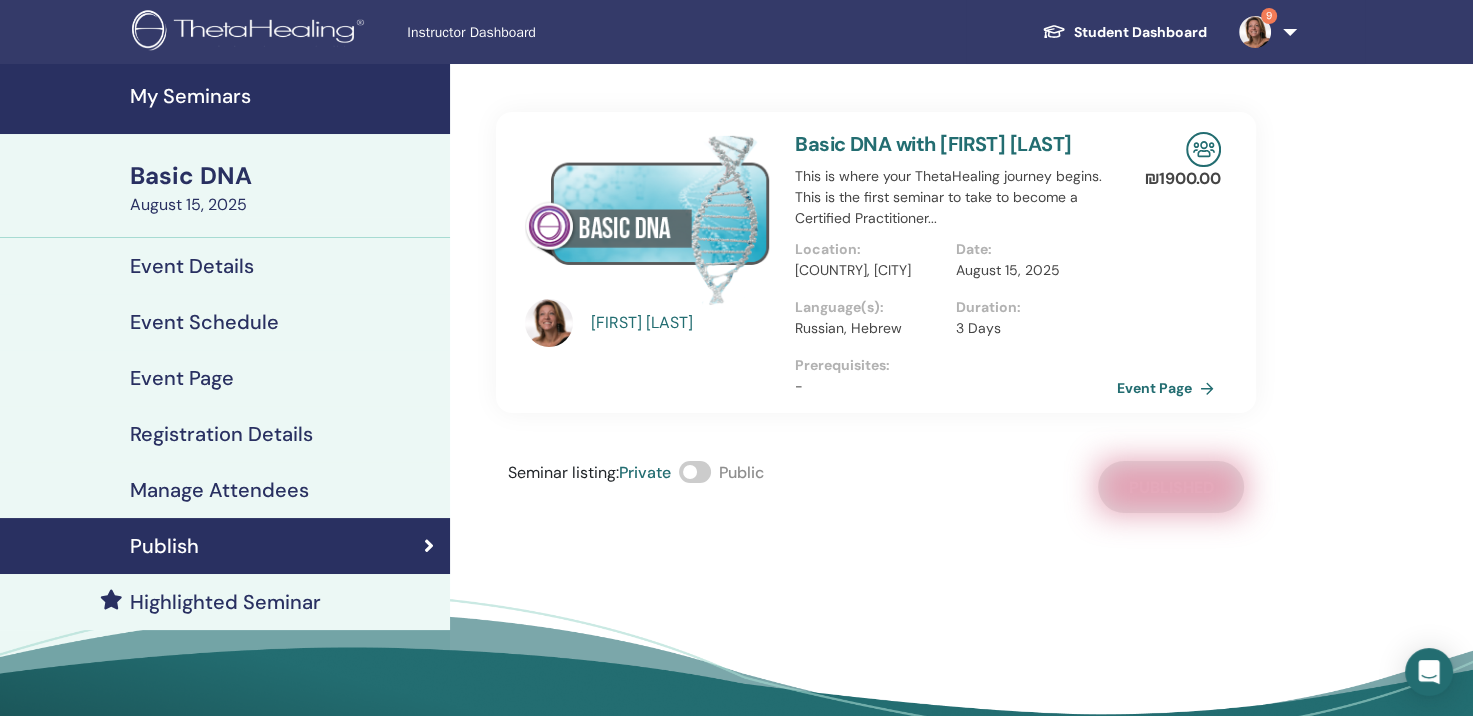 click on "My Seminars" at bounding box center [284, 96] 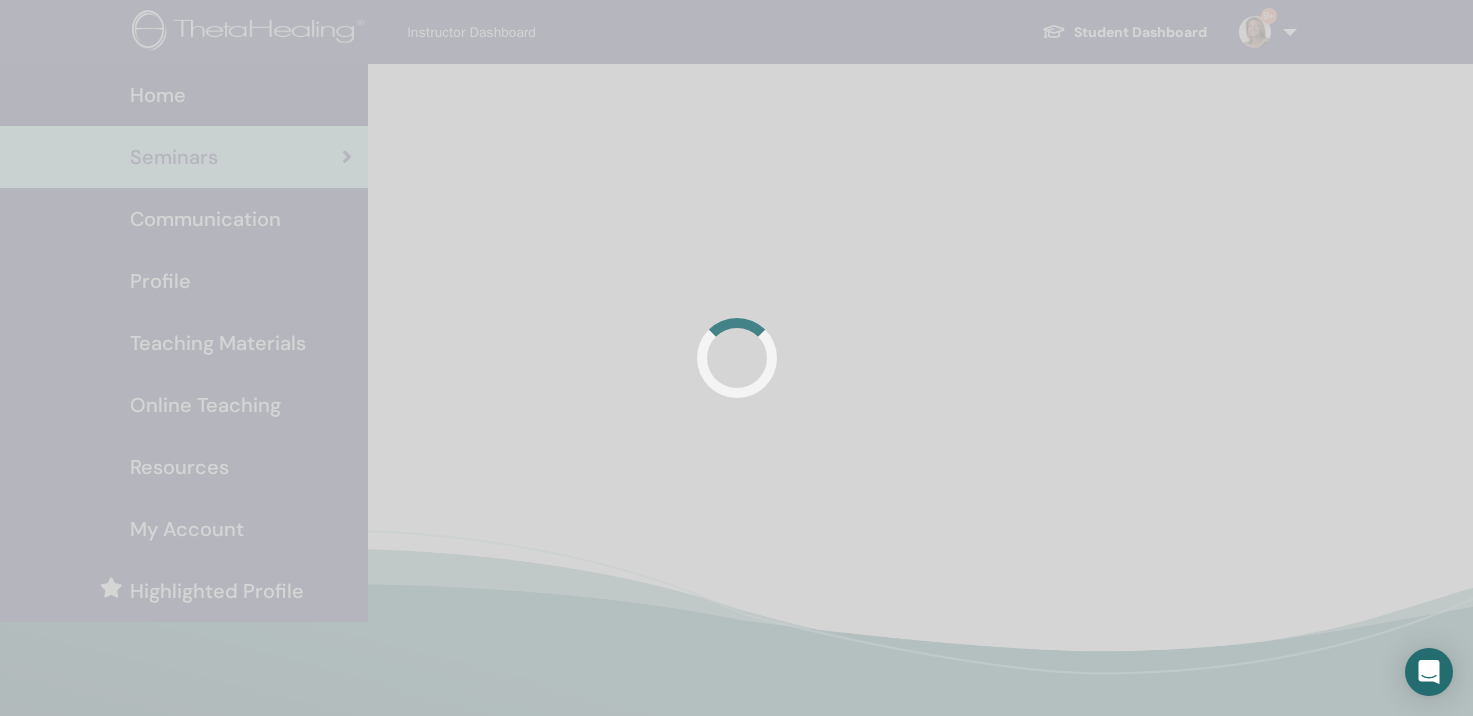 scroll, scrollTop: 0, scrollLeft: 0, axis: both 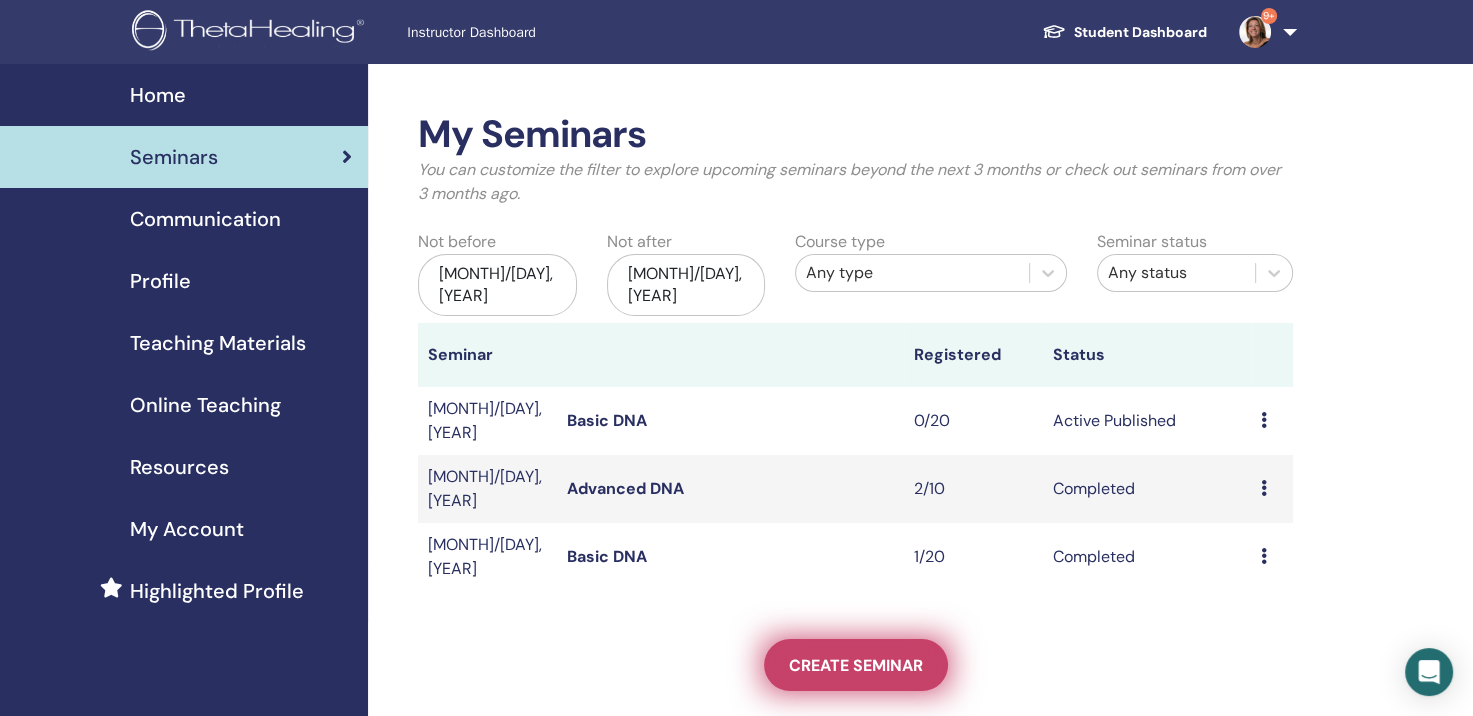 click on "Create seminar" at bounding box center [856, 665] 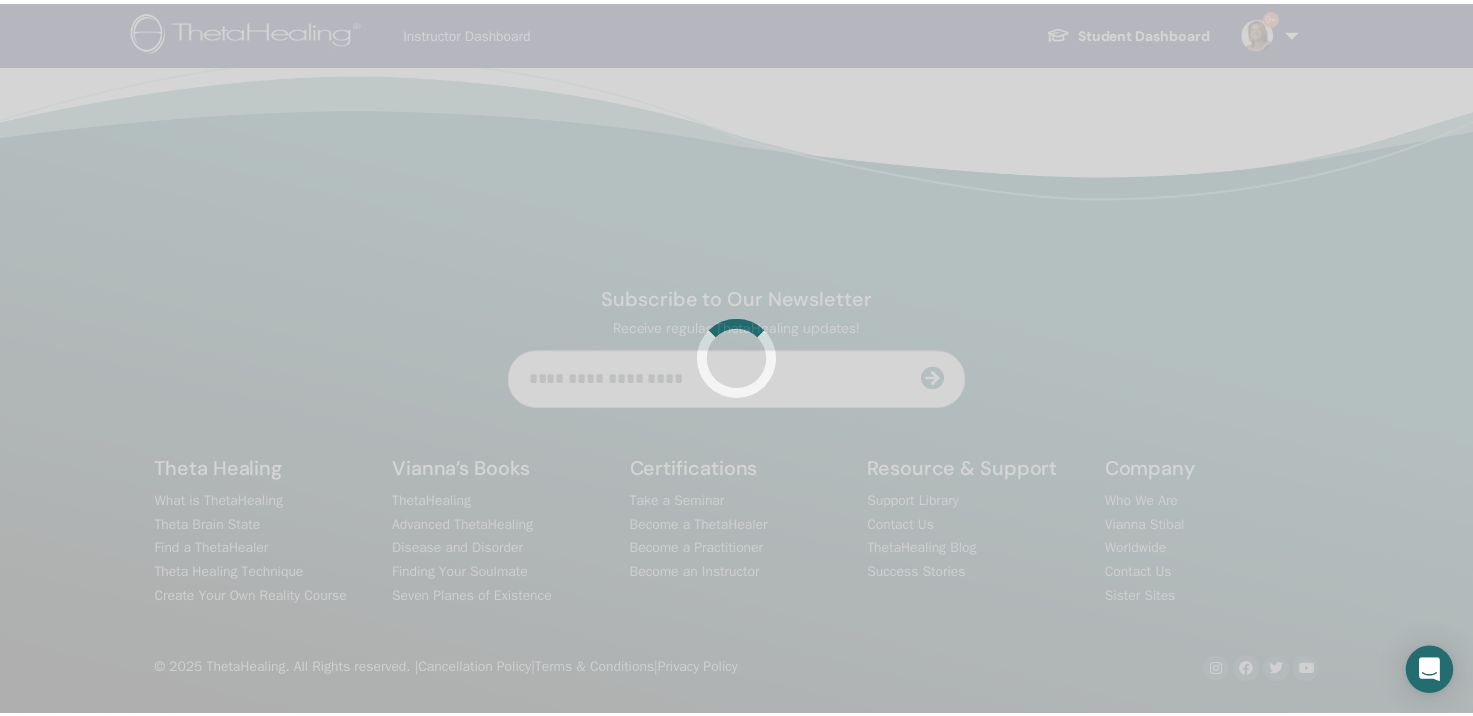 scroll, scrollTop: 0, scrollLeft: 0, axis: both 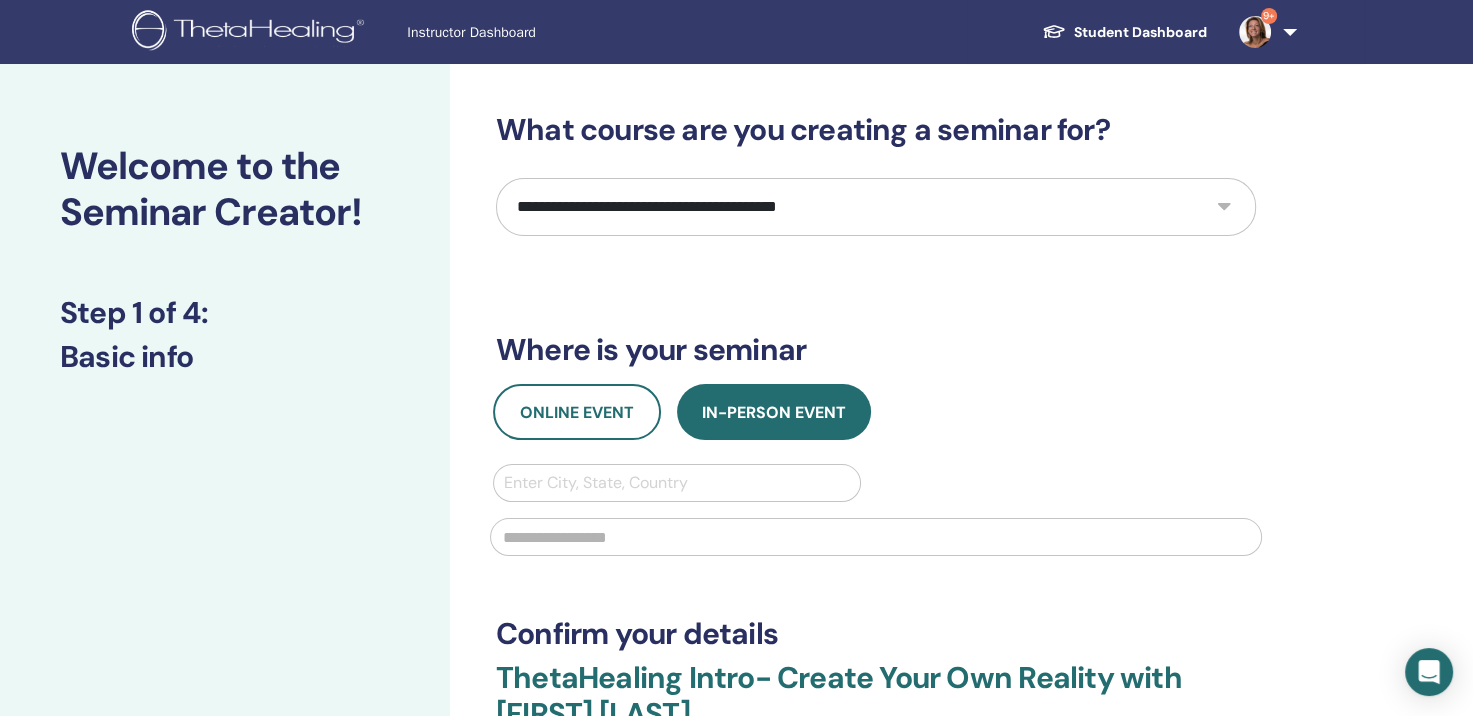 click on "**********" at bounding box center (876, 207) 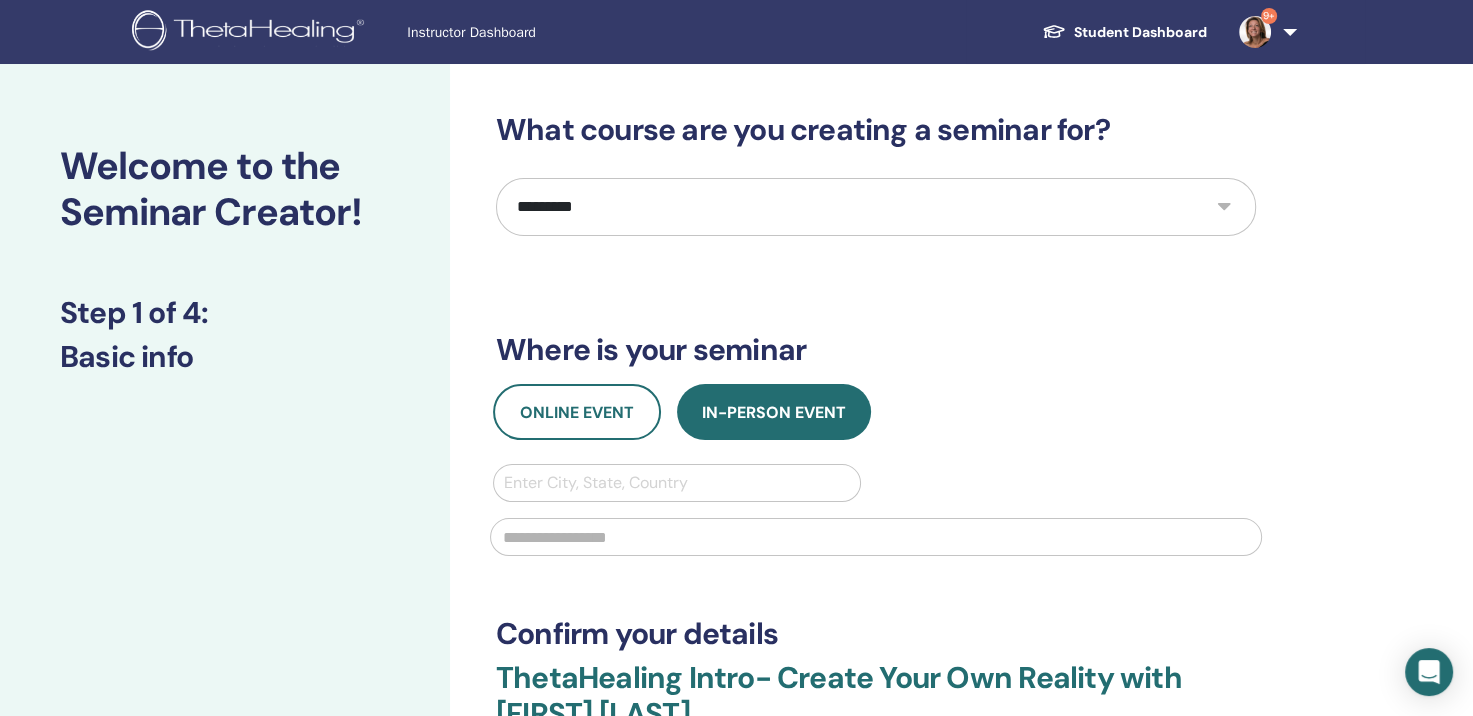 click on "**********" at bounding box center (876, 207) 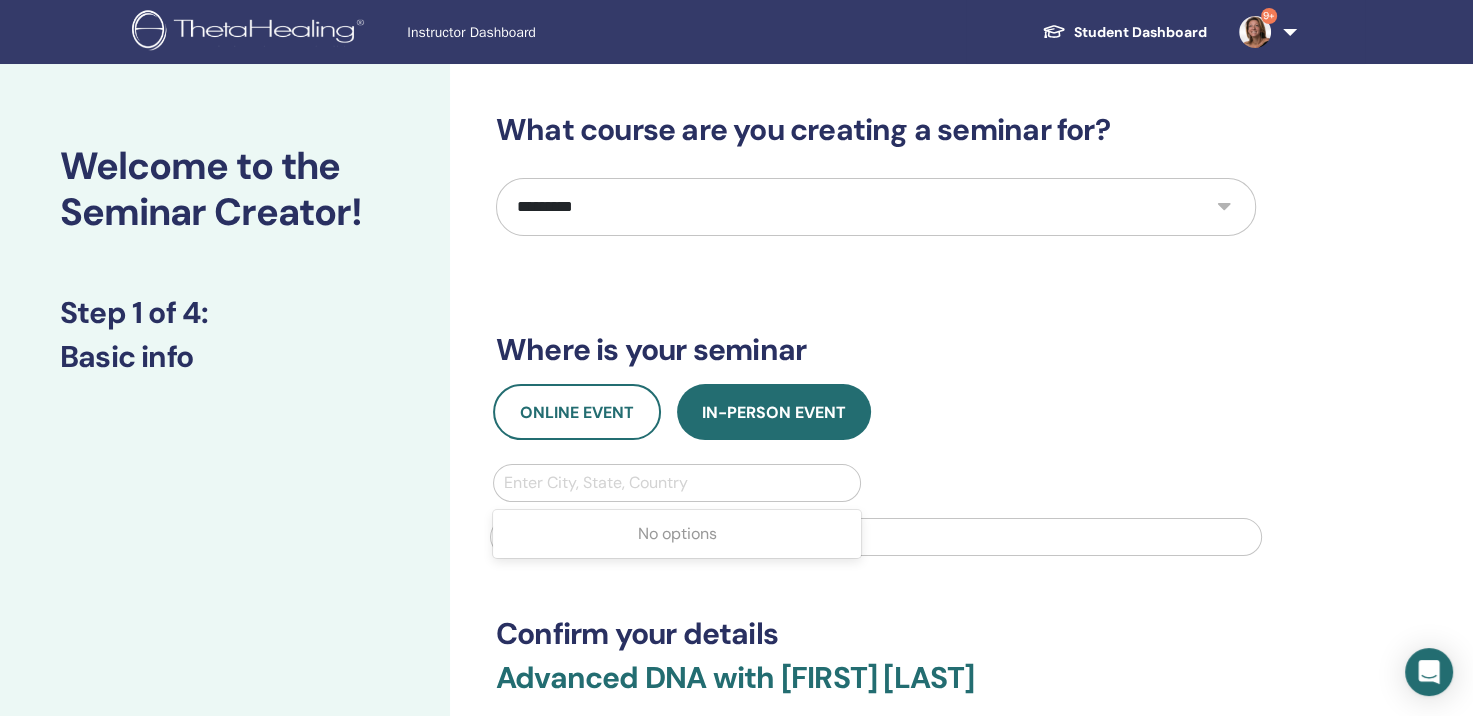 click at bounding box center (677, 483) 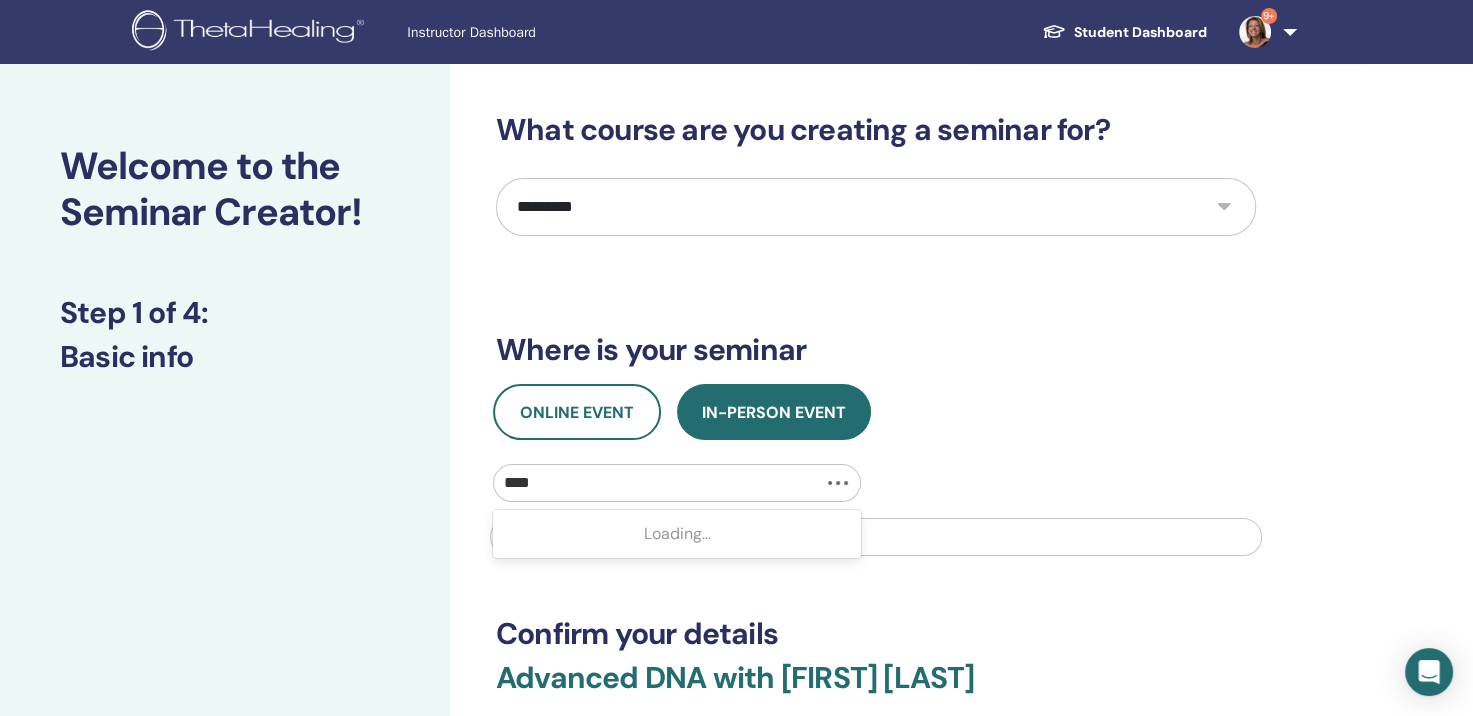 type on "*****" 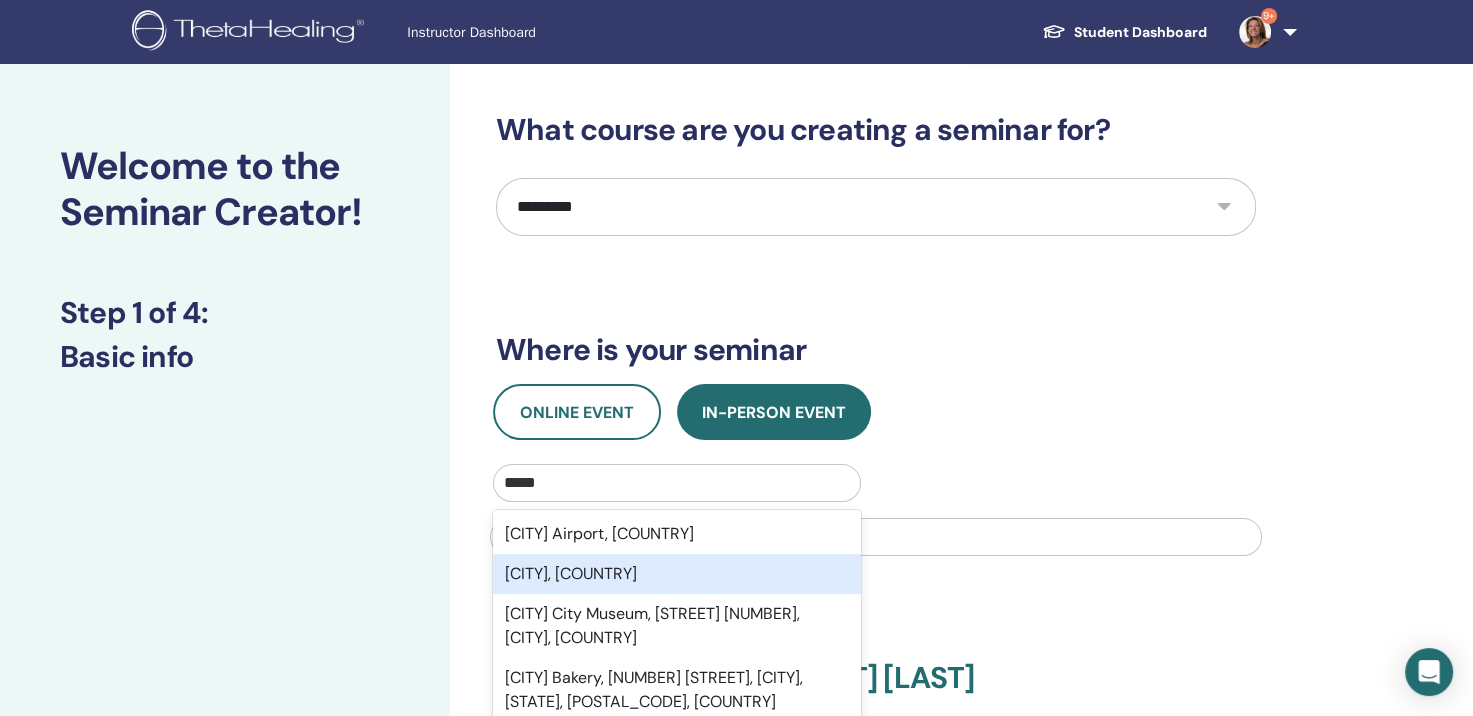 click on "Eilat, ISR" at bounding box center [677, 574] 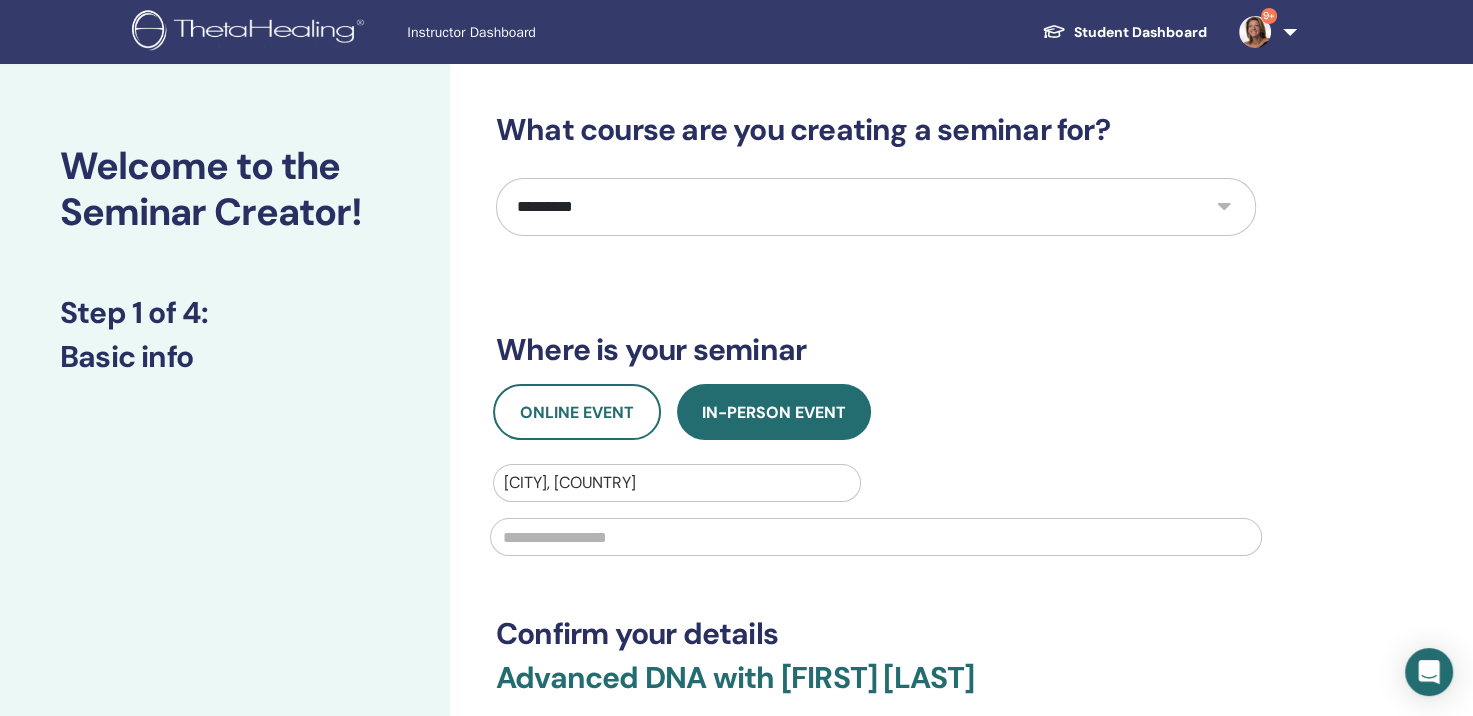 click at bounding box center [876, 537] 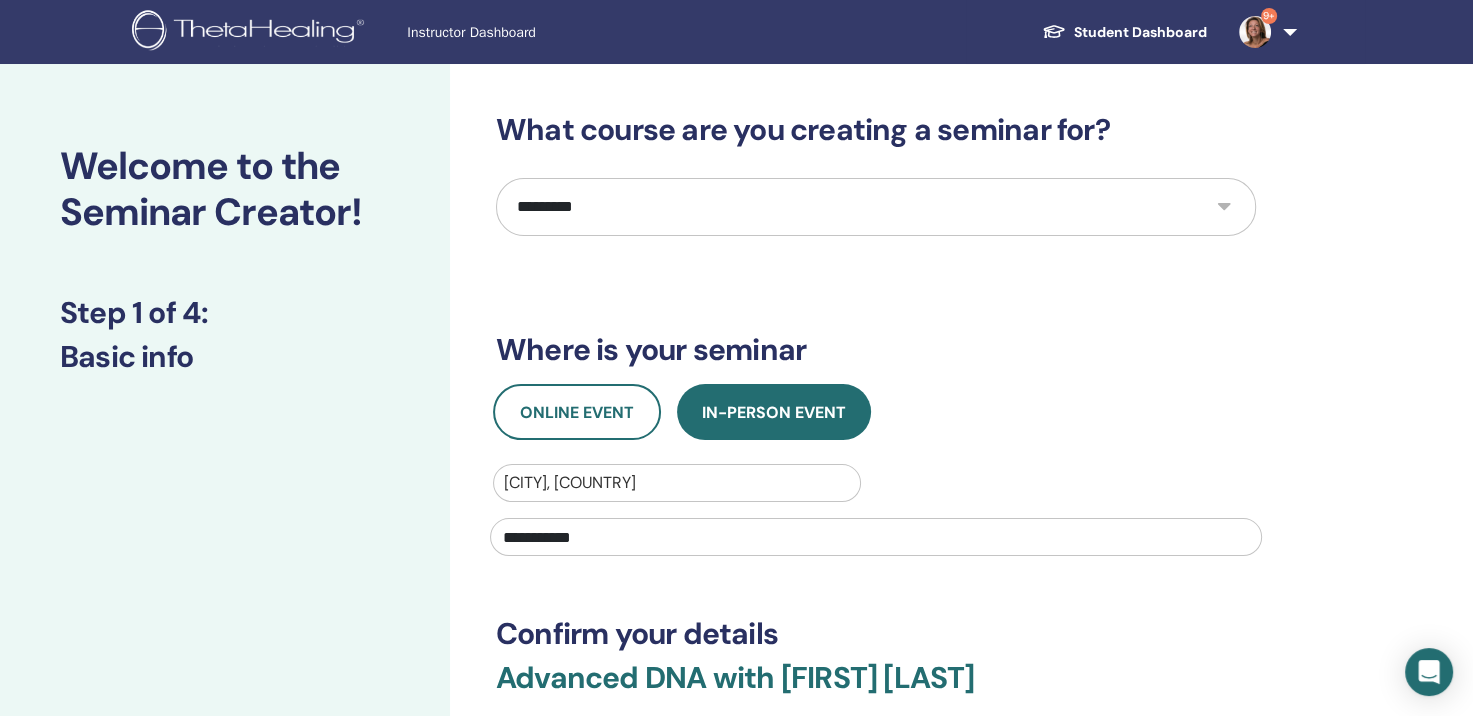 click on "**********" at bounding box center (876, 537) 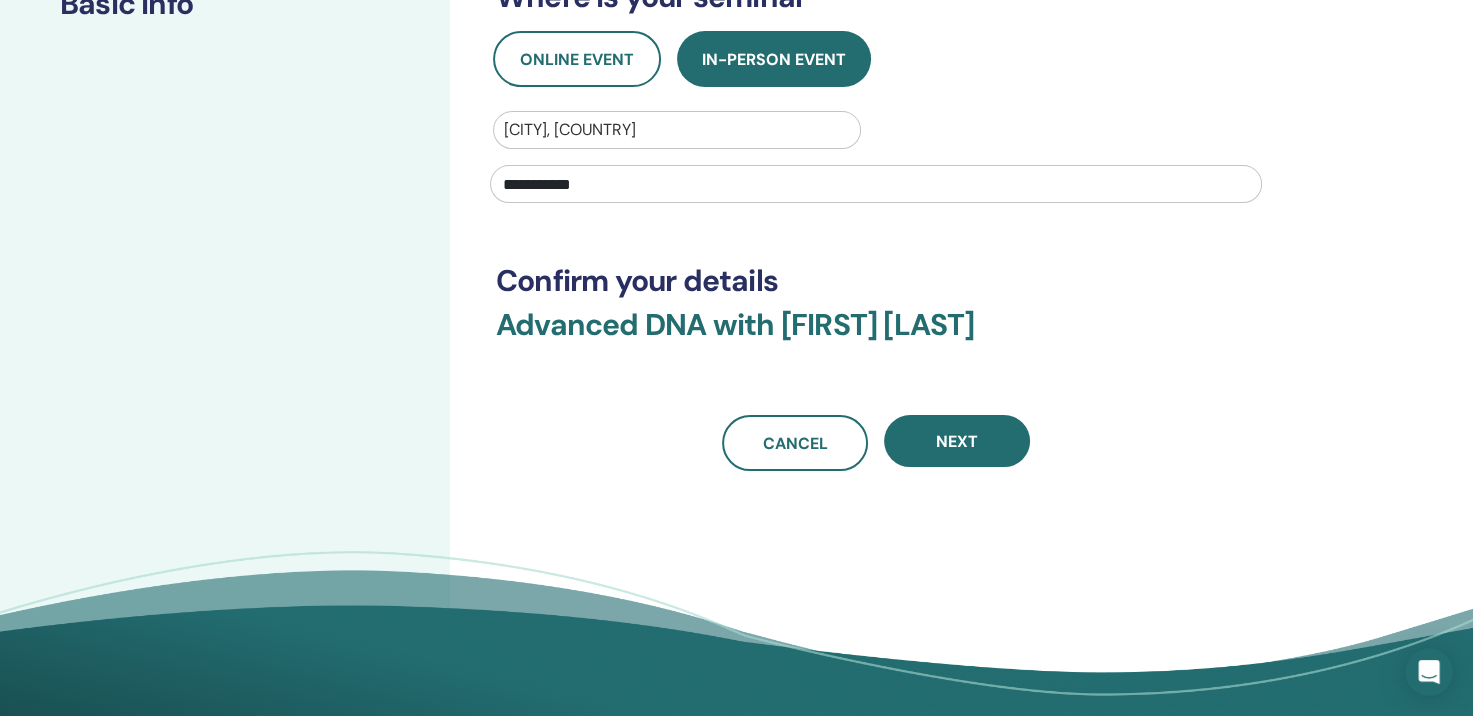 scroll, scrollTop: 383, scrollLeft: 0, axis: vertical 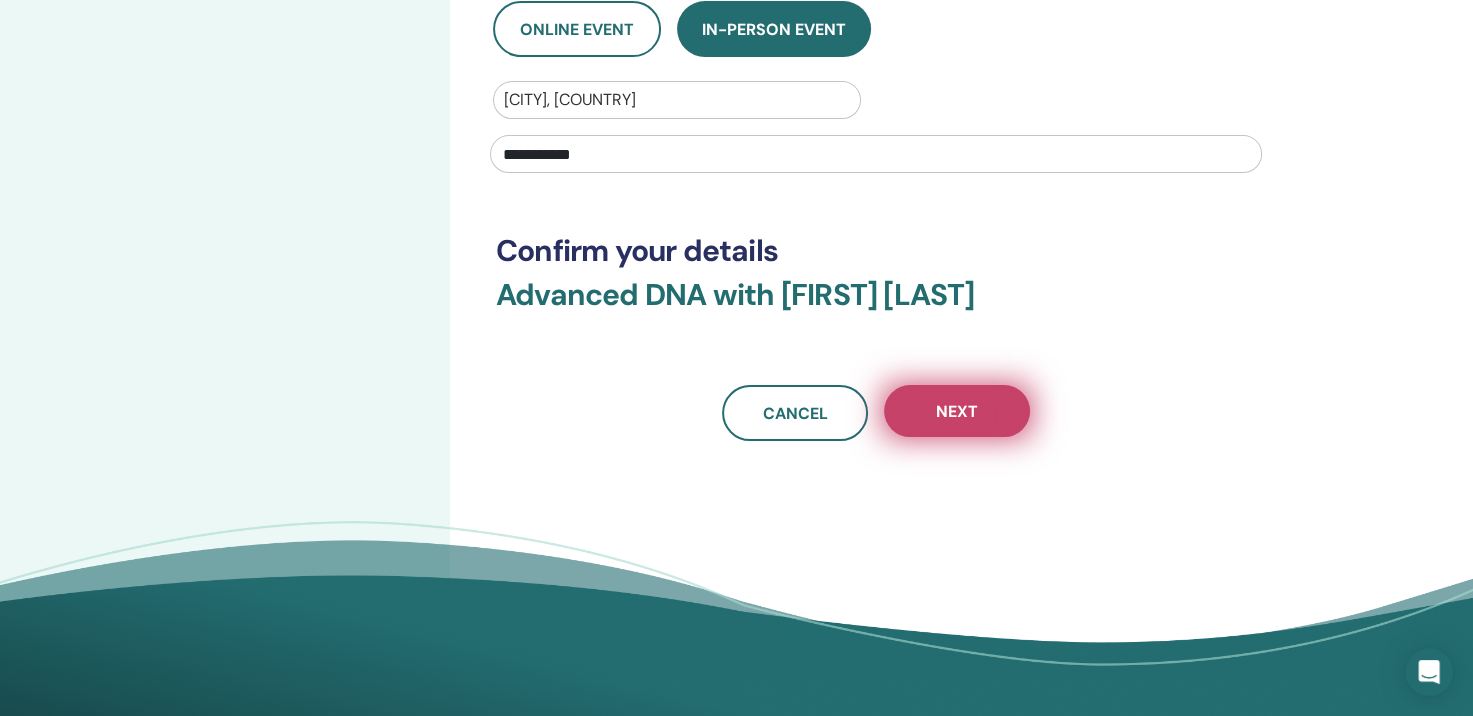 type on "**********" 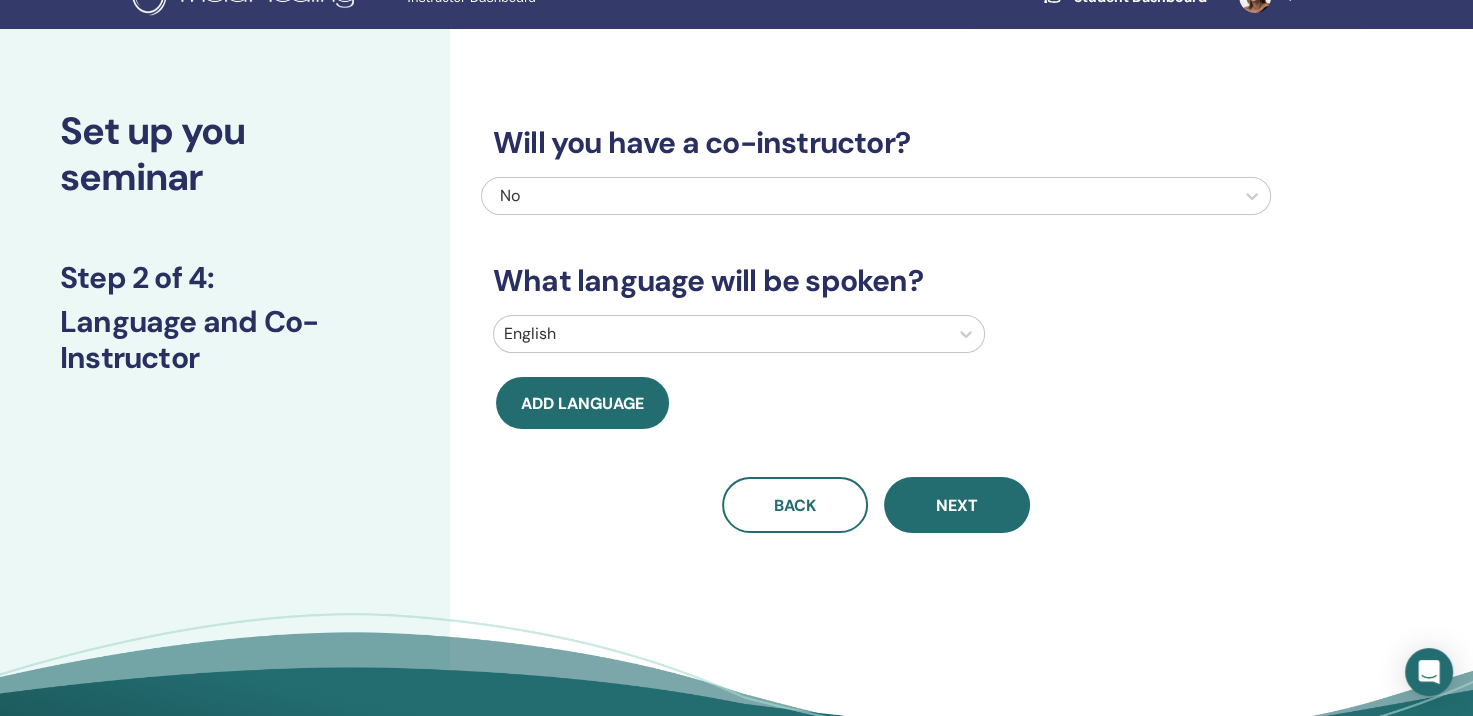 scroll, scrollTop: 26, scrollLeft: 0, axis: vertical 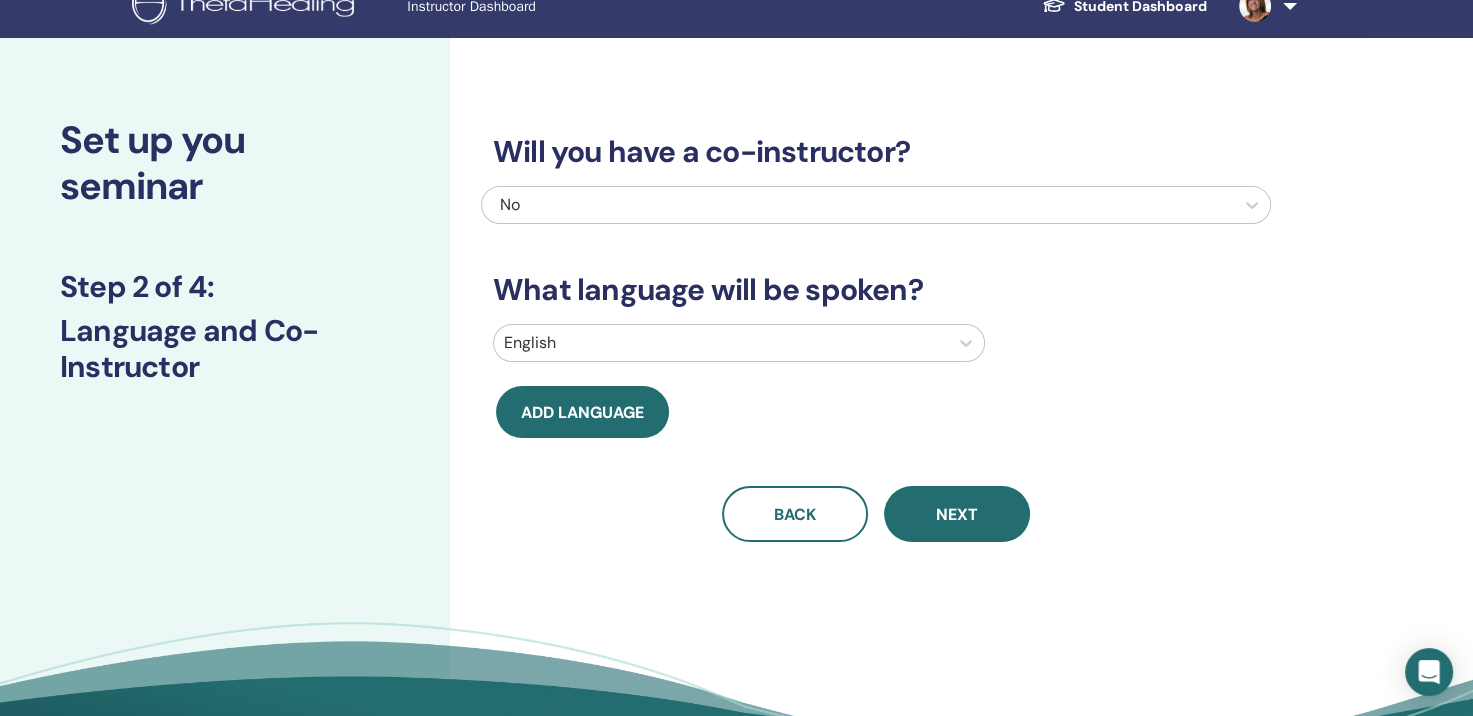 click at bounding box center [721, 343] 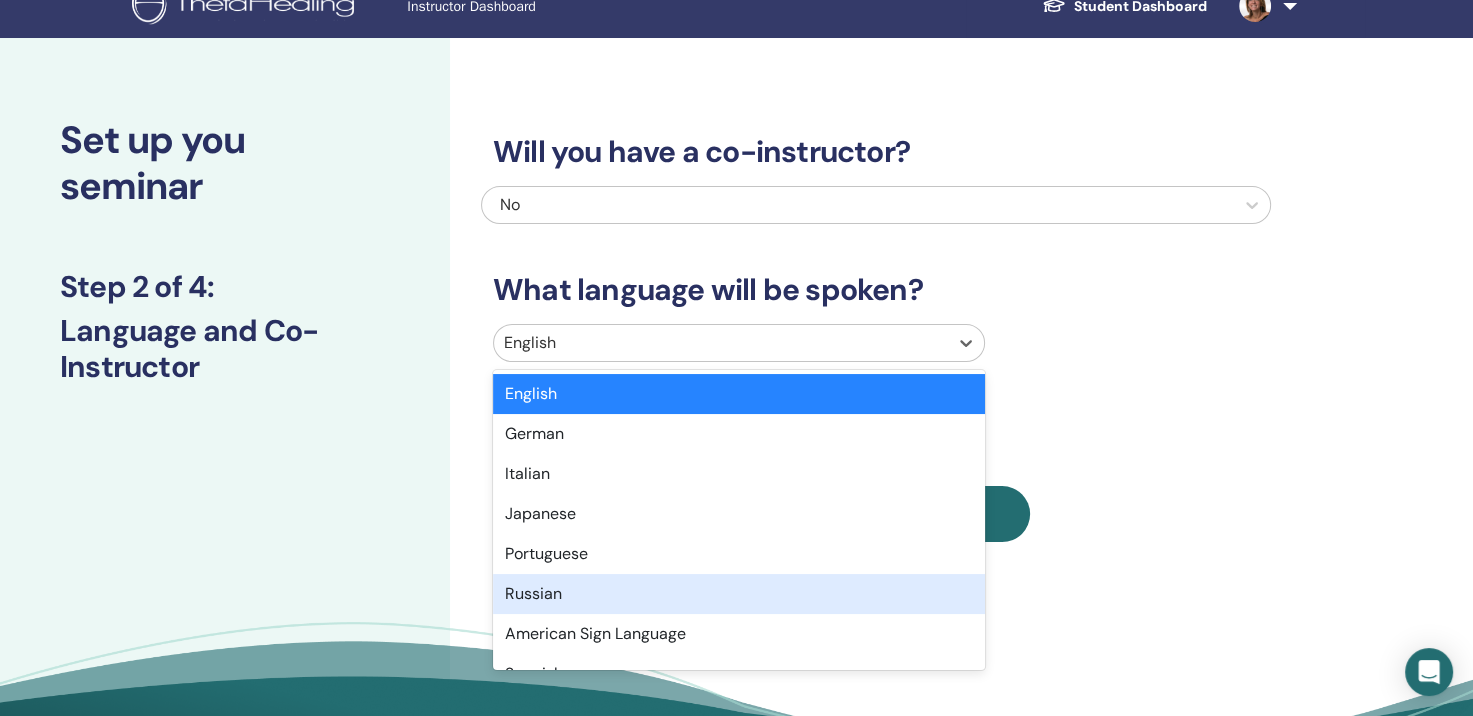 click on "Russian" at bounding box center [739, 594] 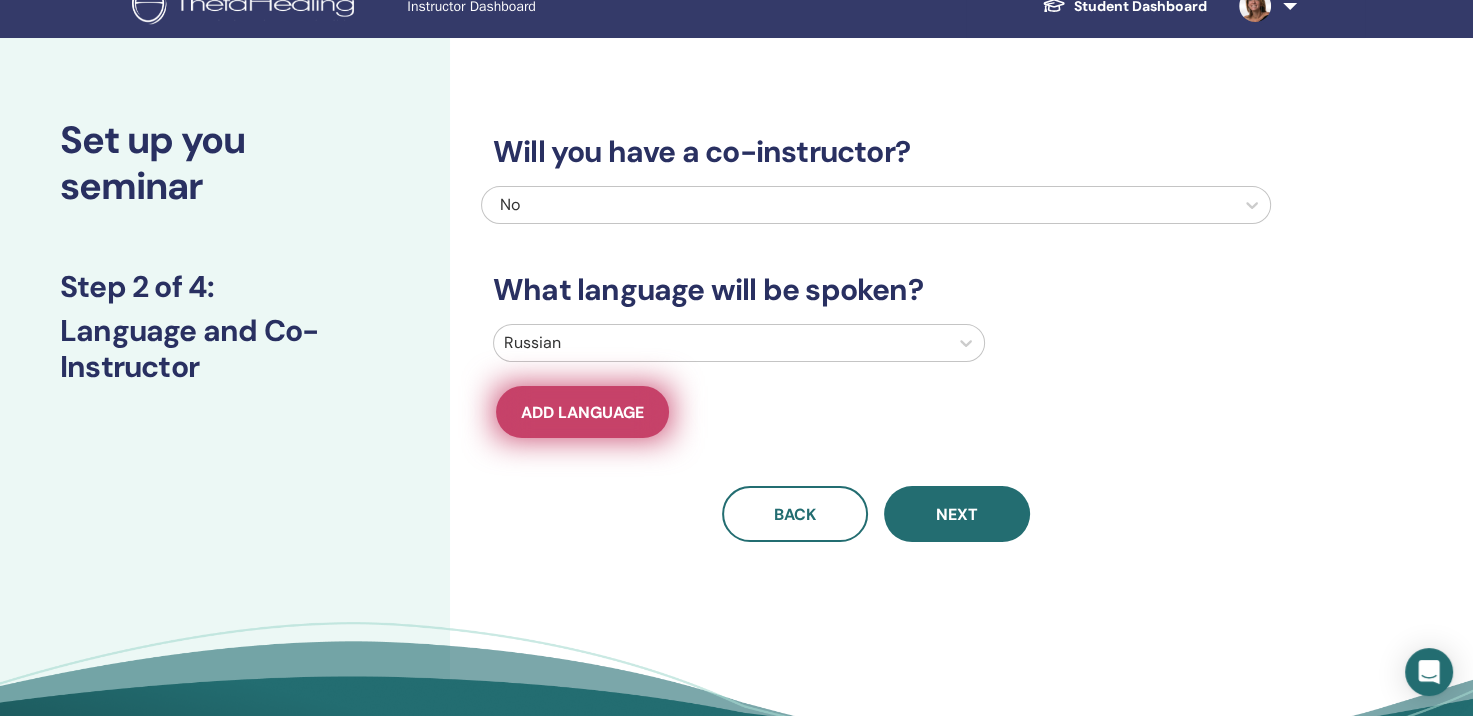 click on "Add language" at bounding box center (582, 412) 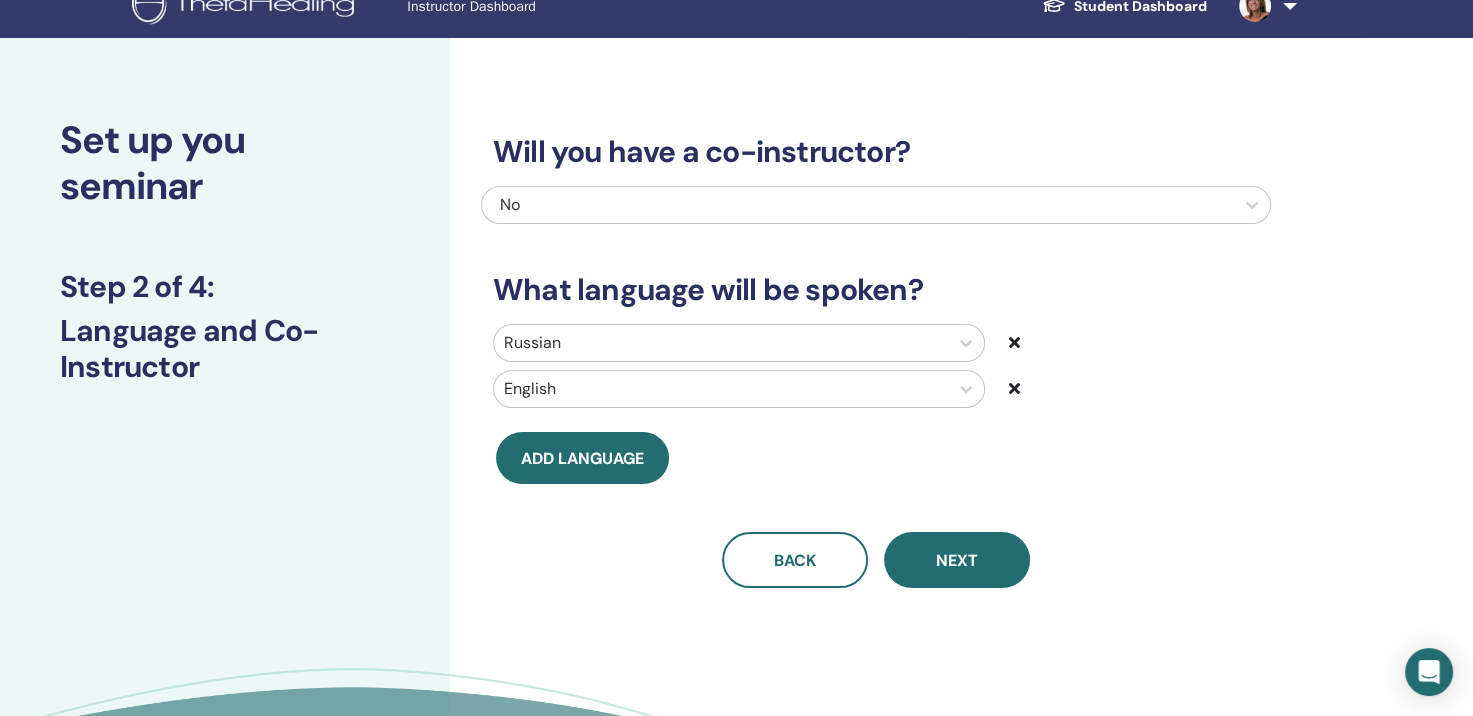 click at bounding box center (721, 389) 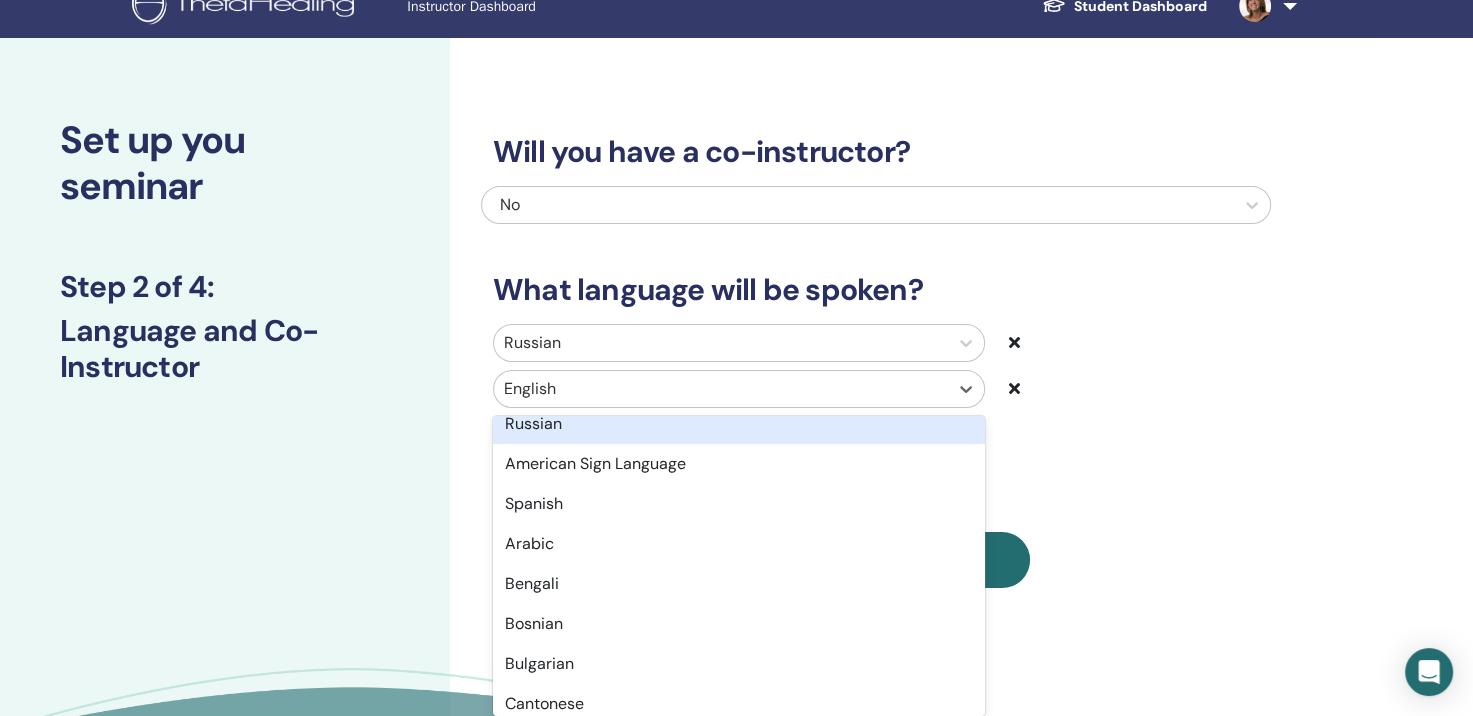 scroll, scrollTop: 300, scrollLeft: 0, axis: vertical 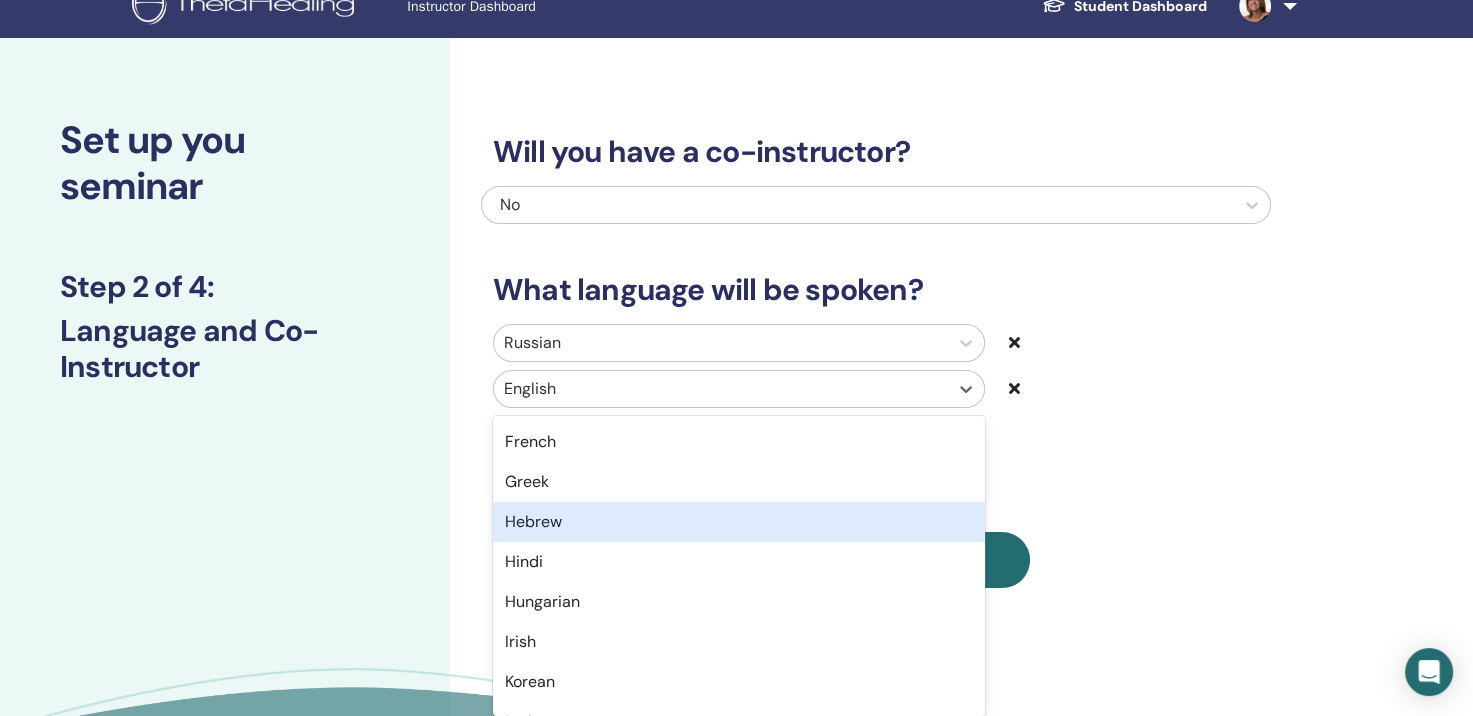 click on "Hebrew" at bounding box center [739, 522] 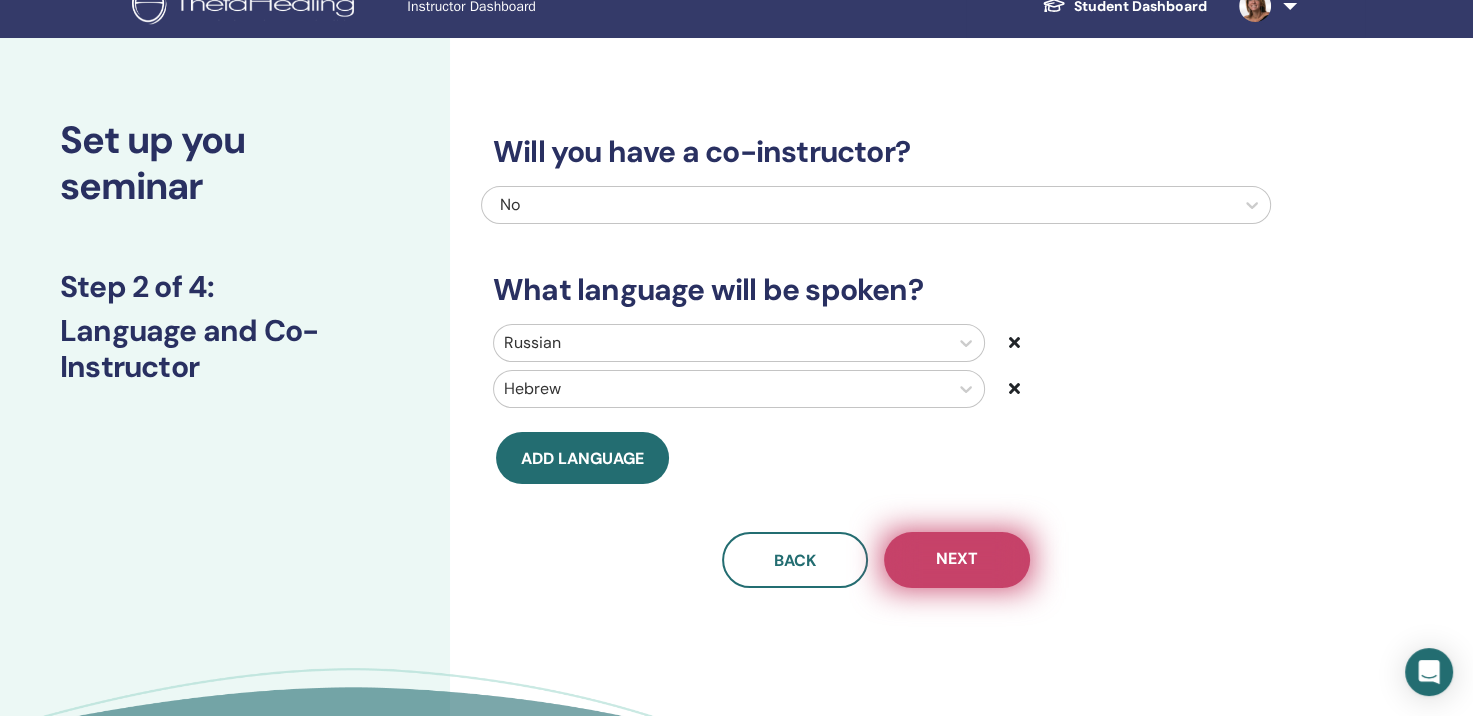 click on "Next" at bounding box center (957, 560) 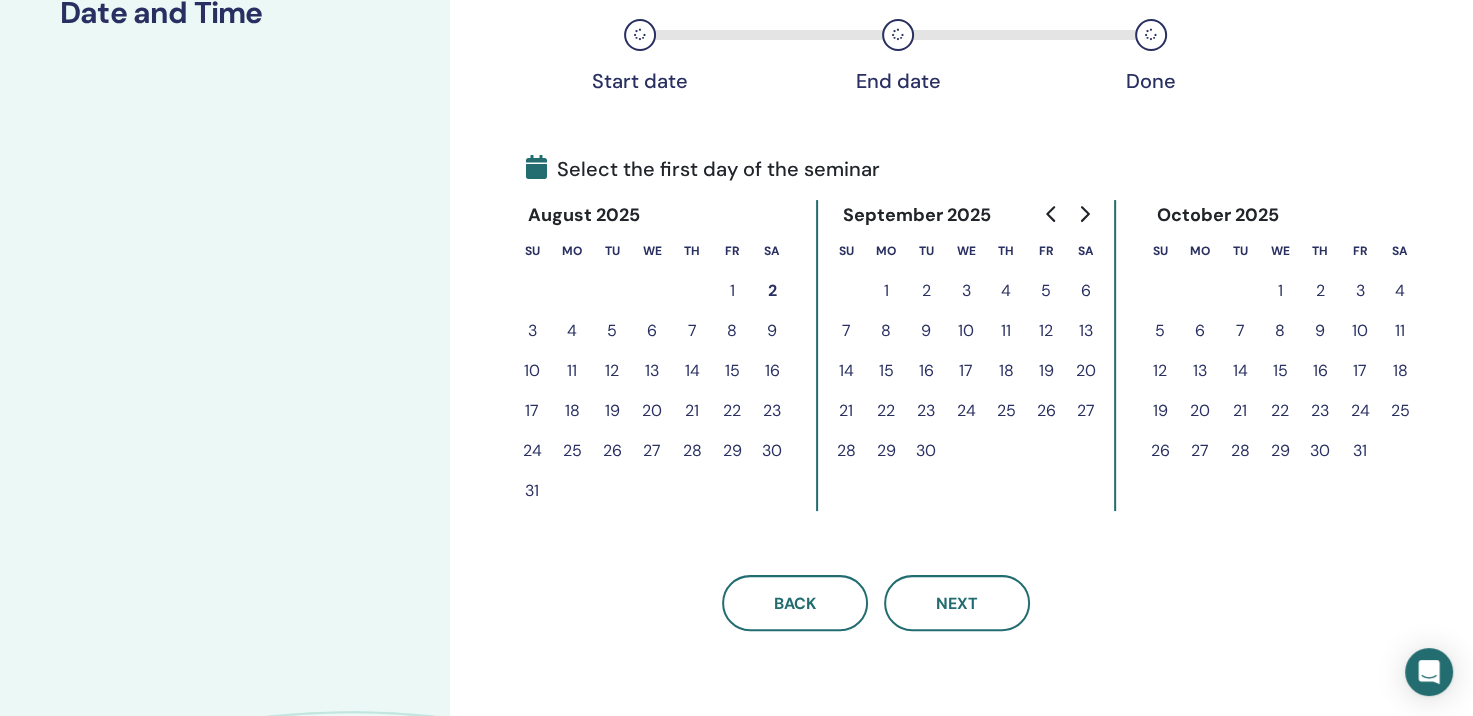 scroll, scrollTop: 351, scrollLeft: 0, axis: vertical 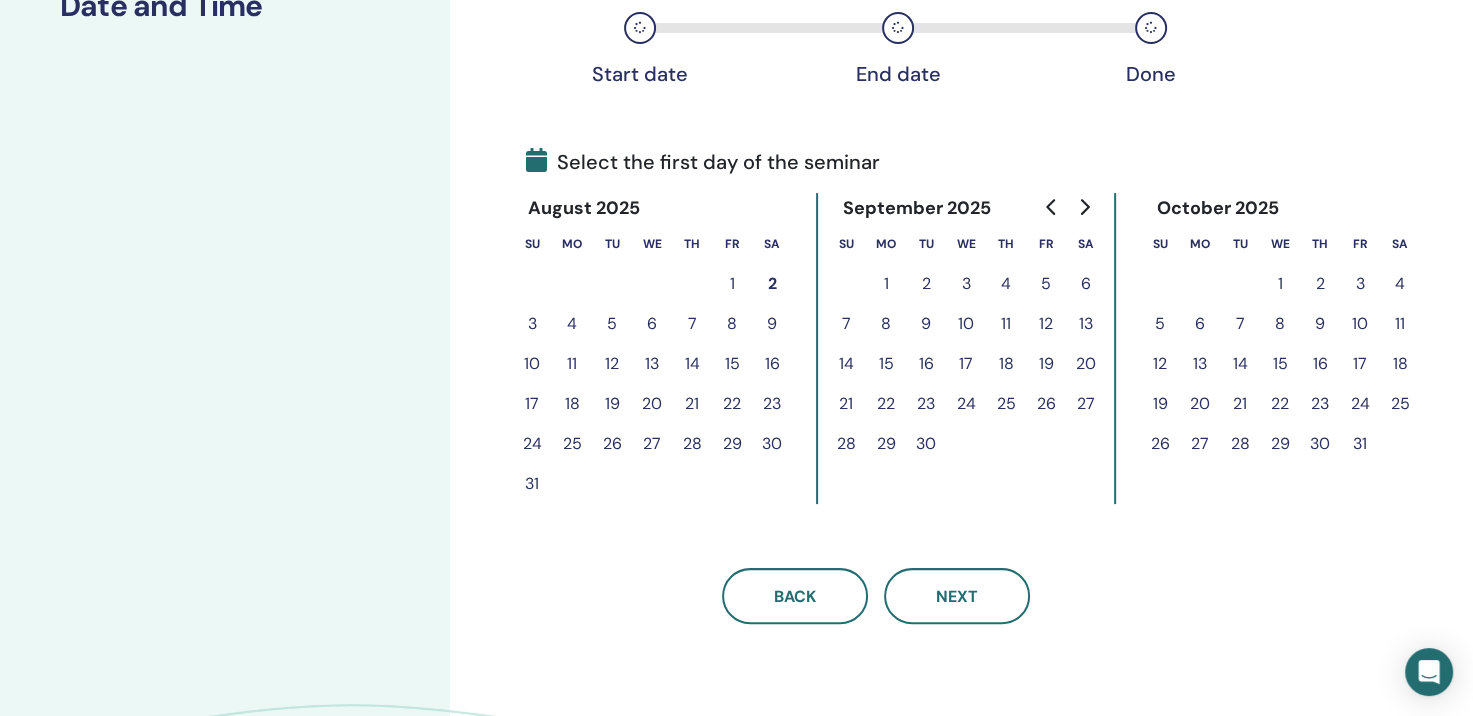 click on "22" at bounding box center [732, 404] 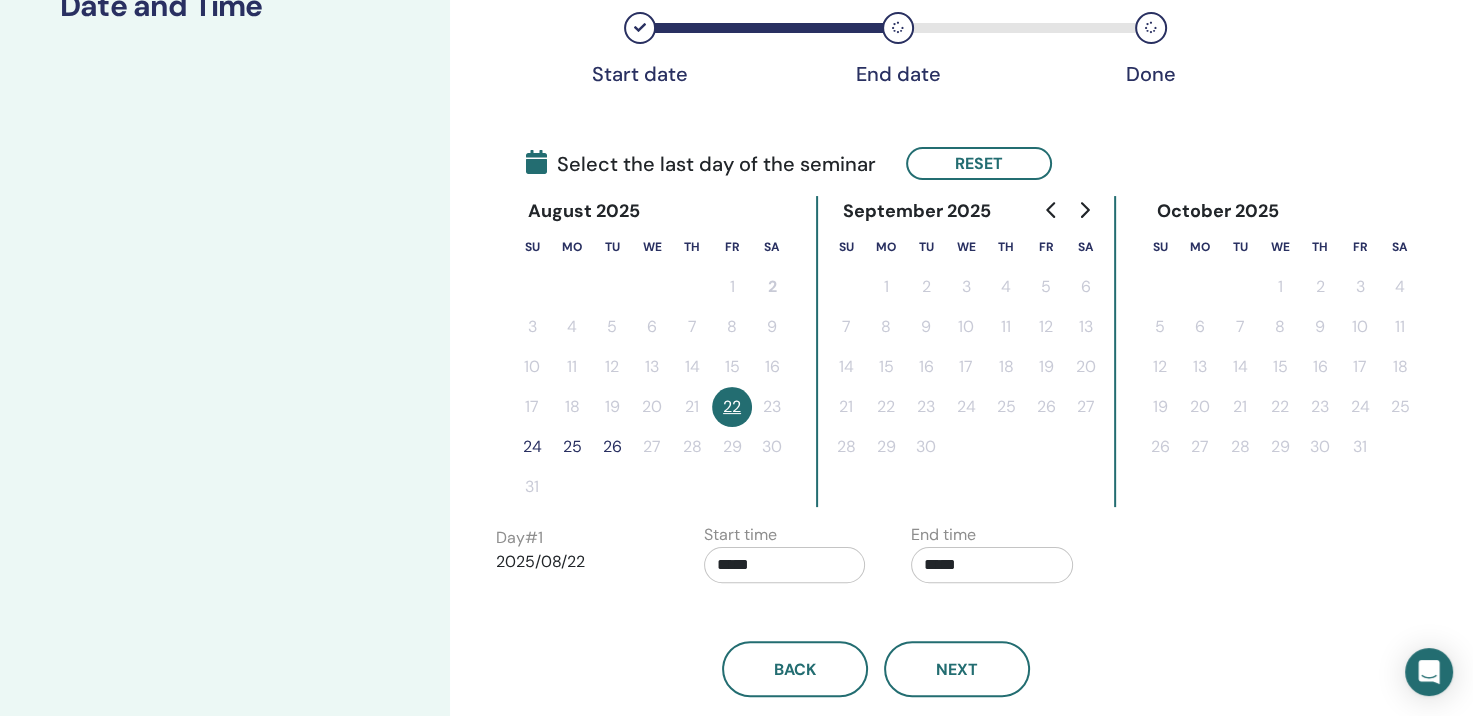 click on "24" at bounding box center (532, 447) 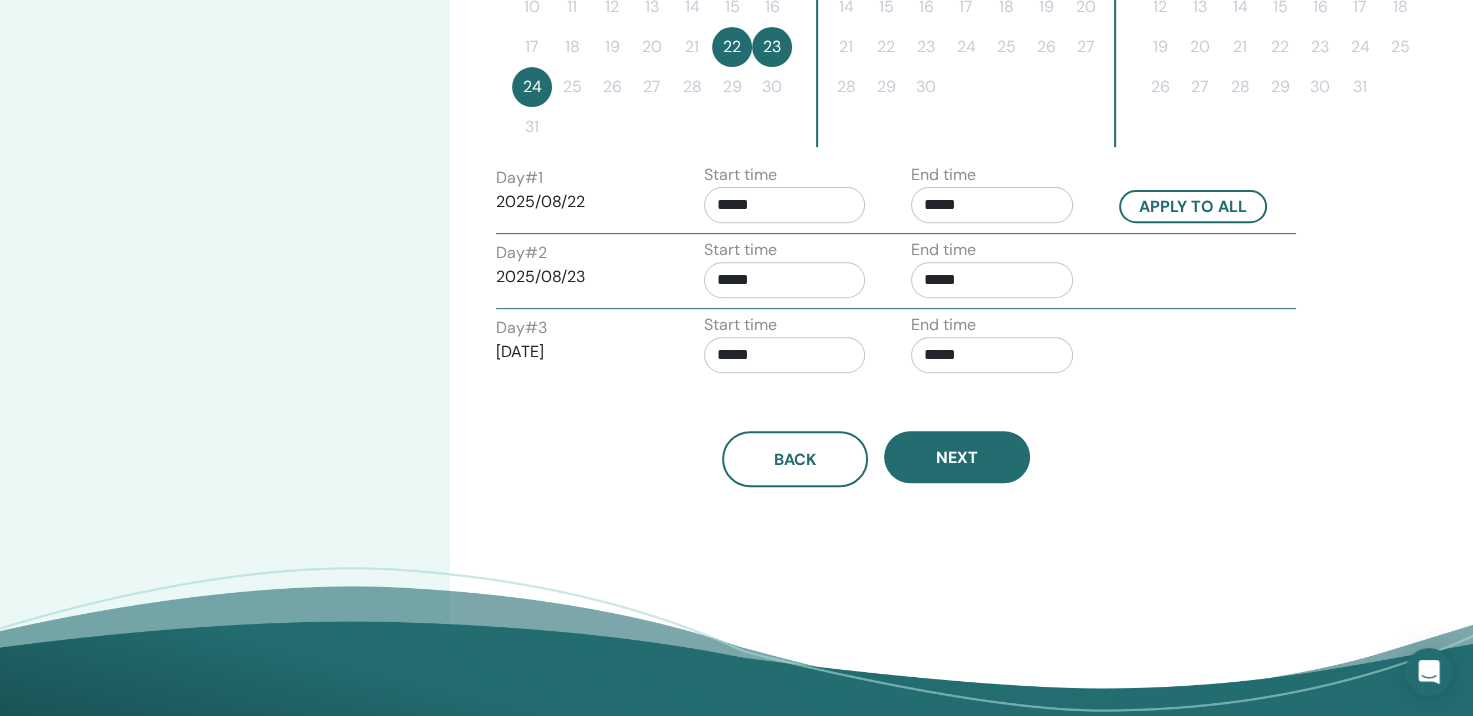 scroll, scrollTop: 755, scrollLeft: 0, axis: vertical 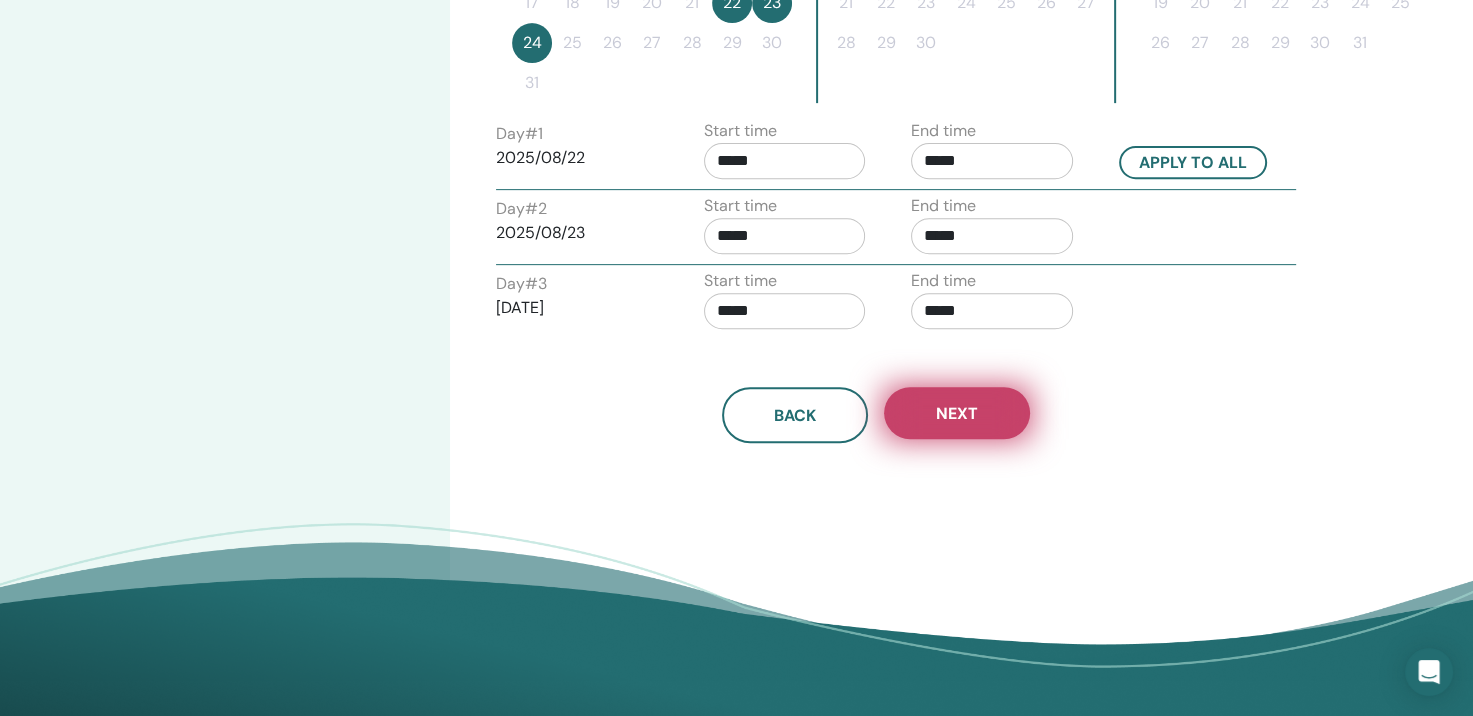 click on "Next" at bounding box center (957, 413) 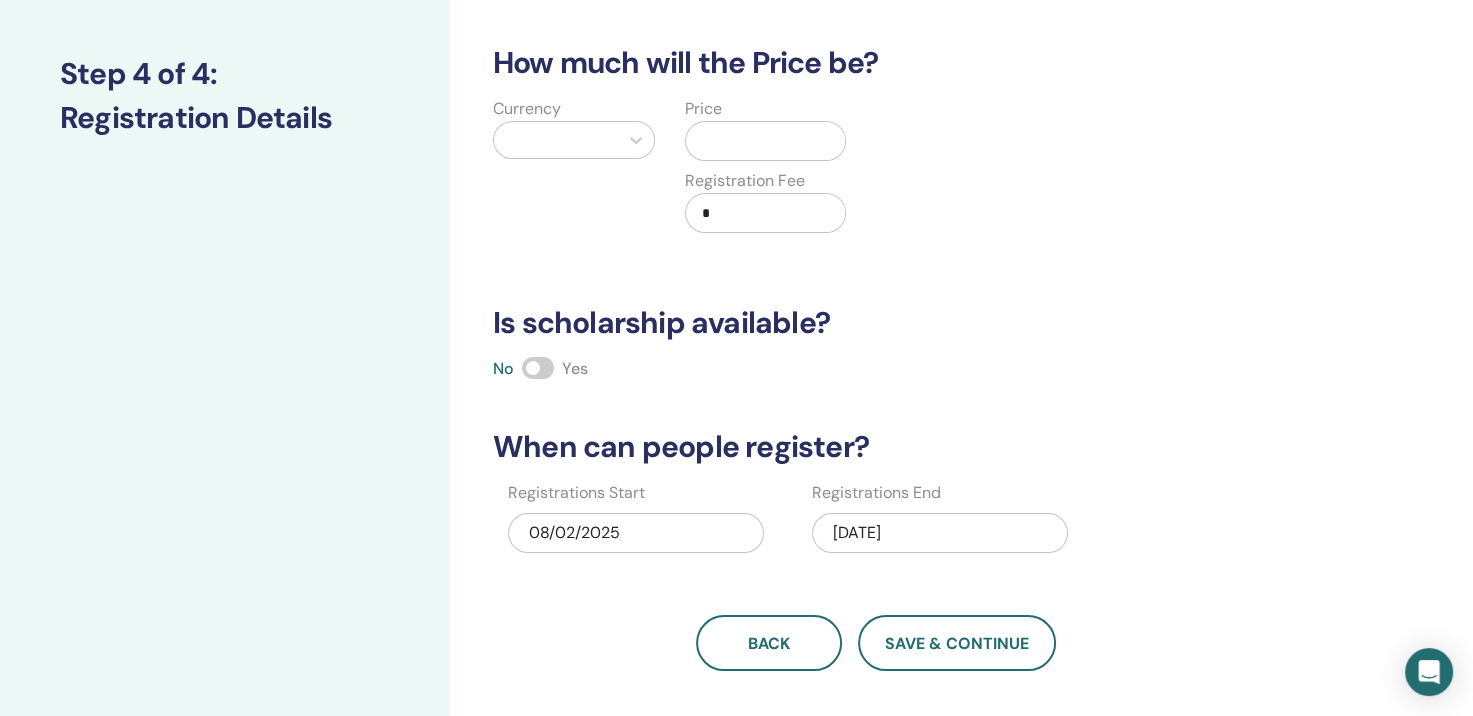 scroll, scrollTop: 192, scrollLeft: 0, axis: vertical 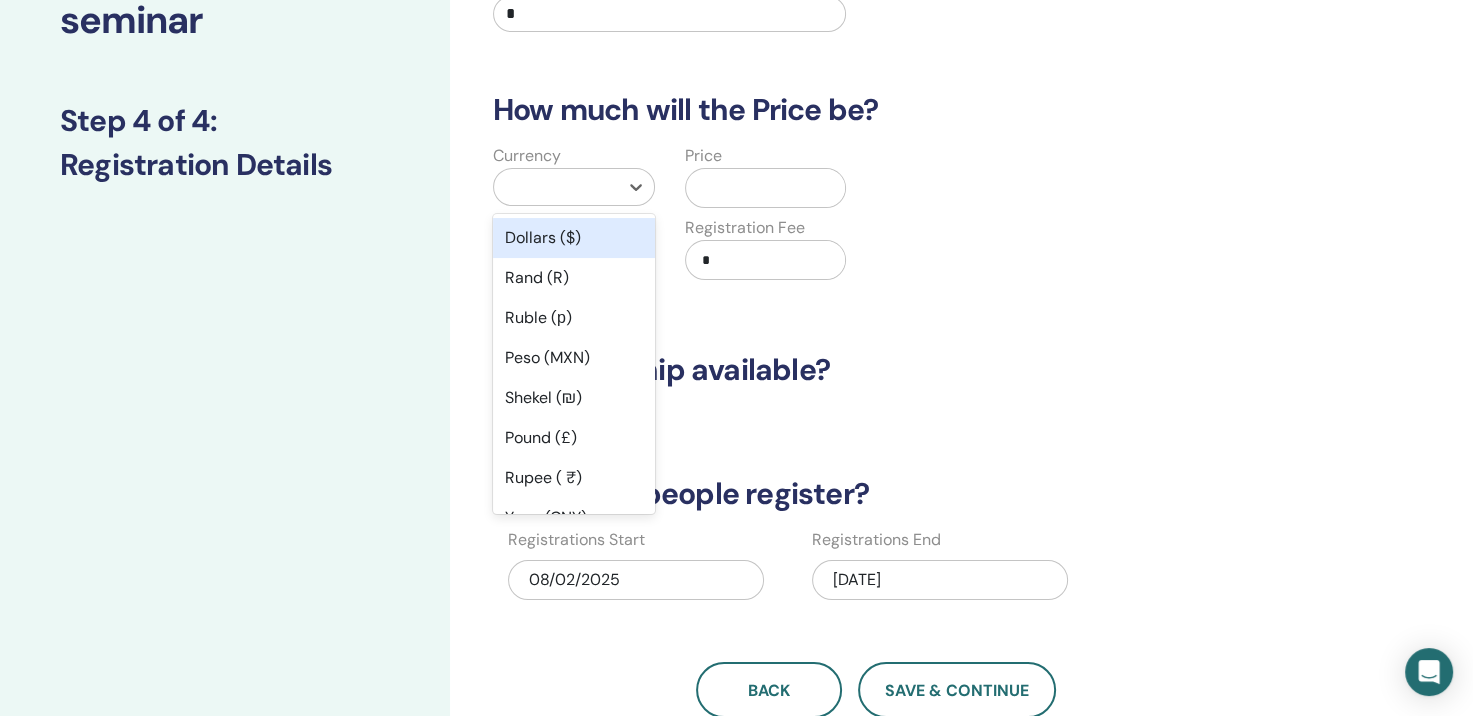 click at bounding box center (556, 187) 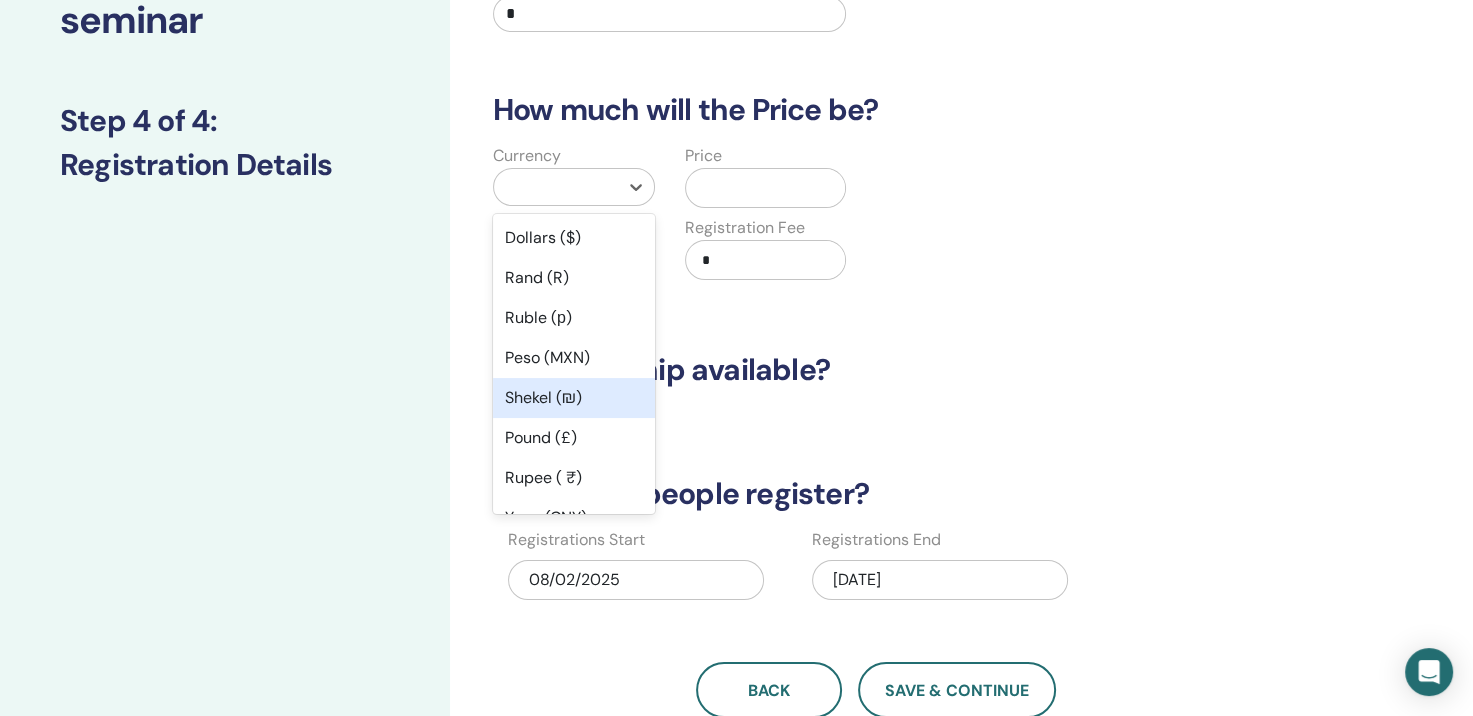 click on "Shekel (₪)" at bounding box center (574, 398) 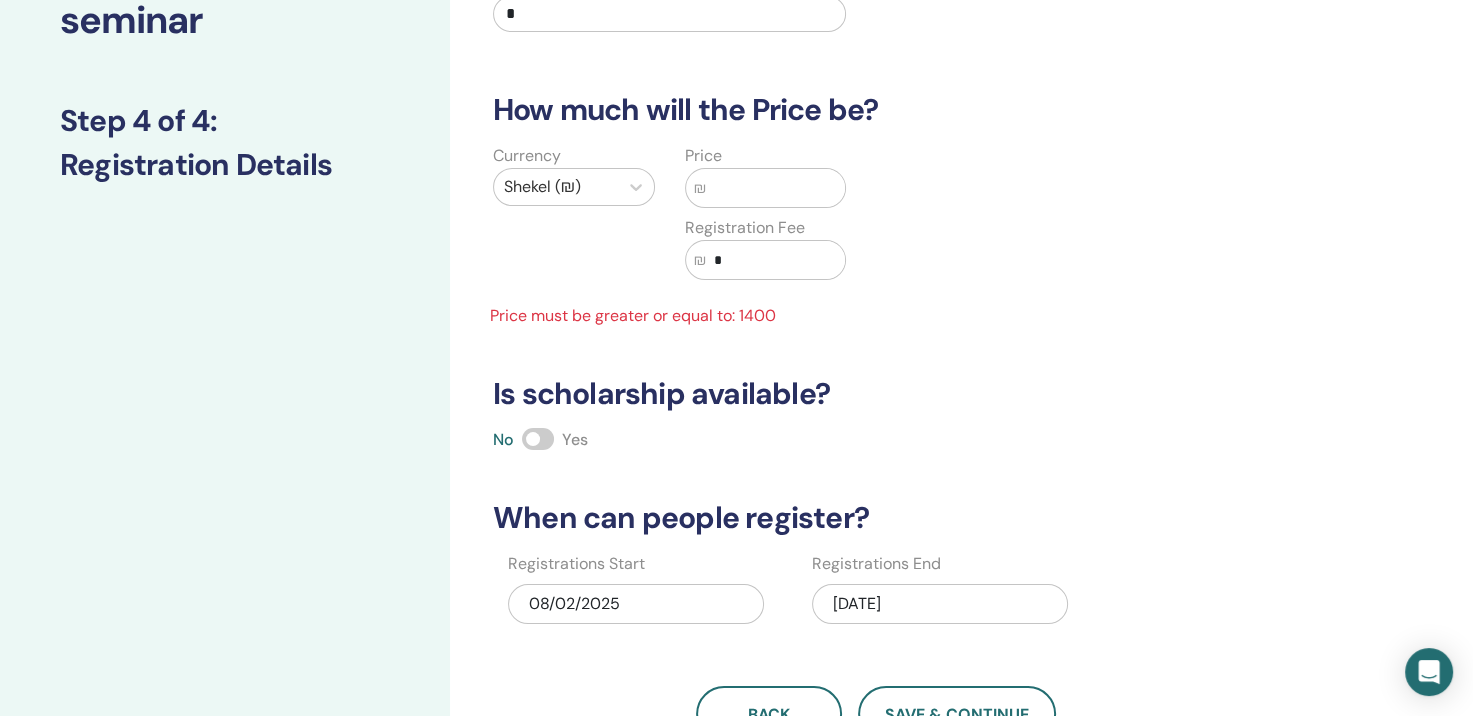 click at bounding box center (776, 188) 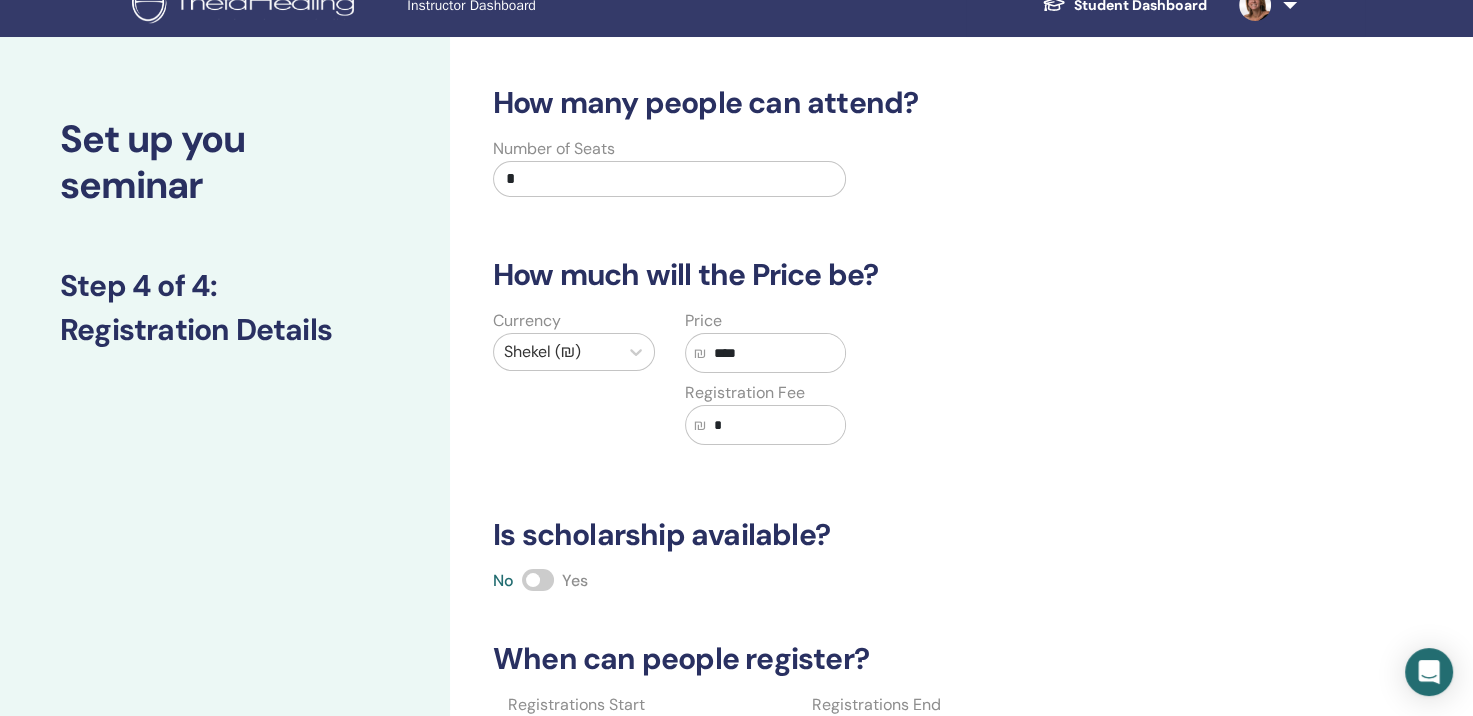 scroll, scrollTop: 0, scrollLeft: 0, axis: both 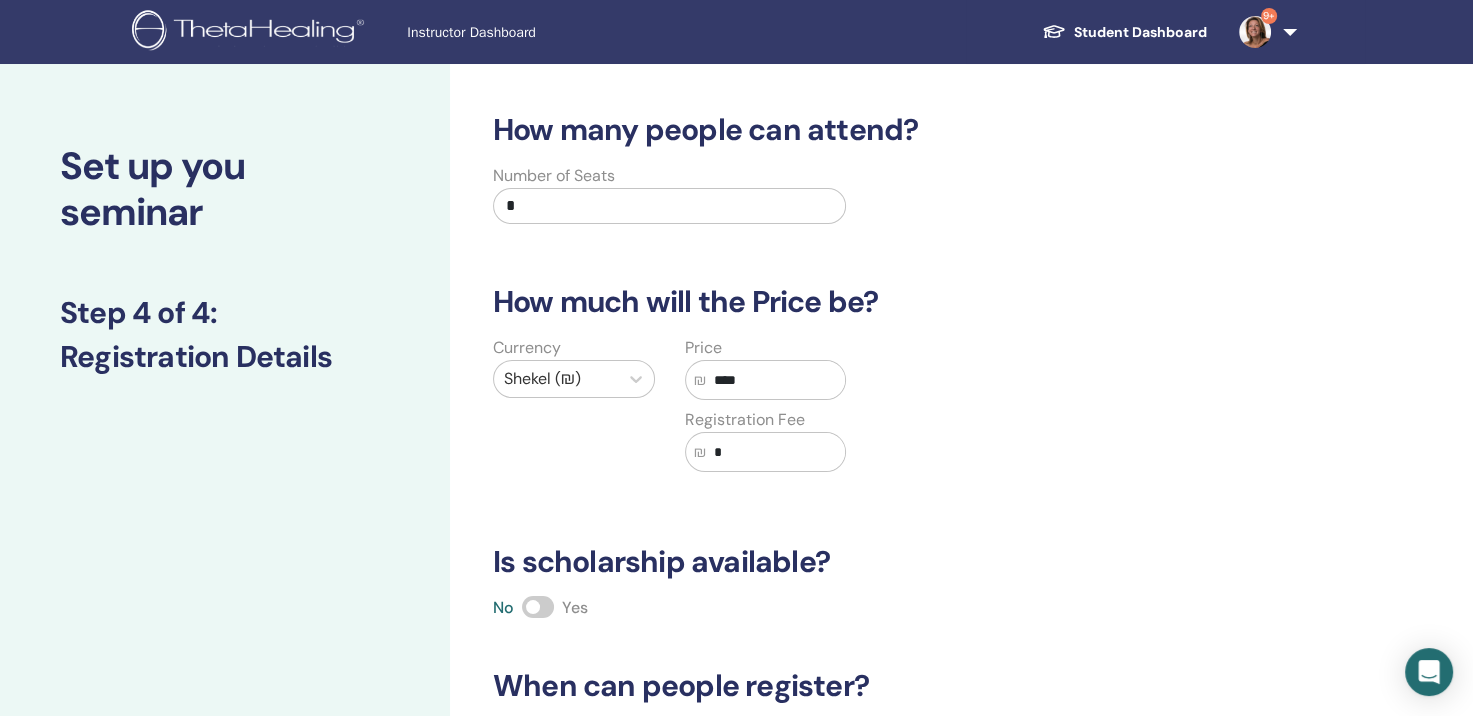 type on "****" 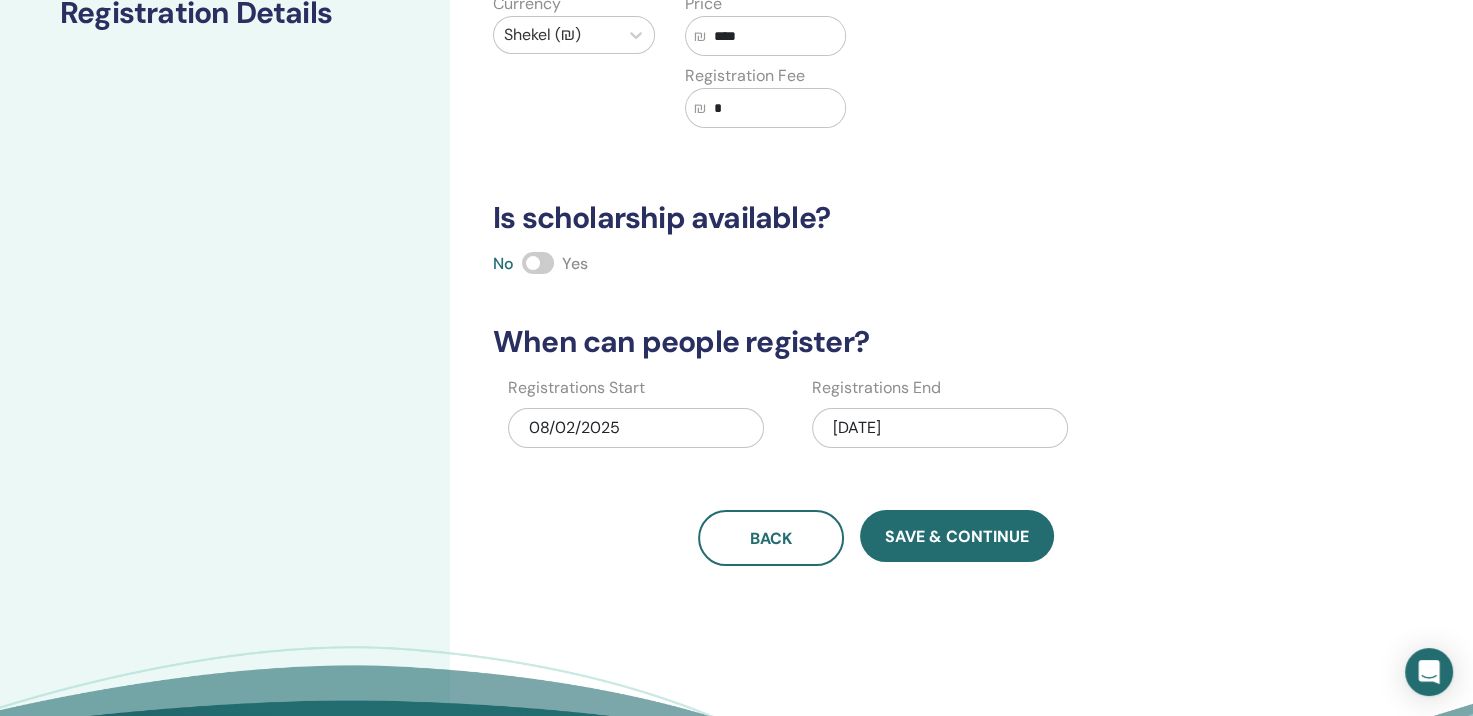 scroll, scrollTop: 373, scrollLeft: 0, axis: vertical 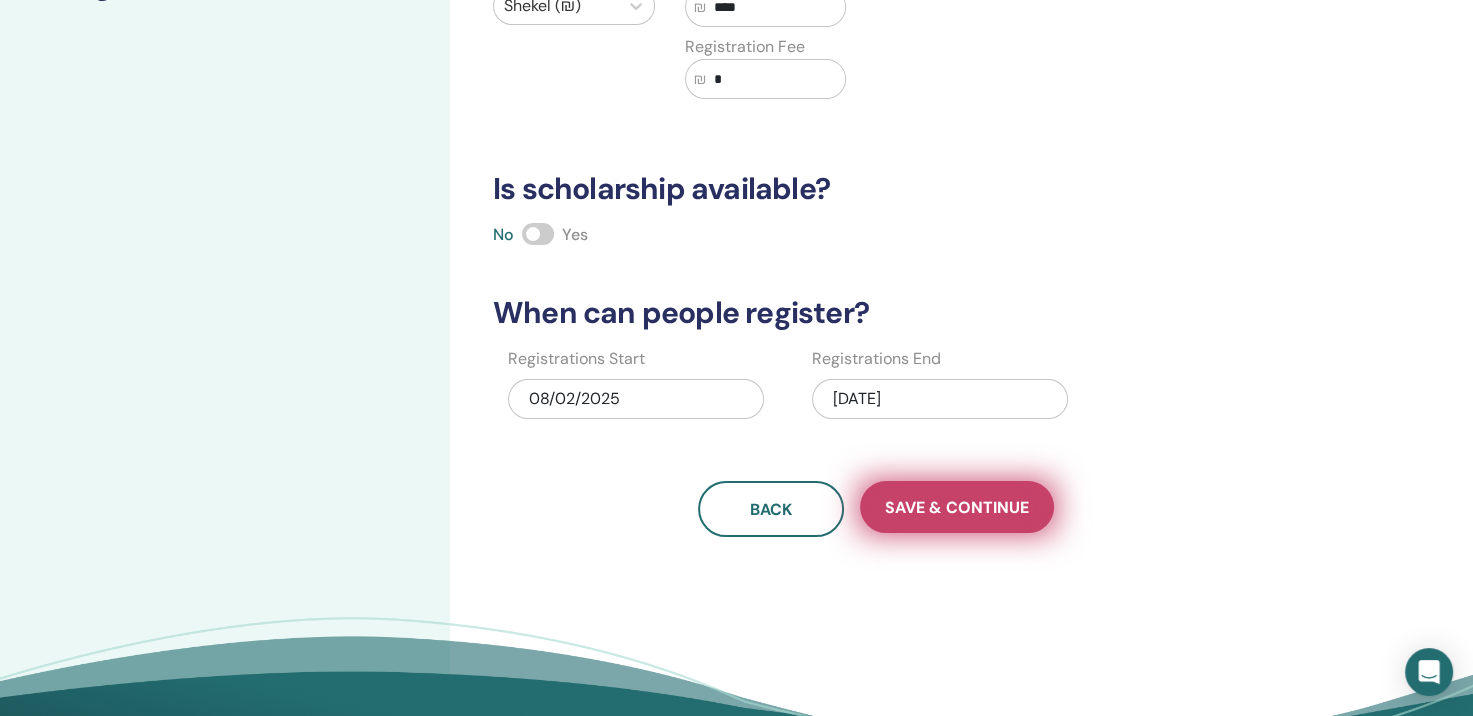 type on "**" 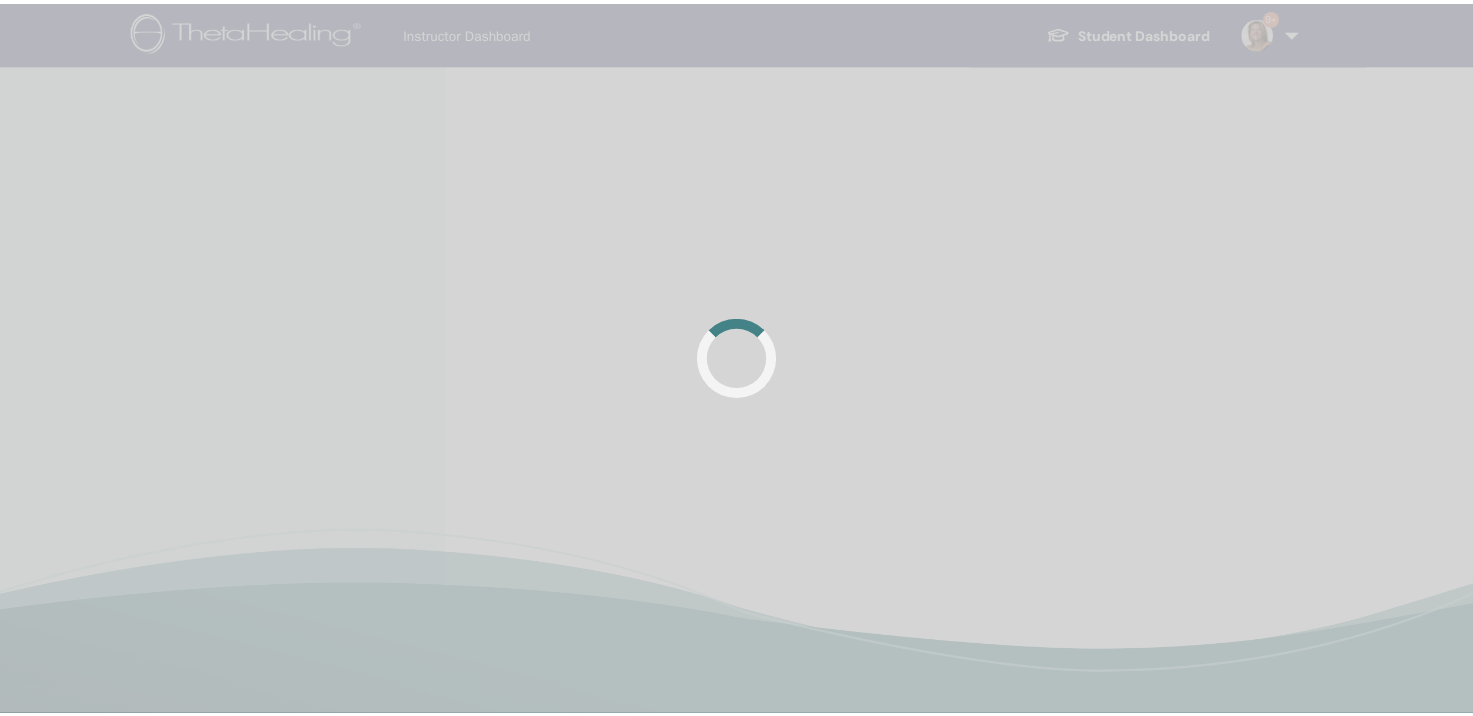 scroll, scrollTop: 0, scrollLeft: 0, axis: both 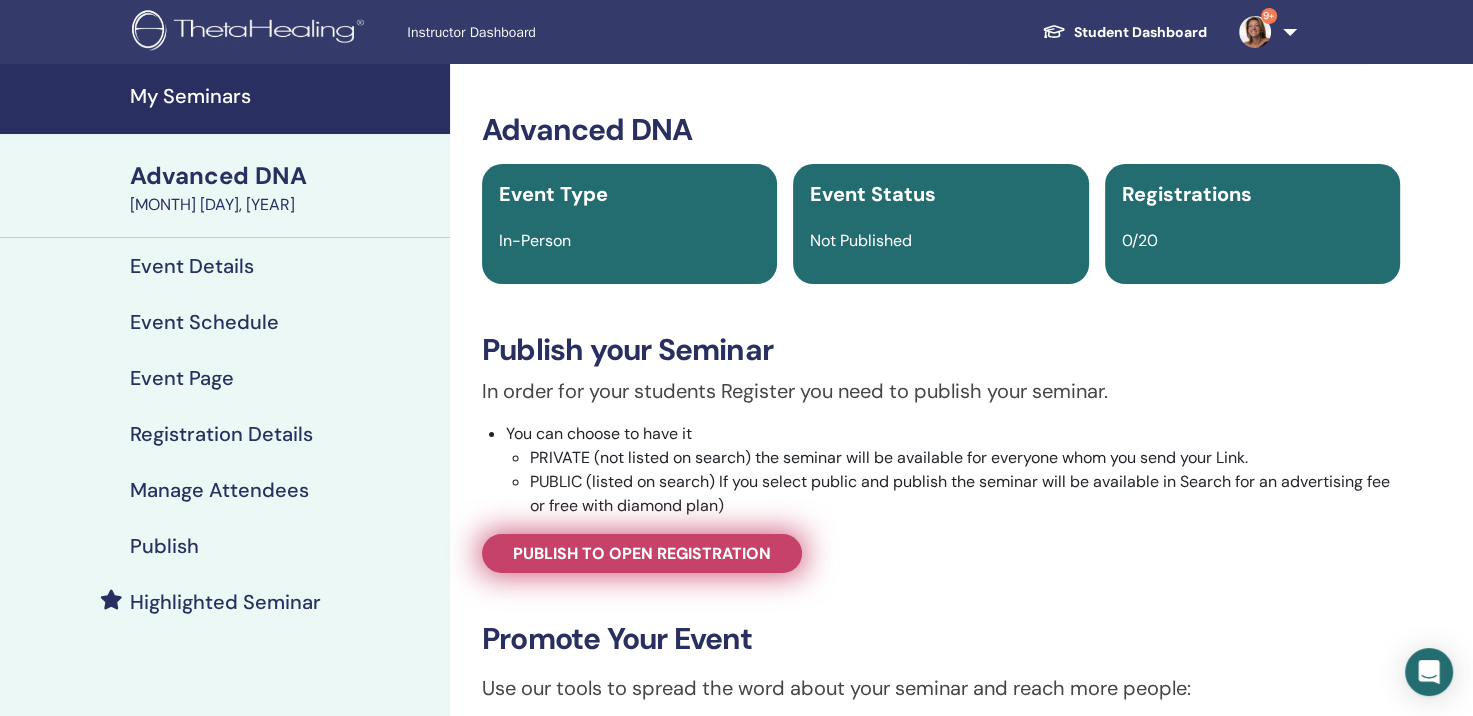click on "Publish to open registration" at bounding box center [642, 553] 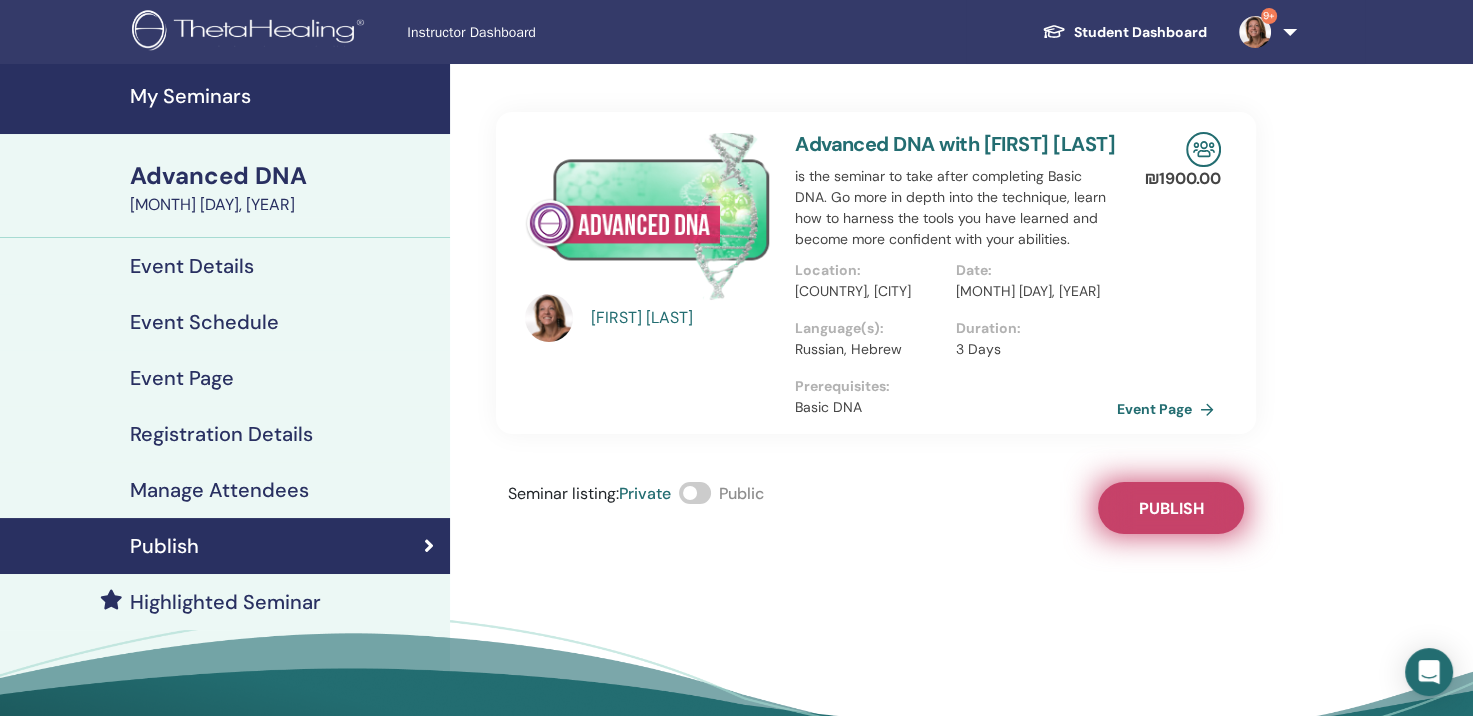 click on "Publish" at bounding box center [1171, 508] 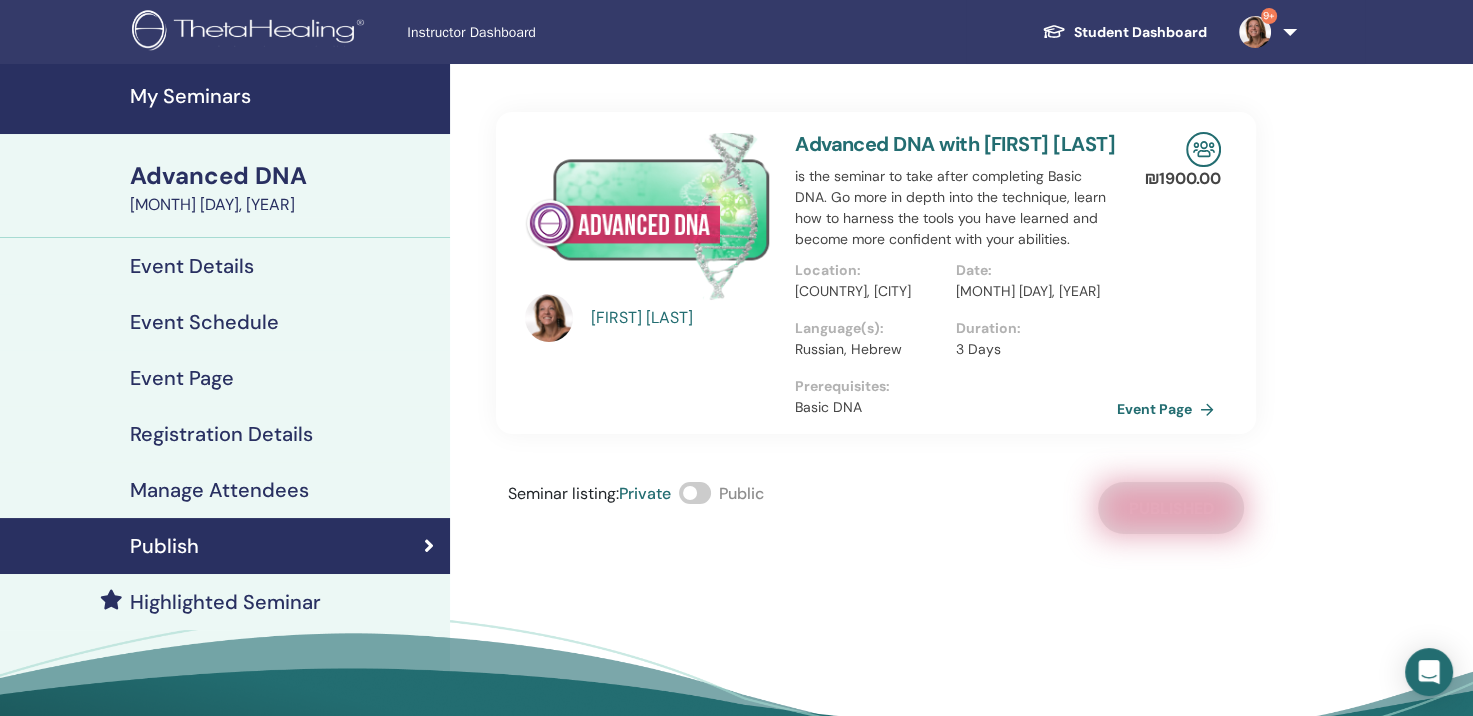click on "My Seminars" at bounding box center [284, 96] 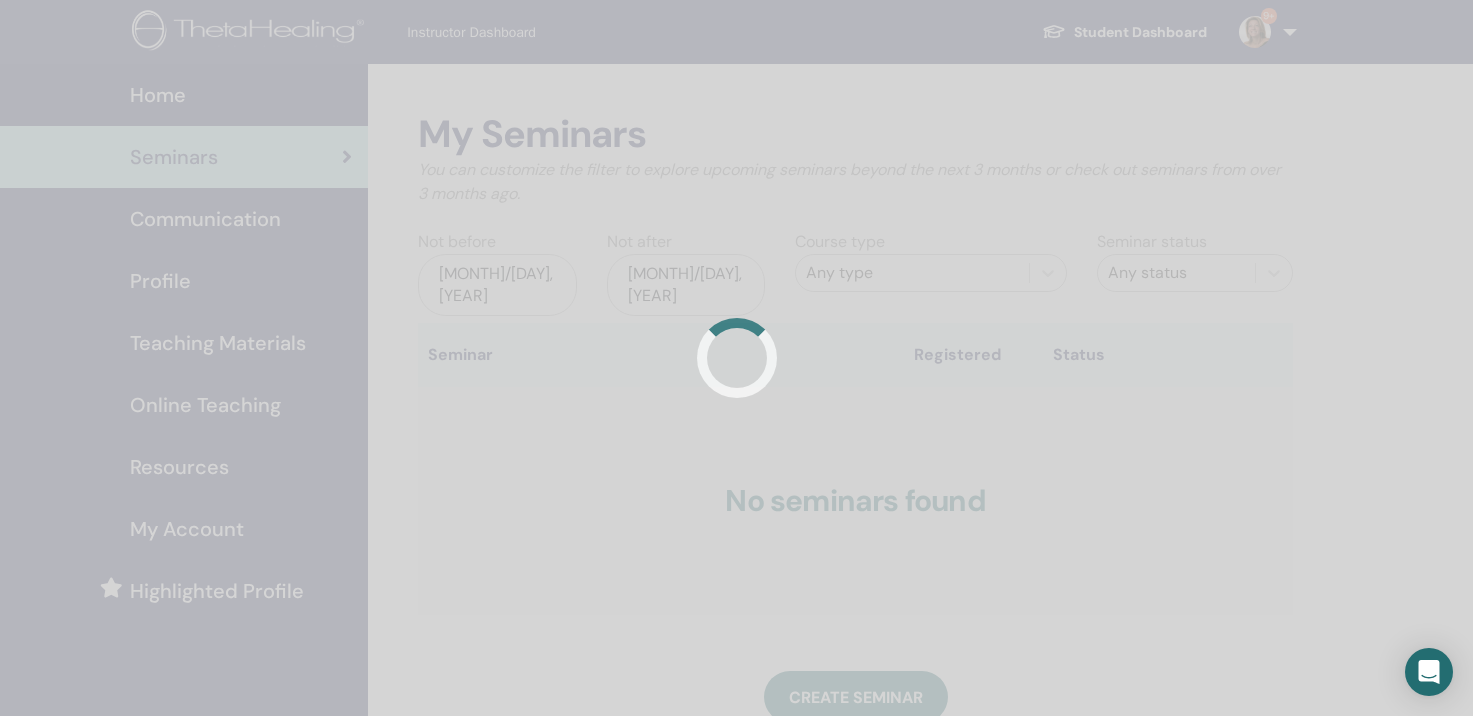 scroll, scrollTop: 0, scrollLeft: 0, axis: both 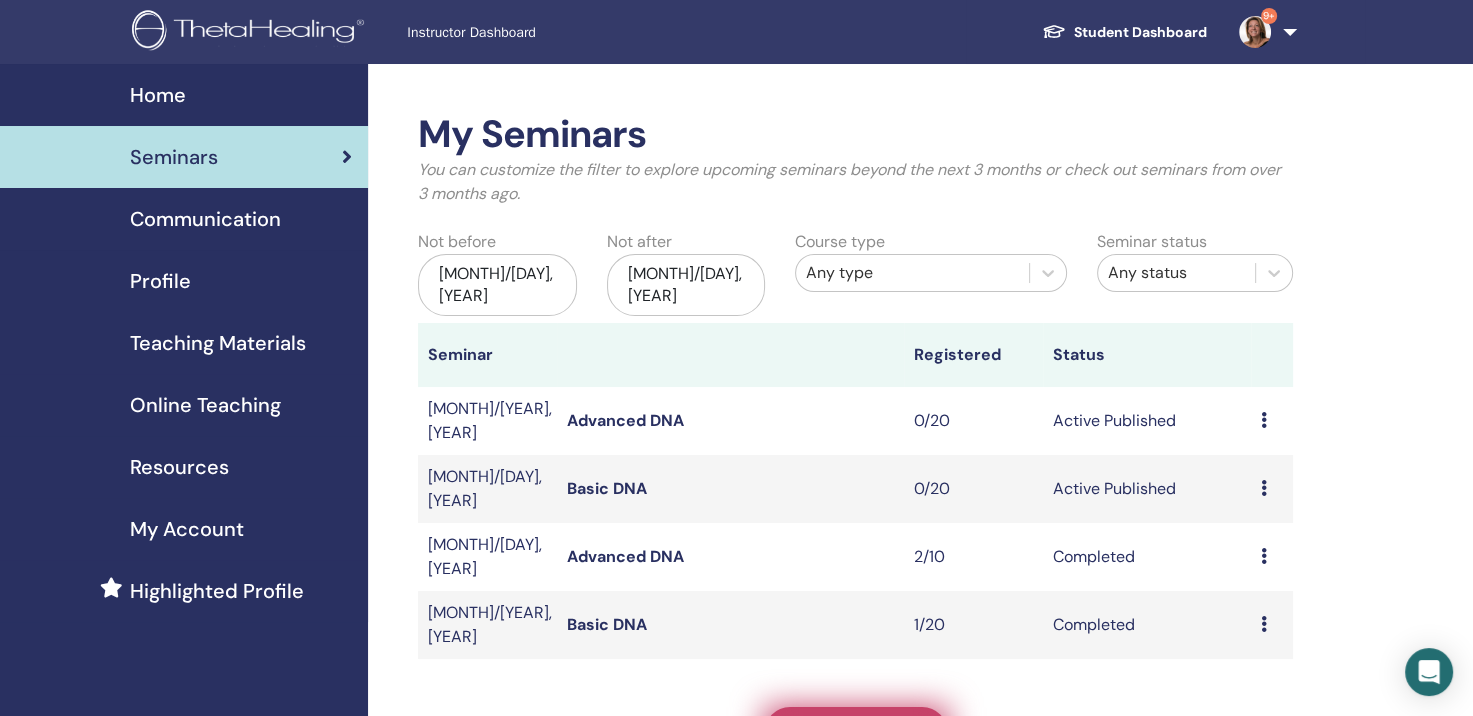 click on "Create seminar" at bounding box center (856, 733) 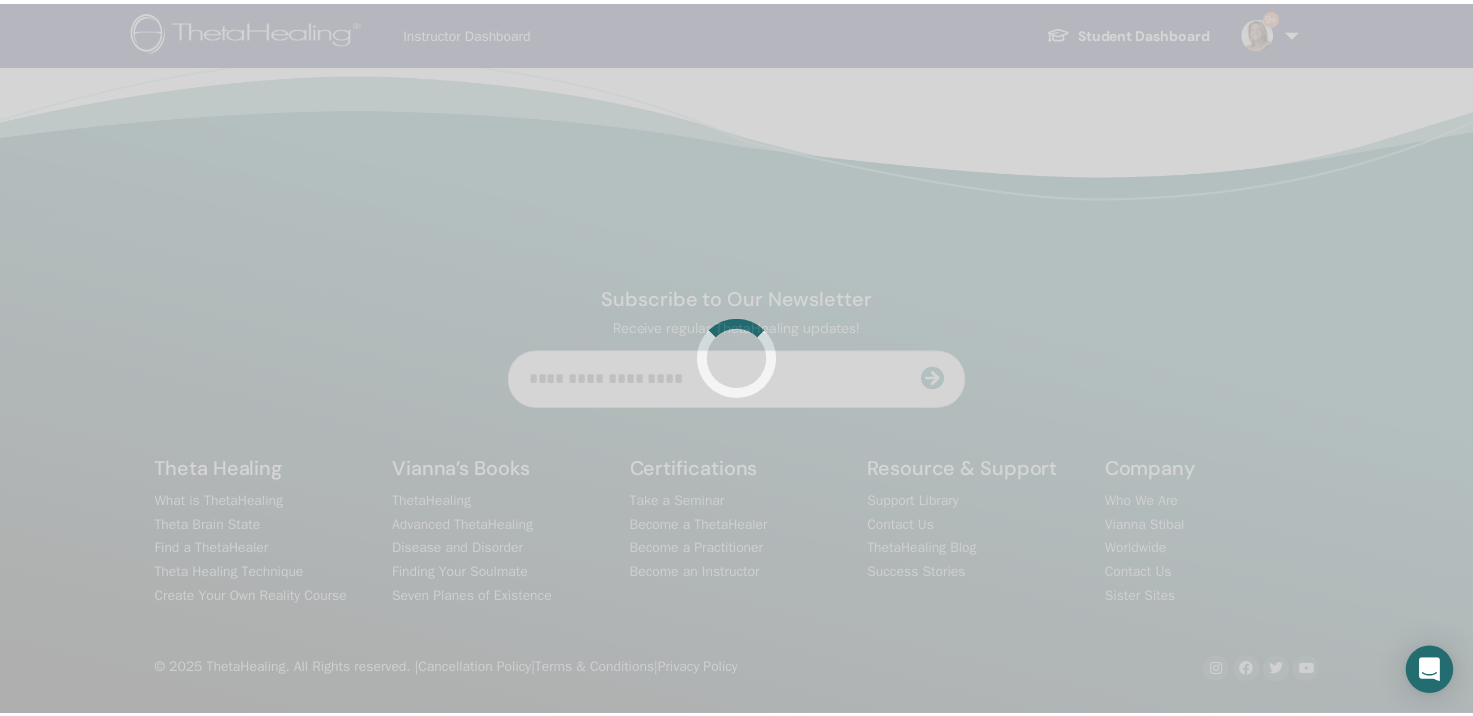 scroll, scrollTop: 0, scrollLeft: 0, axis: both 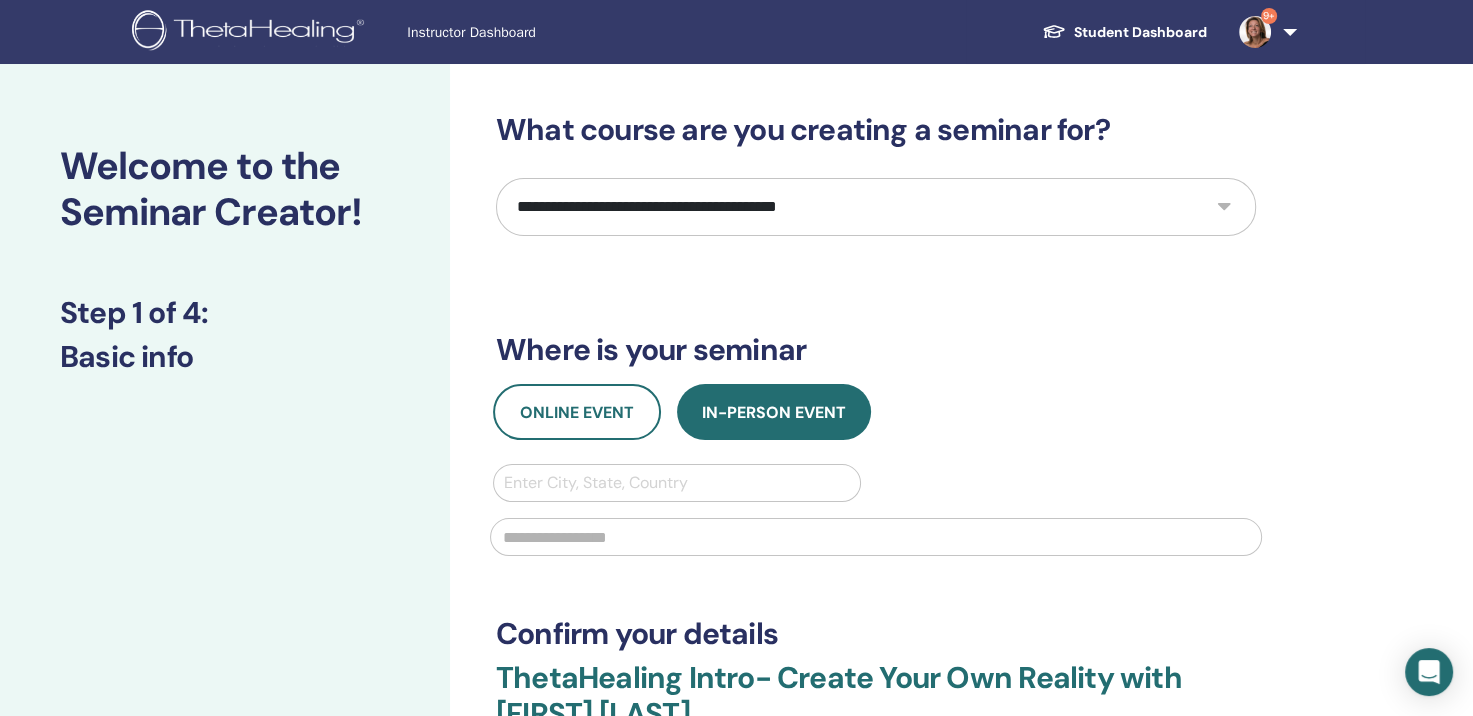 click on "**********" at bounding box center [876, 207] 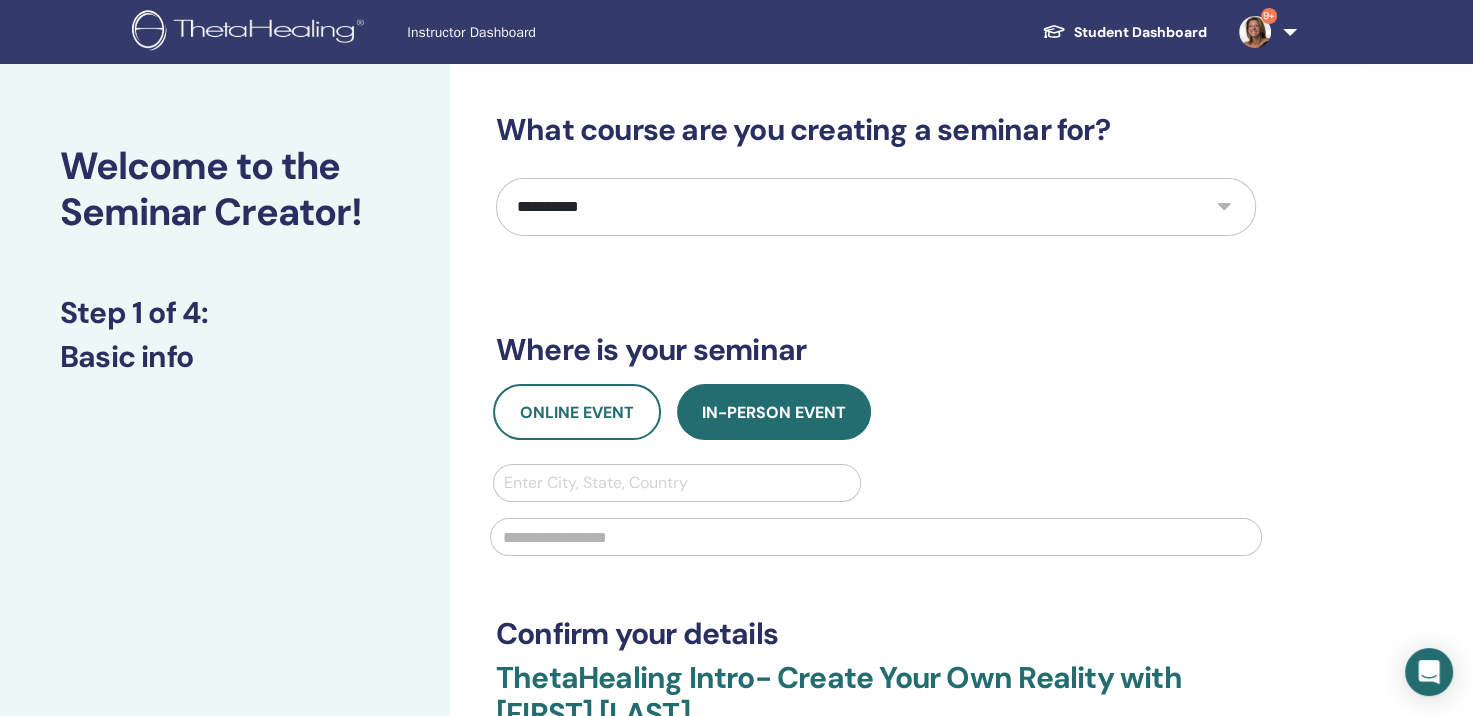 click on "**********" at bounding box center [876, 207] 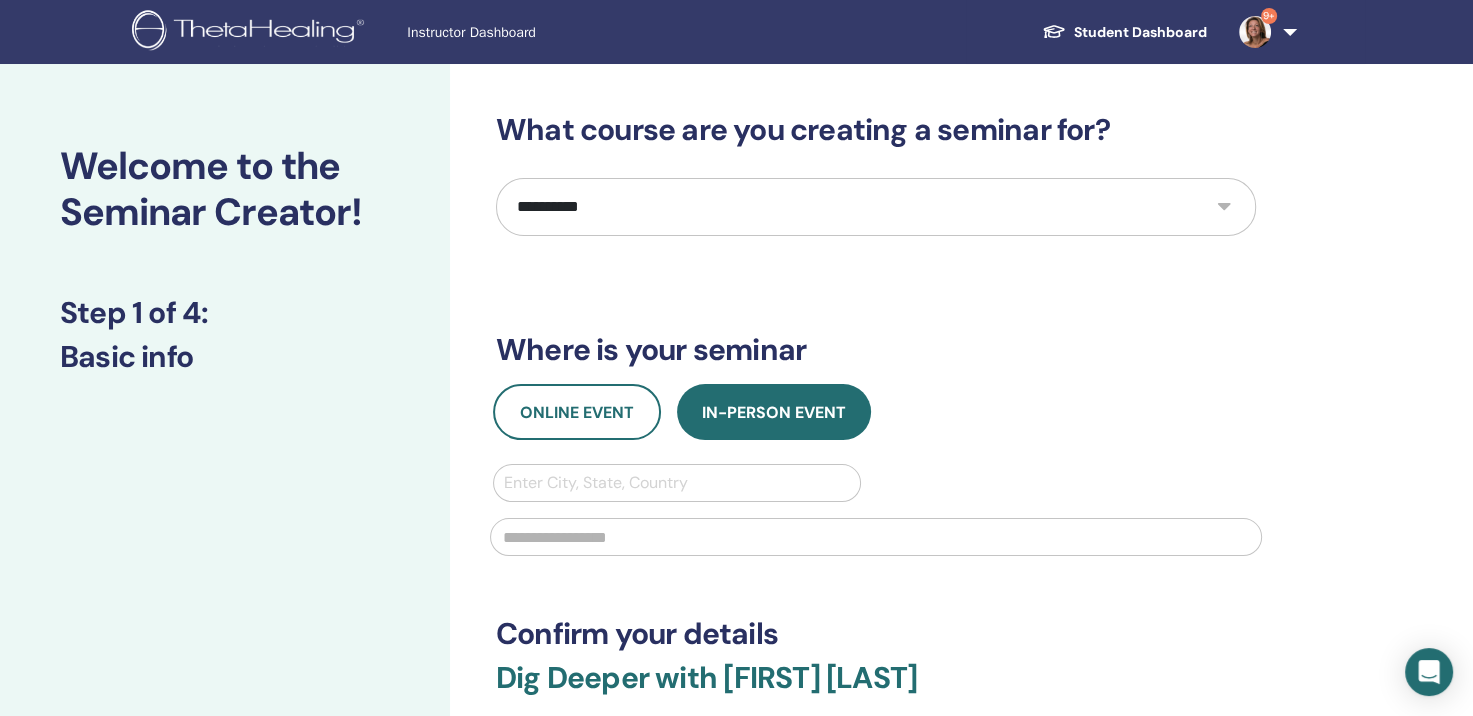 click at bounding box center [677, 483] 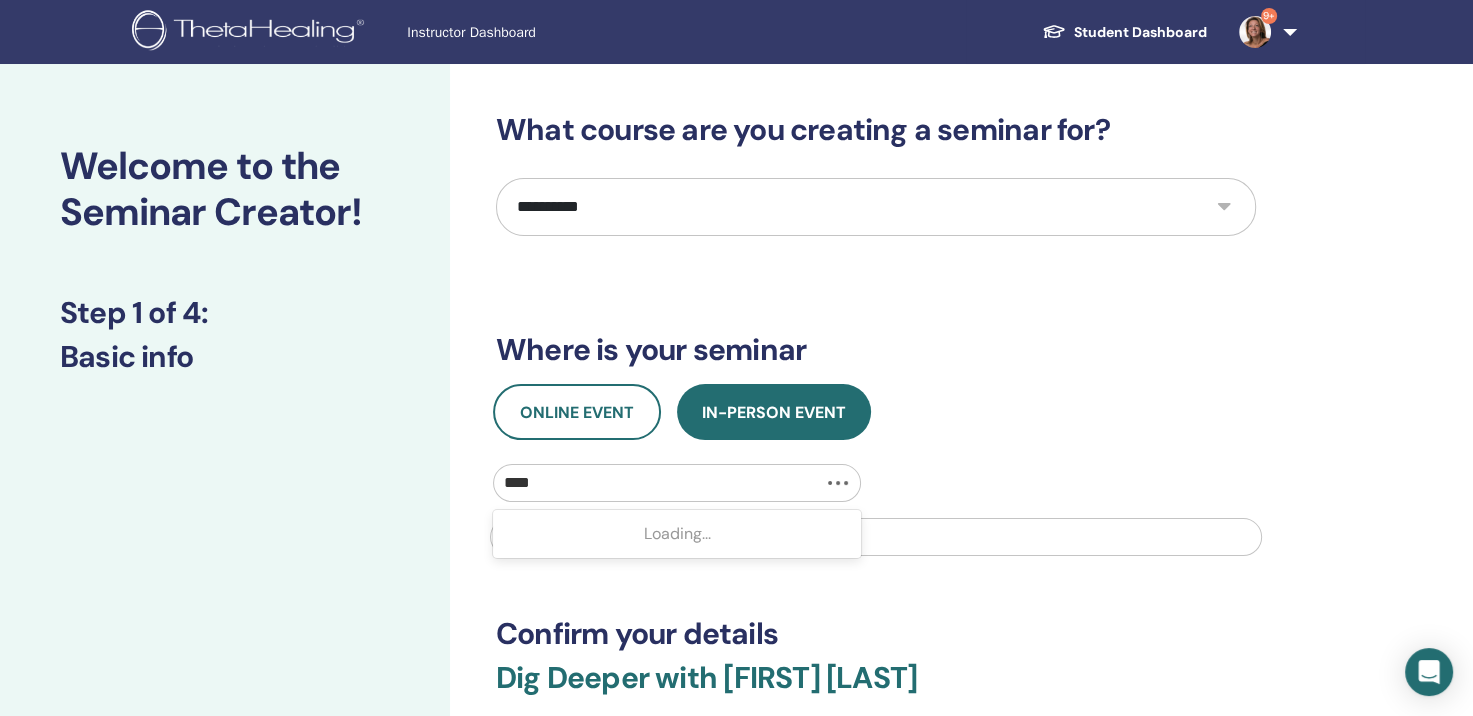 type on "*****" 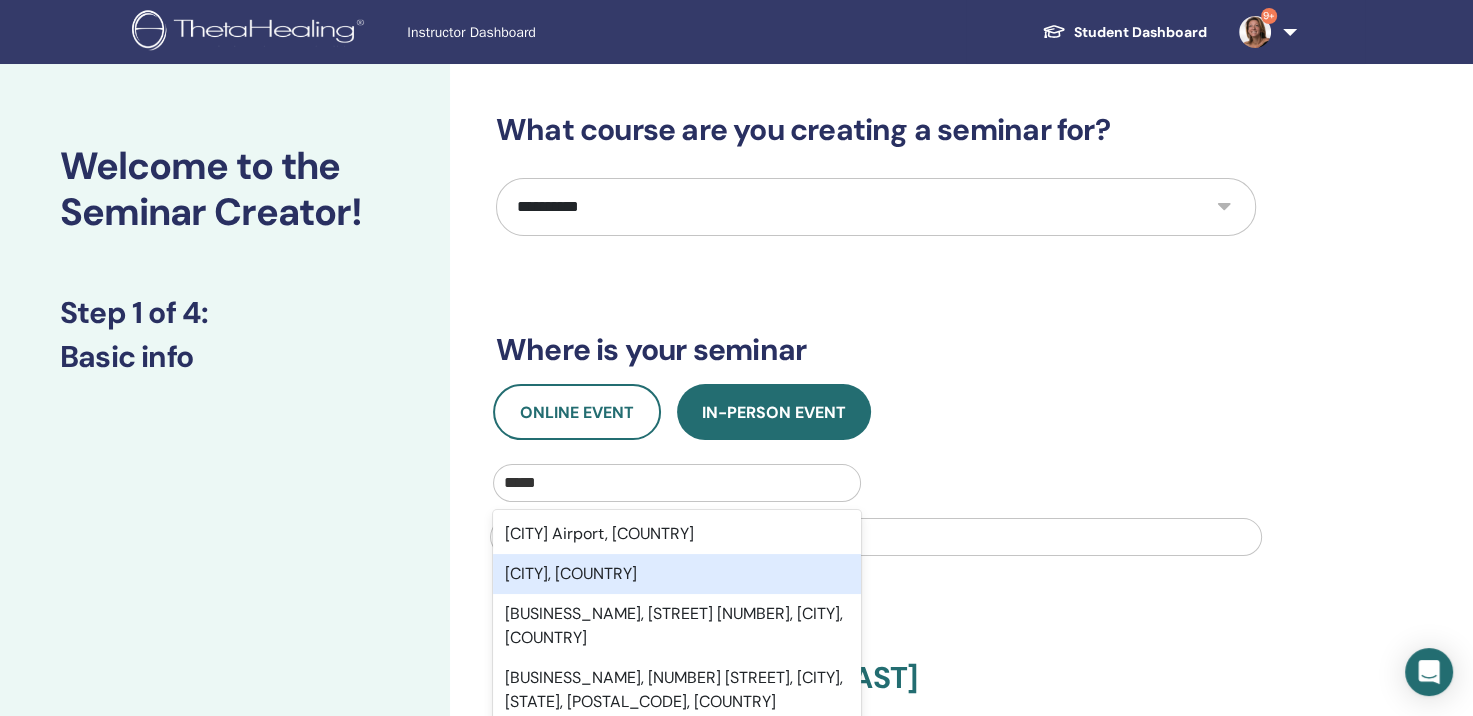 click on "[CITY], [COUNTRY]" at bounding box center [677, 574] 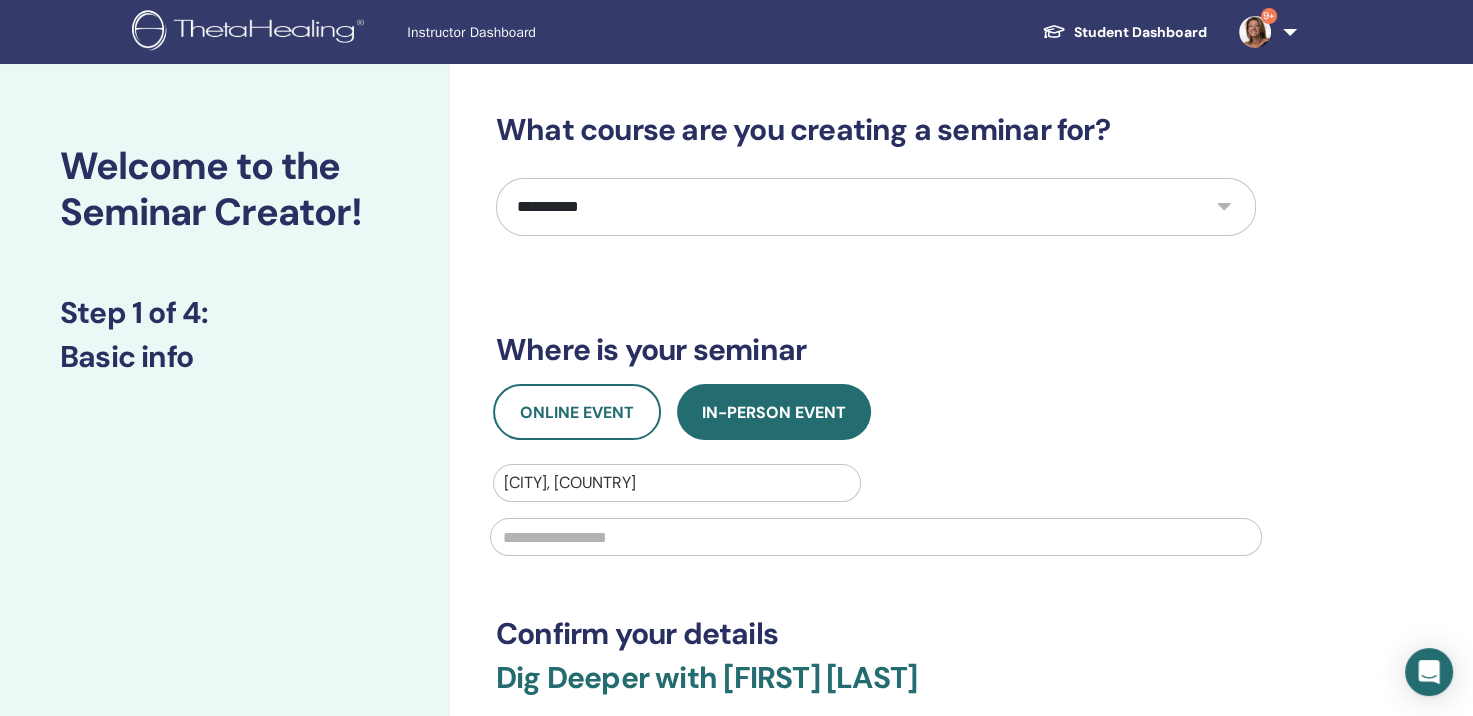 click at bounding box center (876, 537) 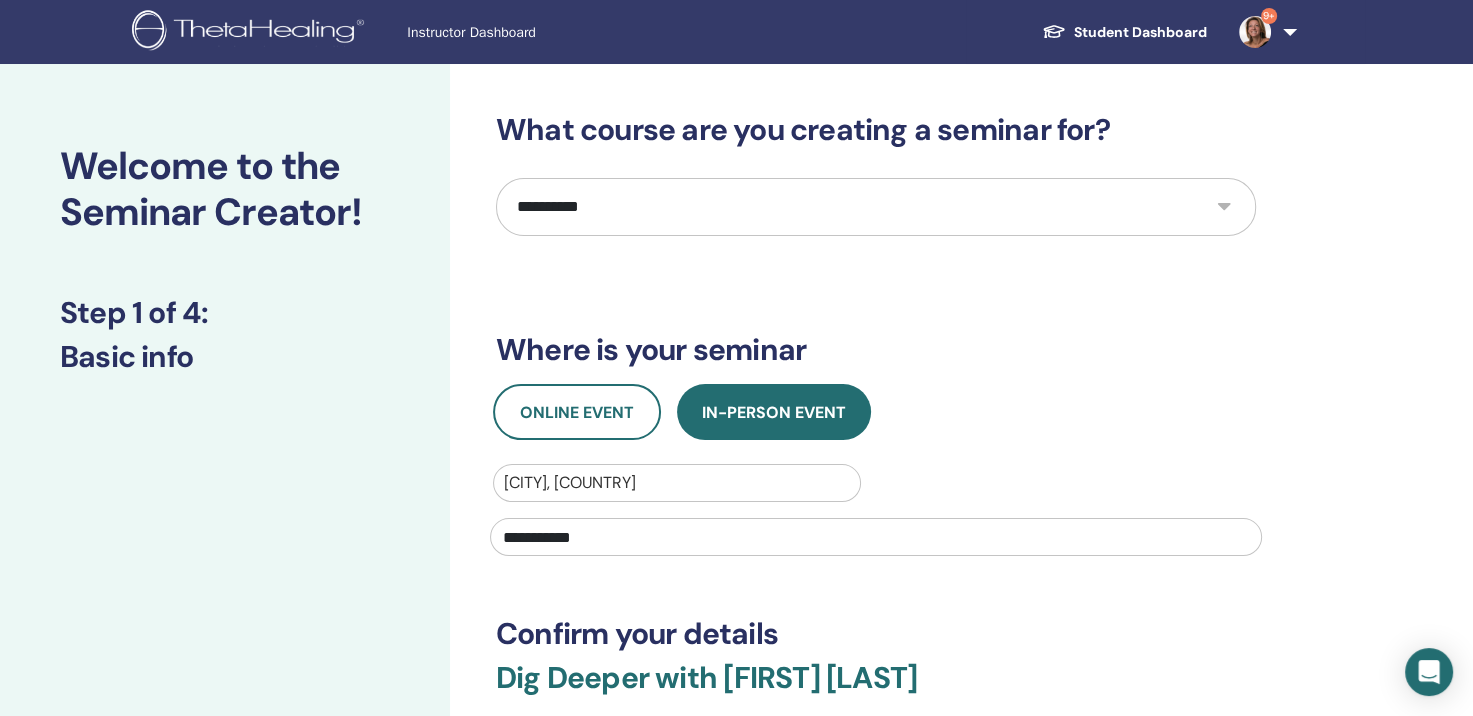 drag, startPoint x: 536, startPoint y: 542, endPoint x: 532, endPoint y: 531, distance: 11.7046995 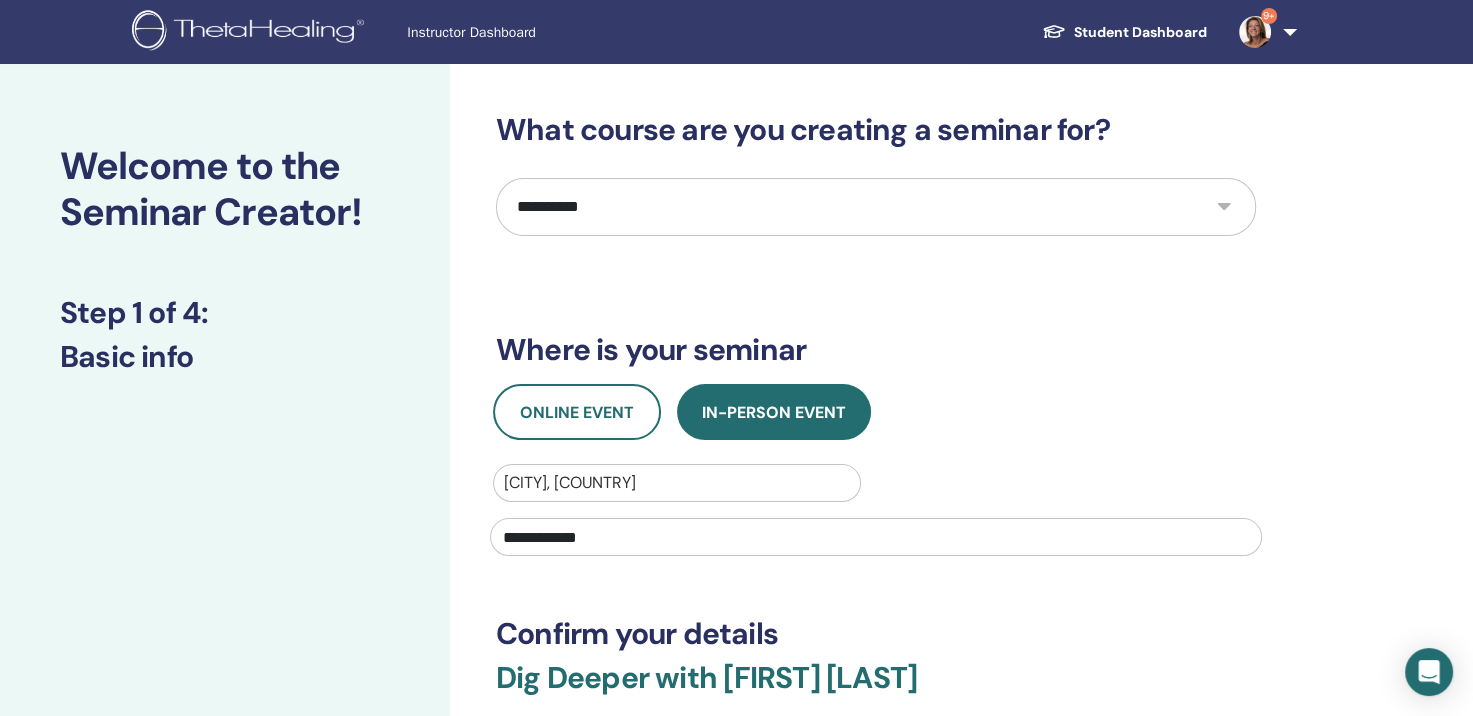 click on "**********" at bounding box center [876, 537] 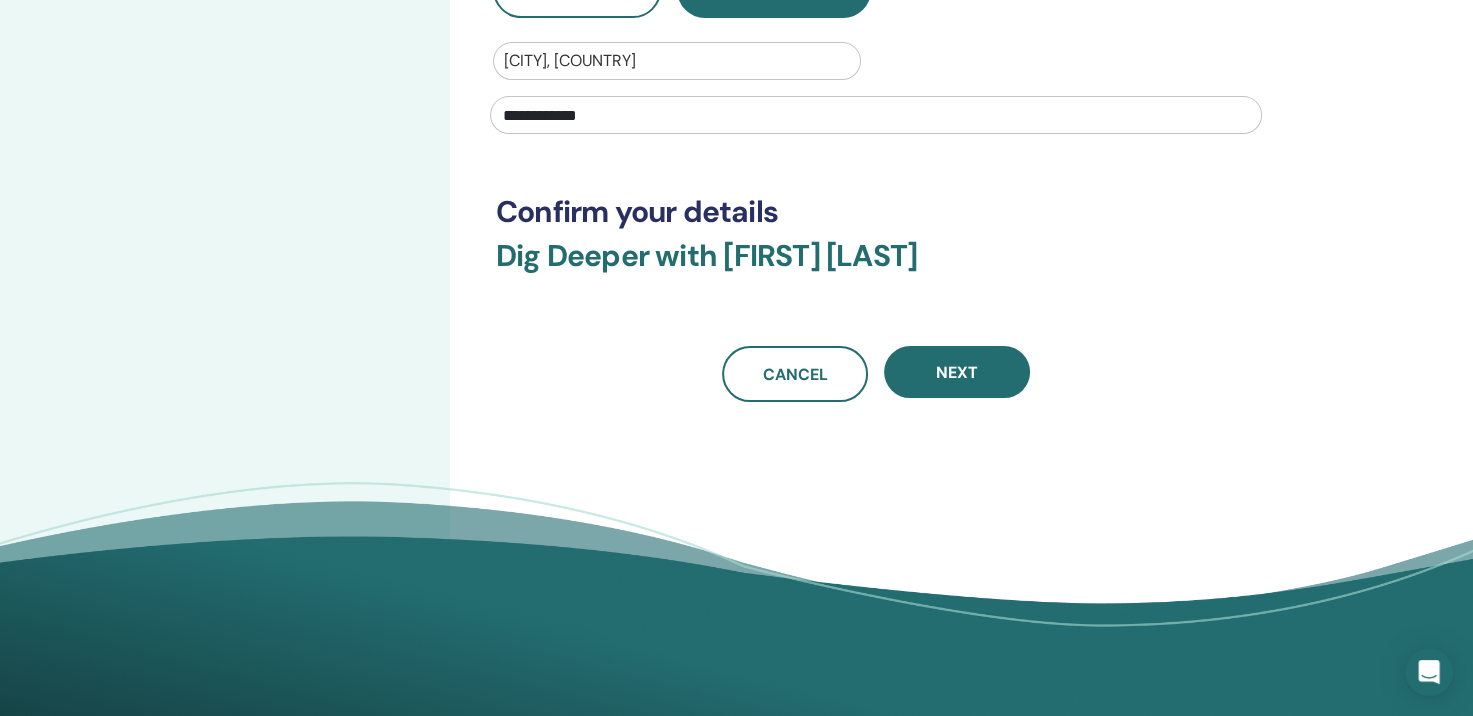 scroll, scrollTop: 449, scrollLeft: 0, axis: vertical 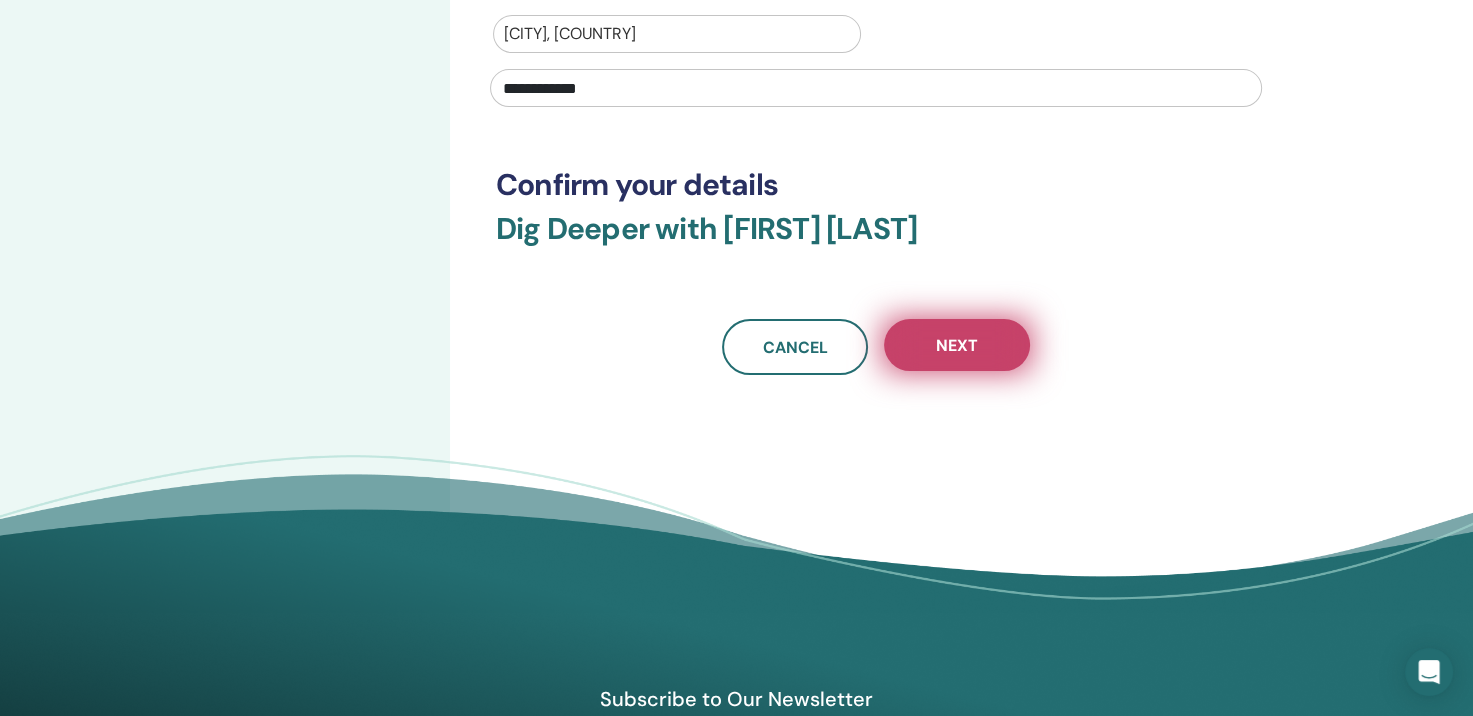 type on "**********" 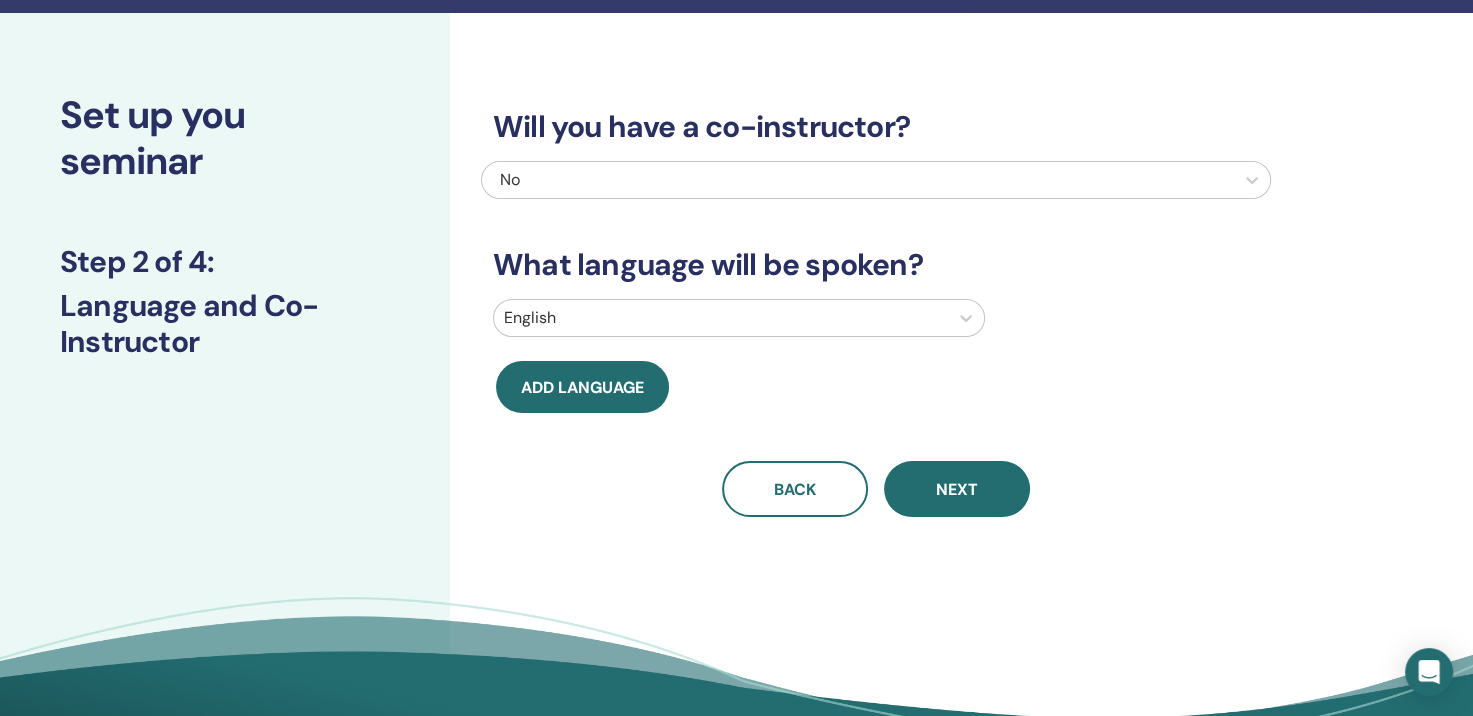 scroll, scrollTop: 0, scrollLeft: 0, axis: both 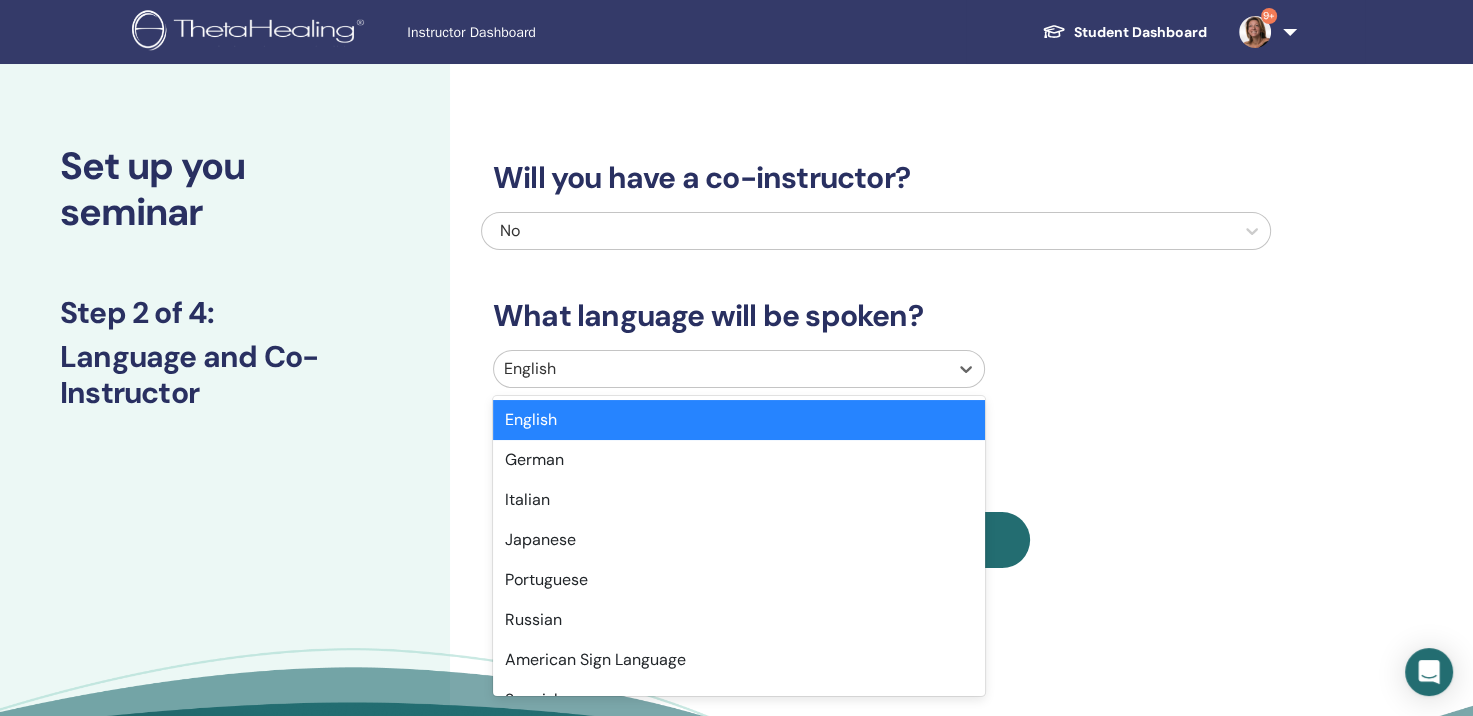click at bounding box center (721, 369) 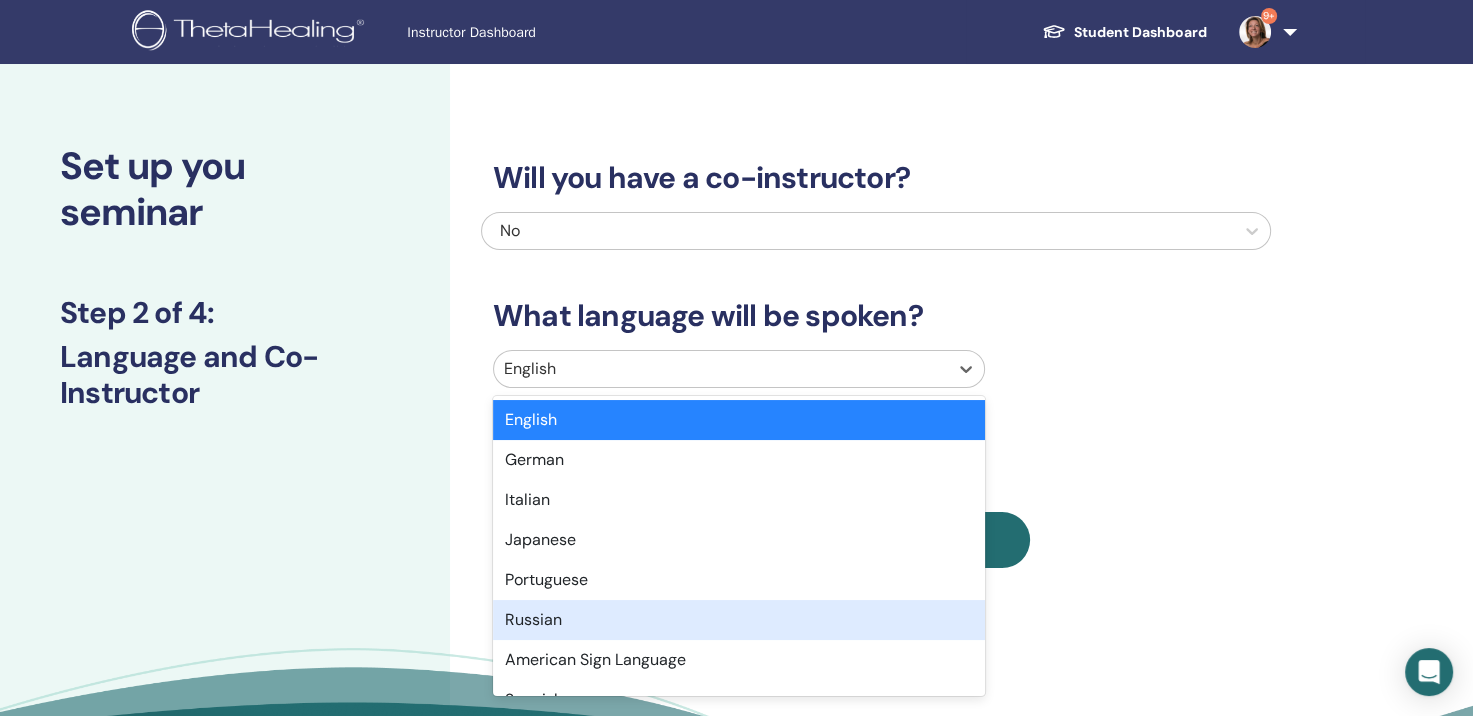 click on "Russian" at bounding box center [739, 620] 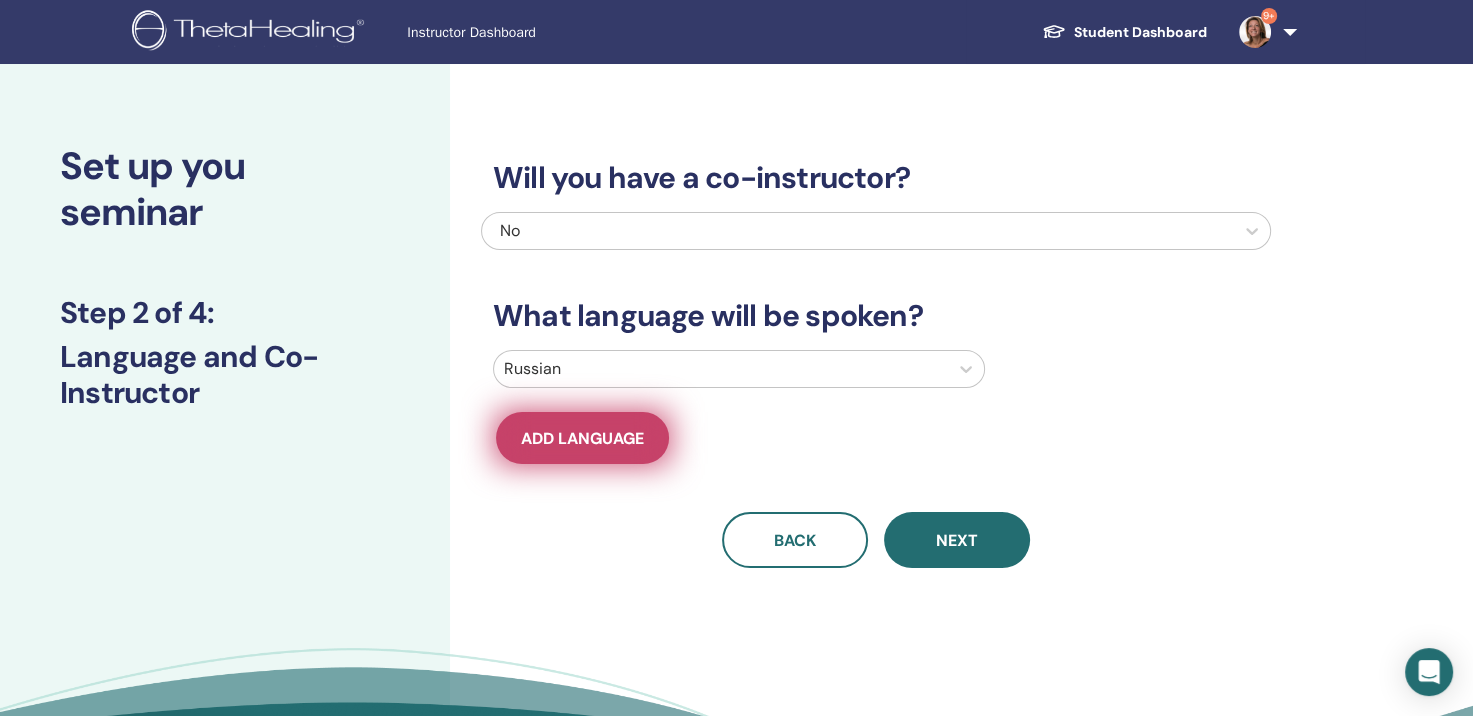 click on "Add language" at bounding box center [582, 438] 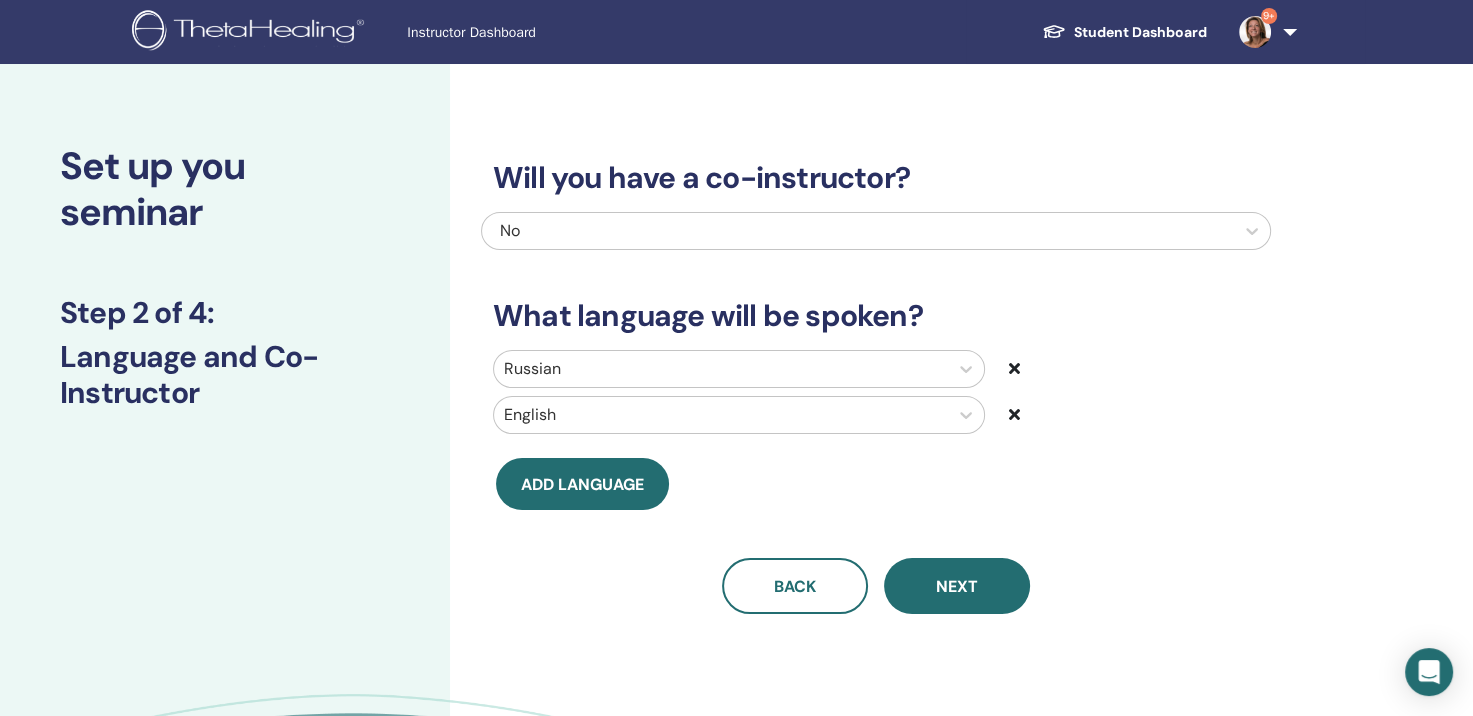 click at bounding box center (721, 415) 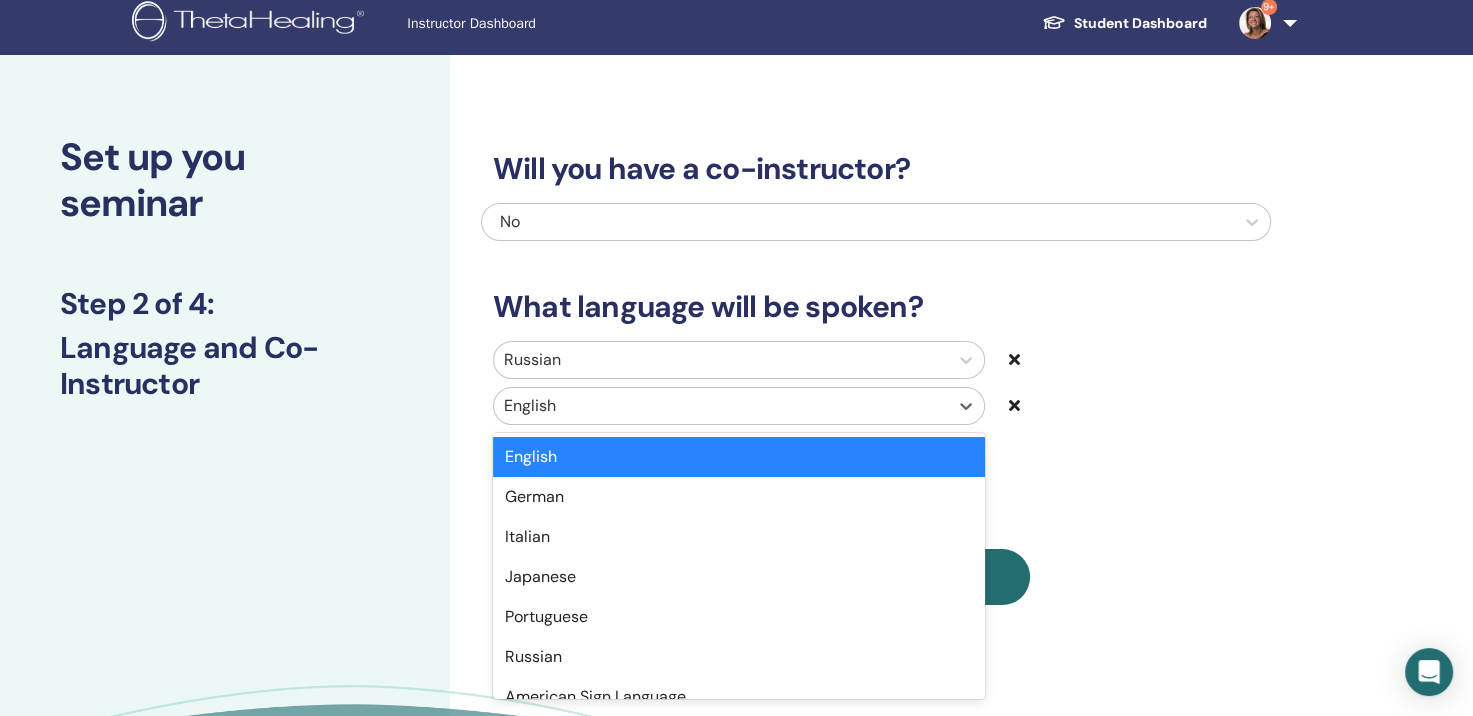 scroll, scrollTop: 34, scrollLeft: 0, axis: vertical 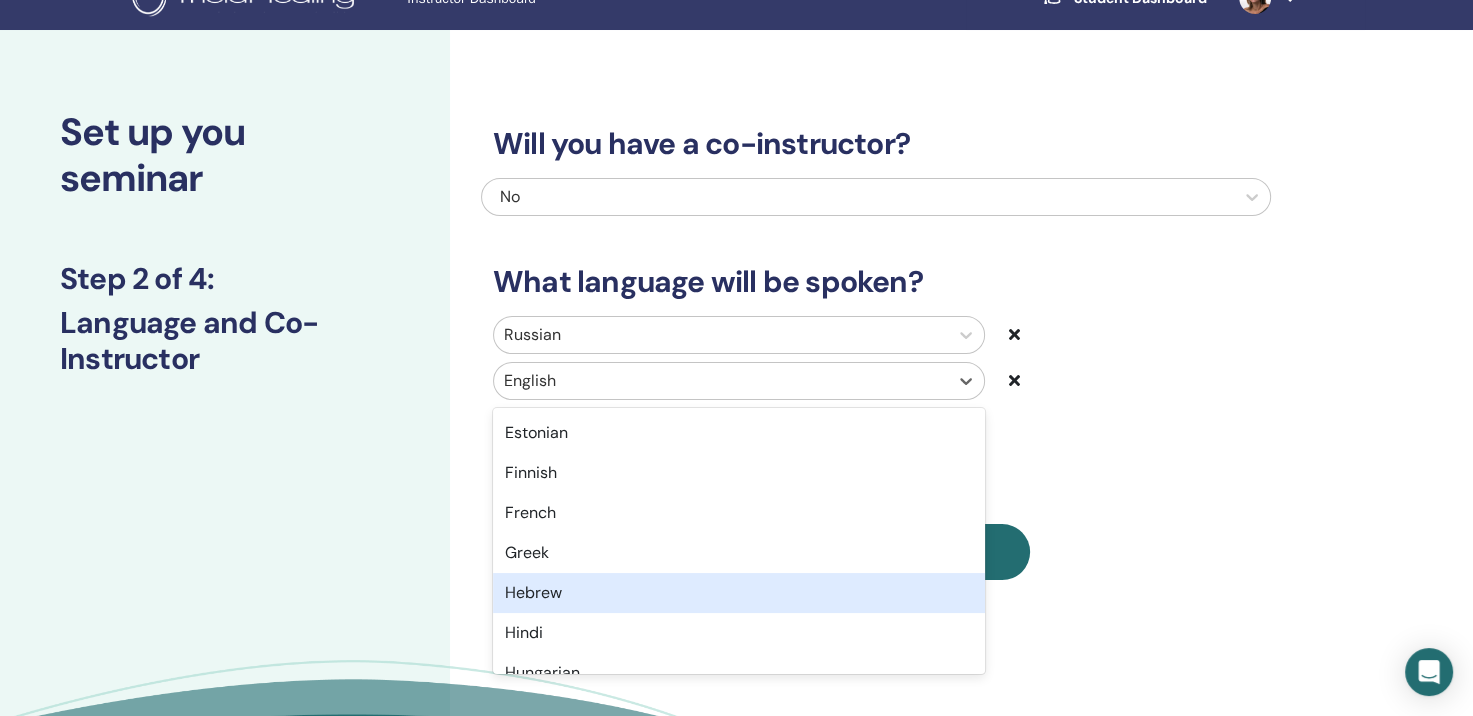 click on "Hebrew" at bounding box center (739, 593) 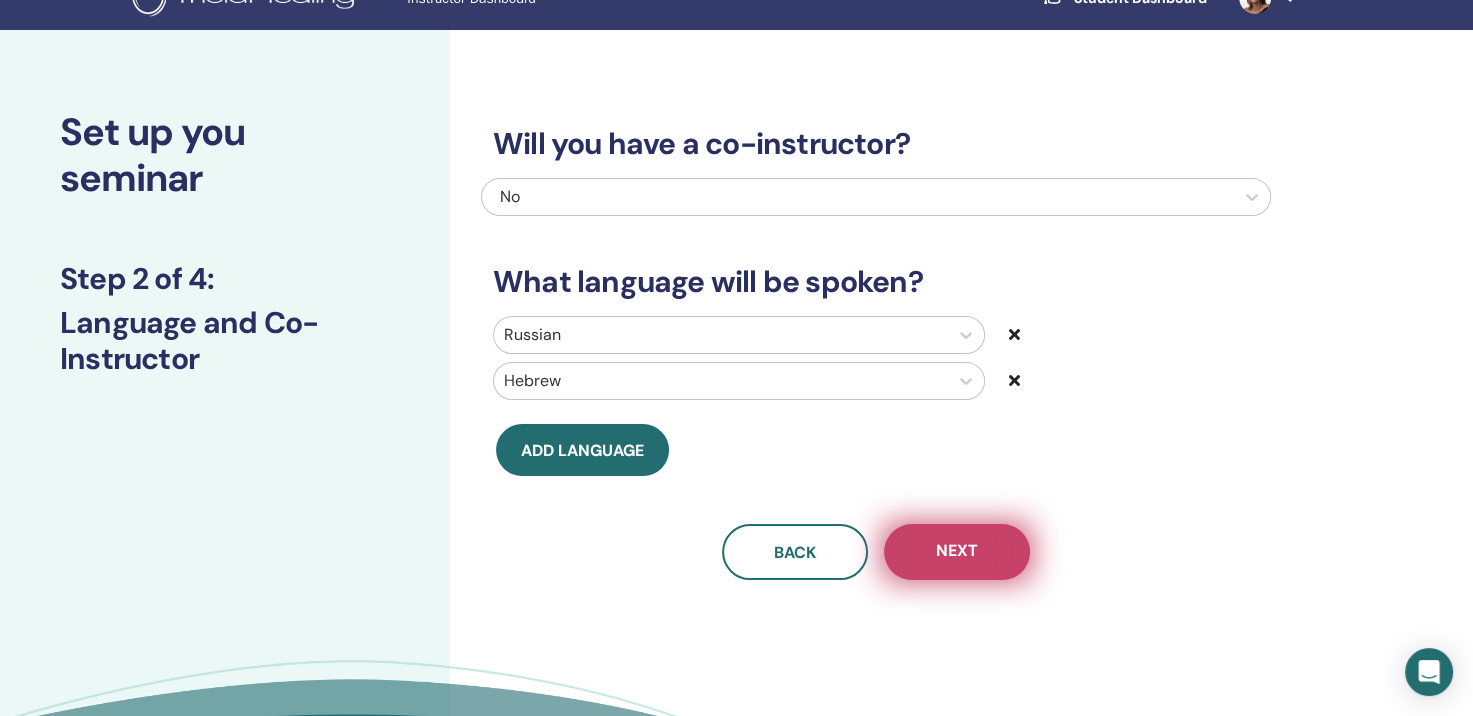 click on "Next" at bounding box center (957, 552) 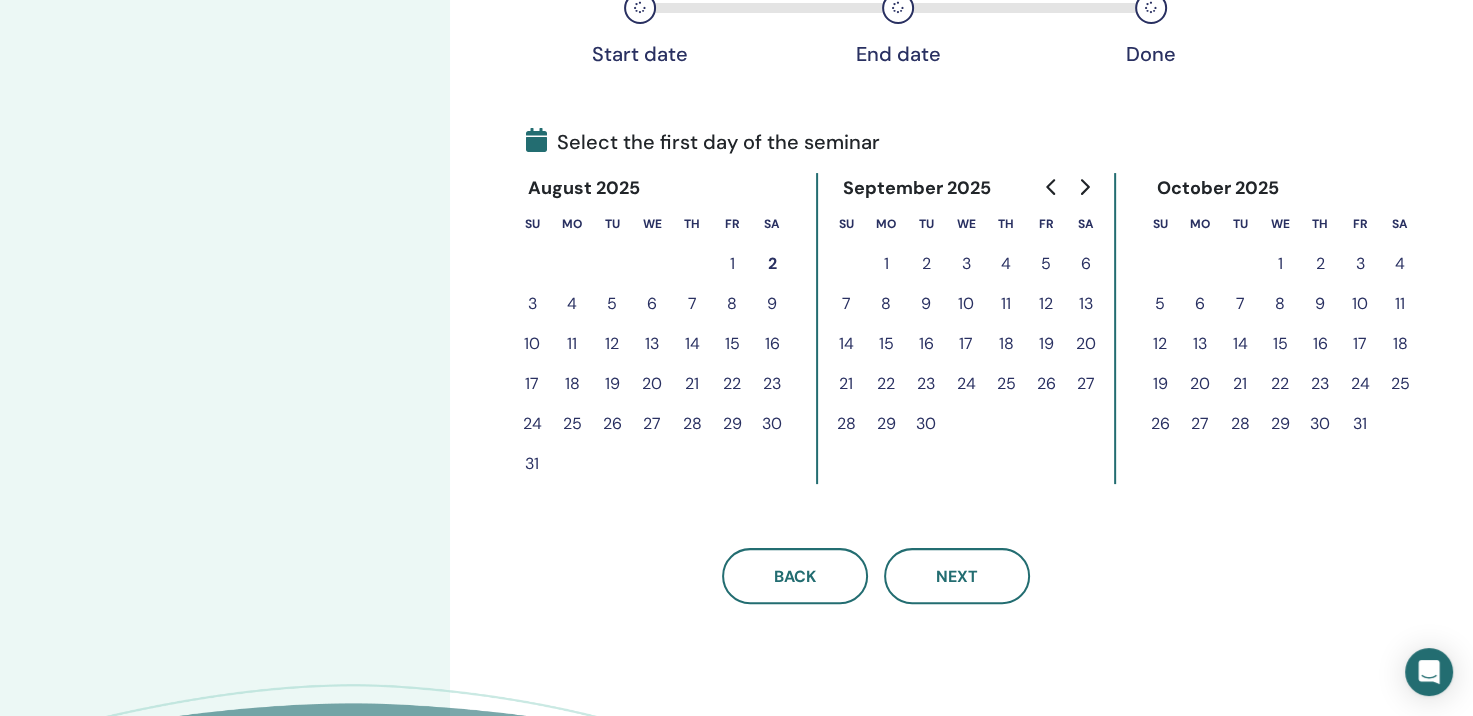 scroll, scrollTop: 389, scrollLeft: 0, axis: vertical 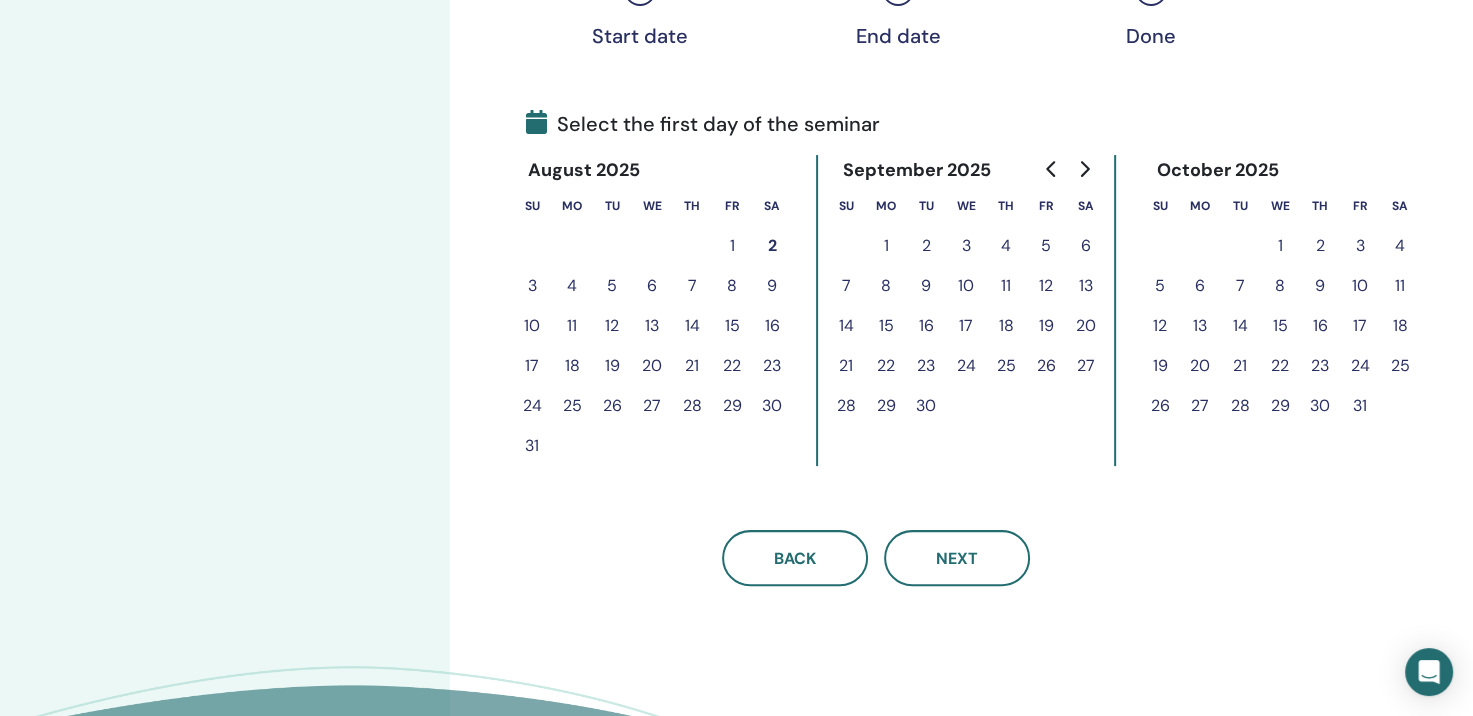 click on "29" at bounding box center [732, 406] 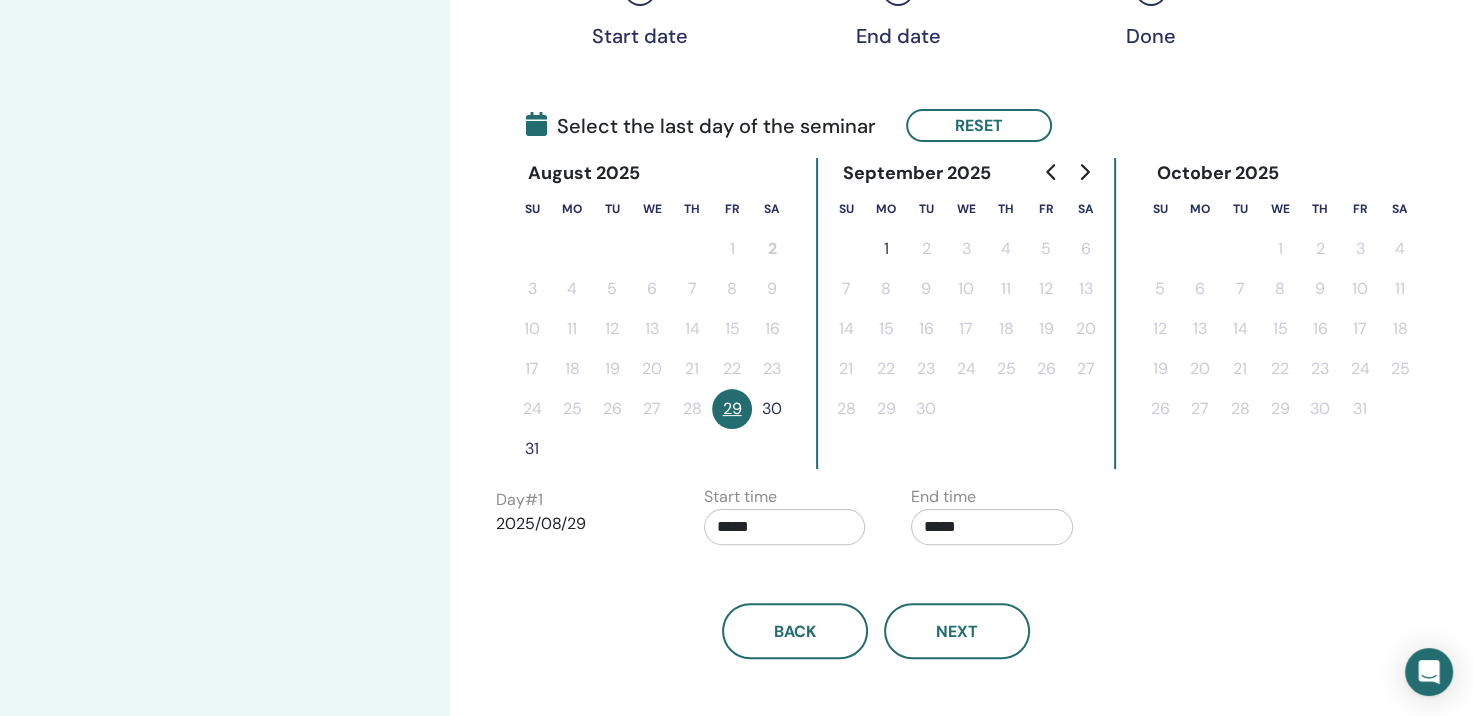 click on "30" at bounding box center [772, 409] 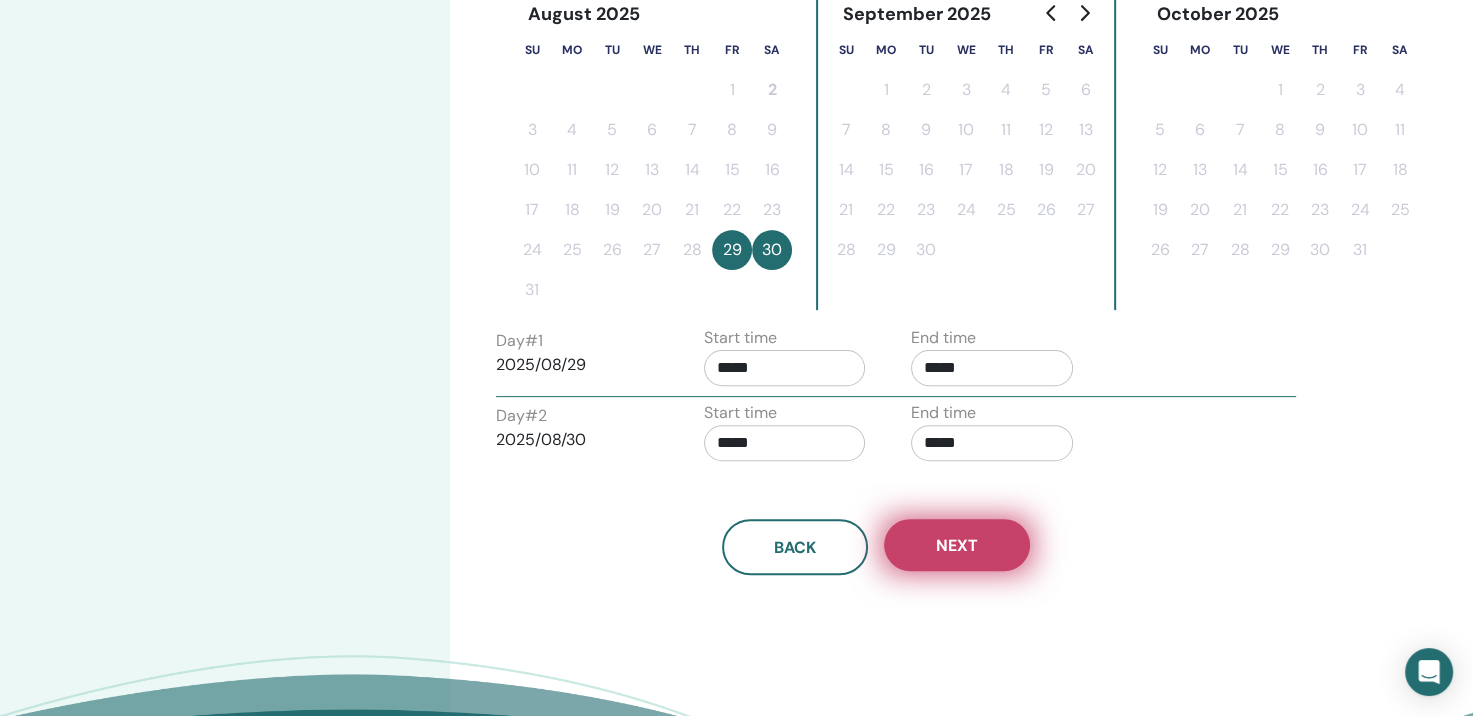 click on "Next" at bounding box center [957, 545] 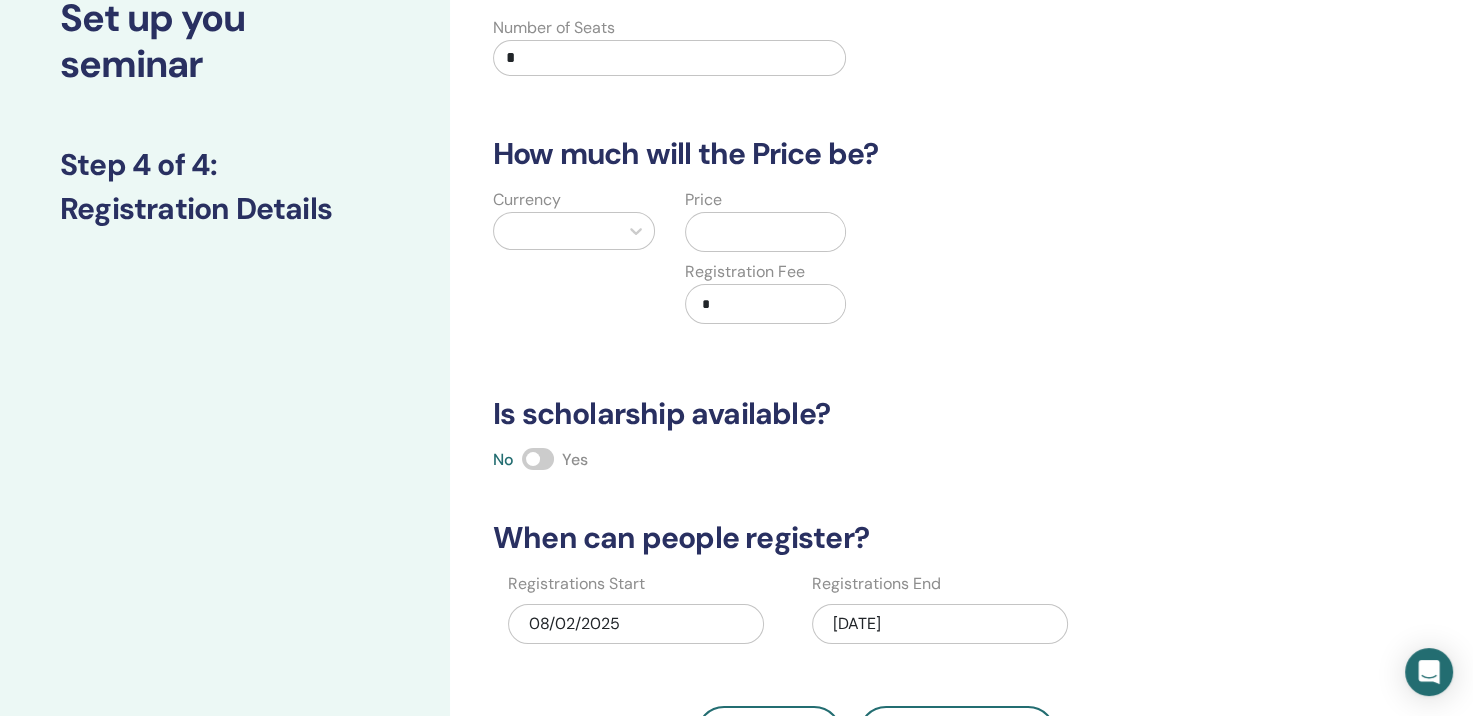 scroll, scrollTop: 143, scrollLeft: 0, axis: vertical 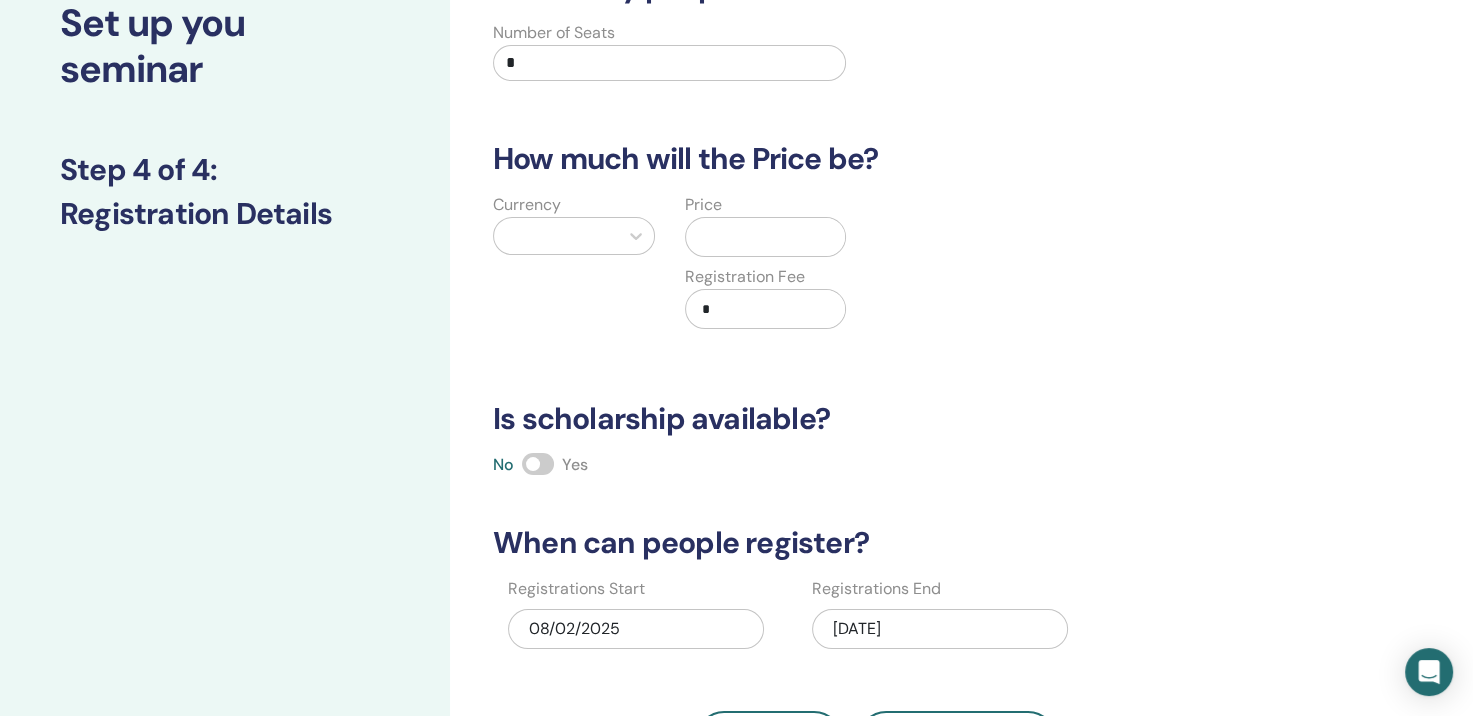 click on "*" at bounding box center (669, 63) 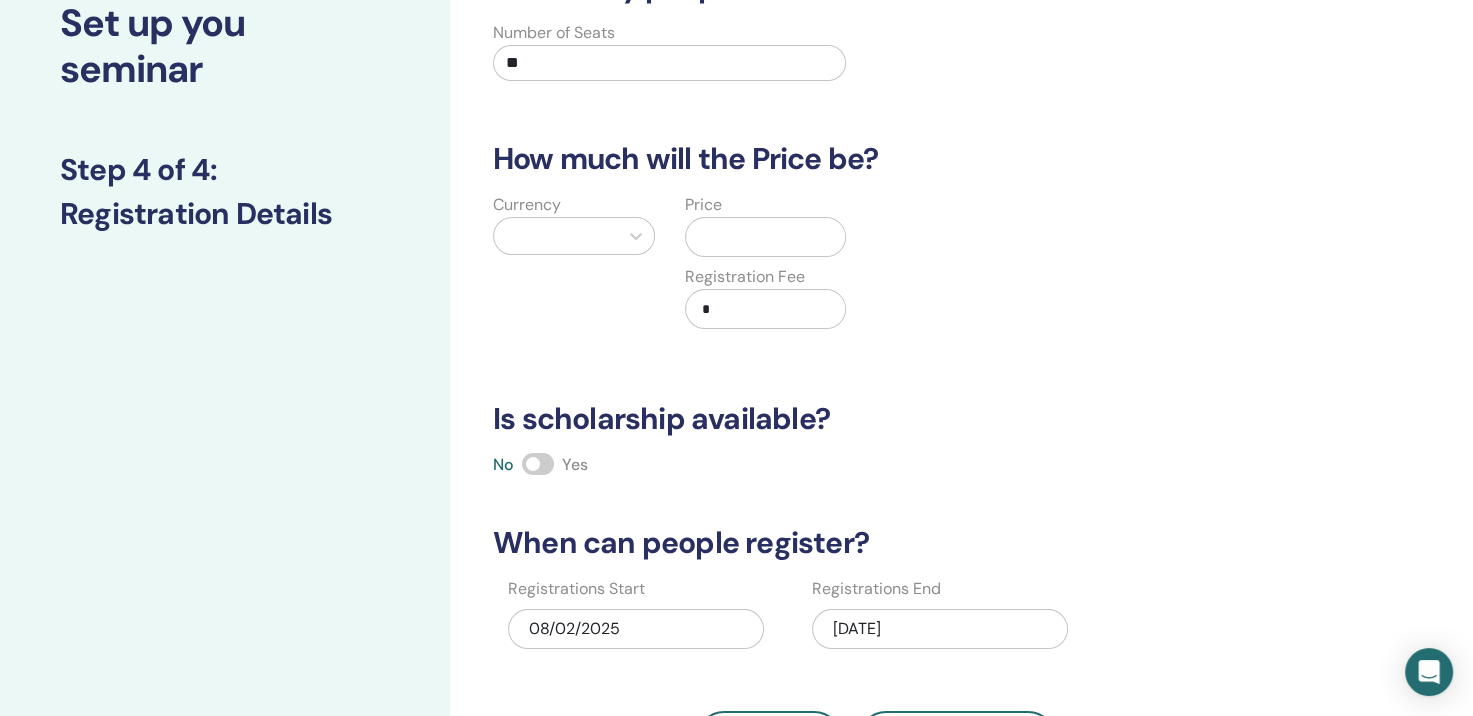 type on "**" 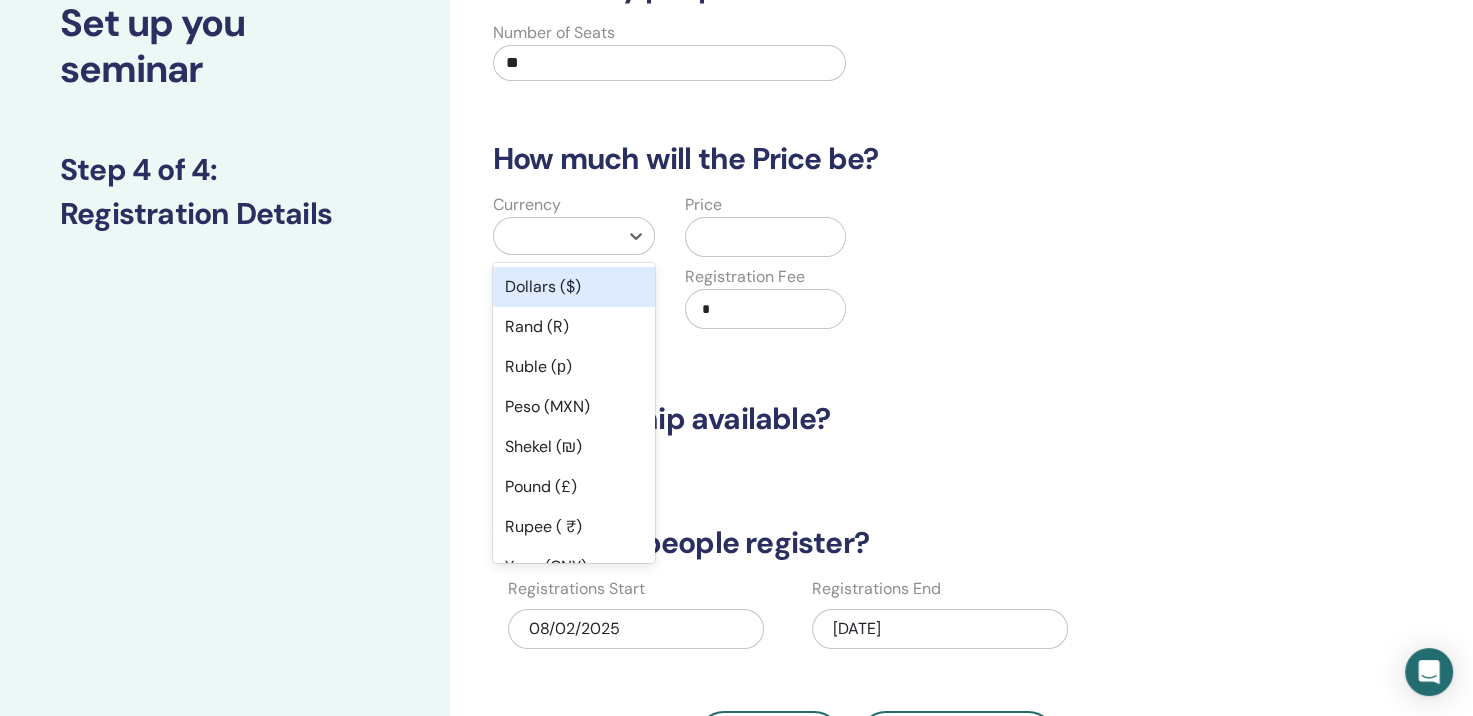 click at bounding box center (556, 236) 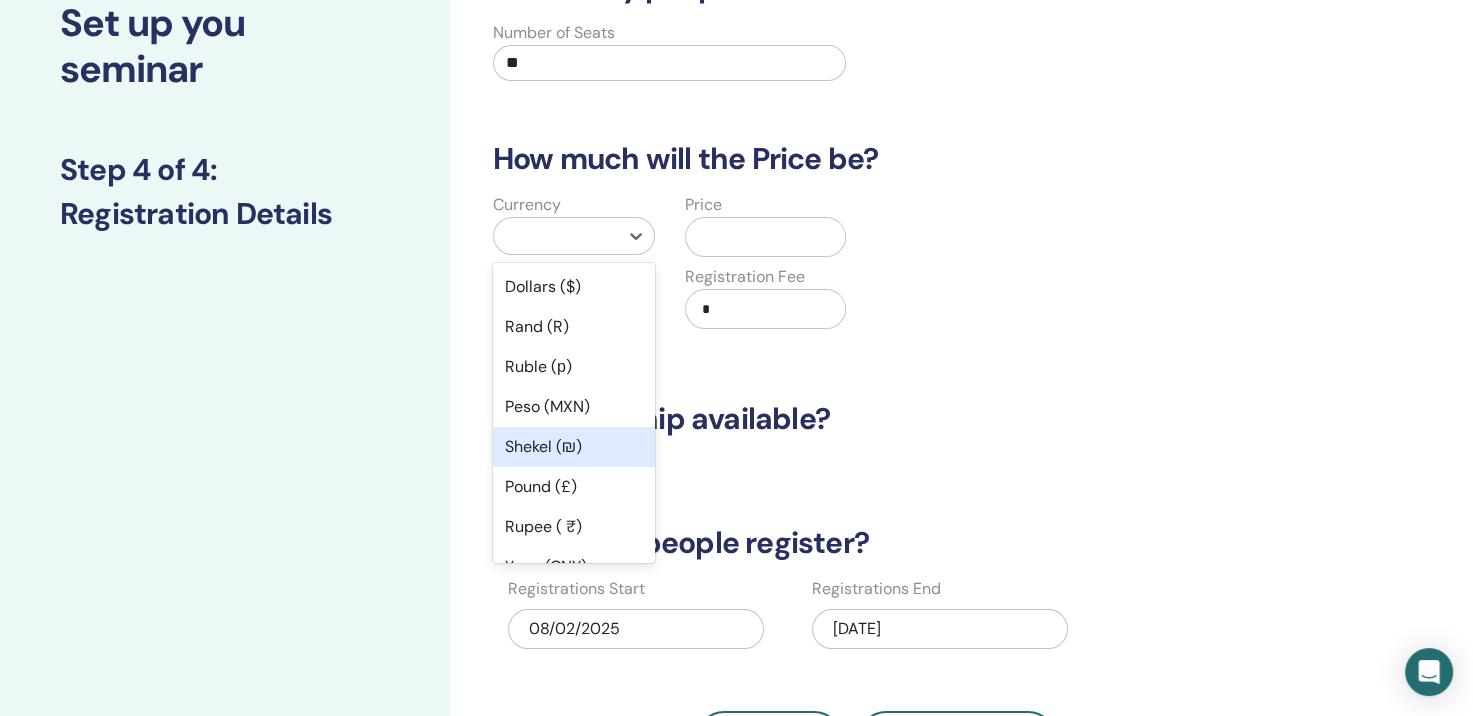 click on "Shekel (₪)" at bounding box center [574, 447] 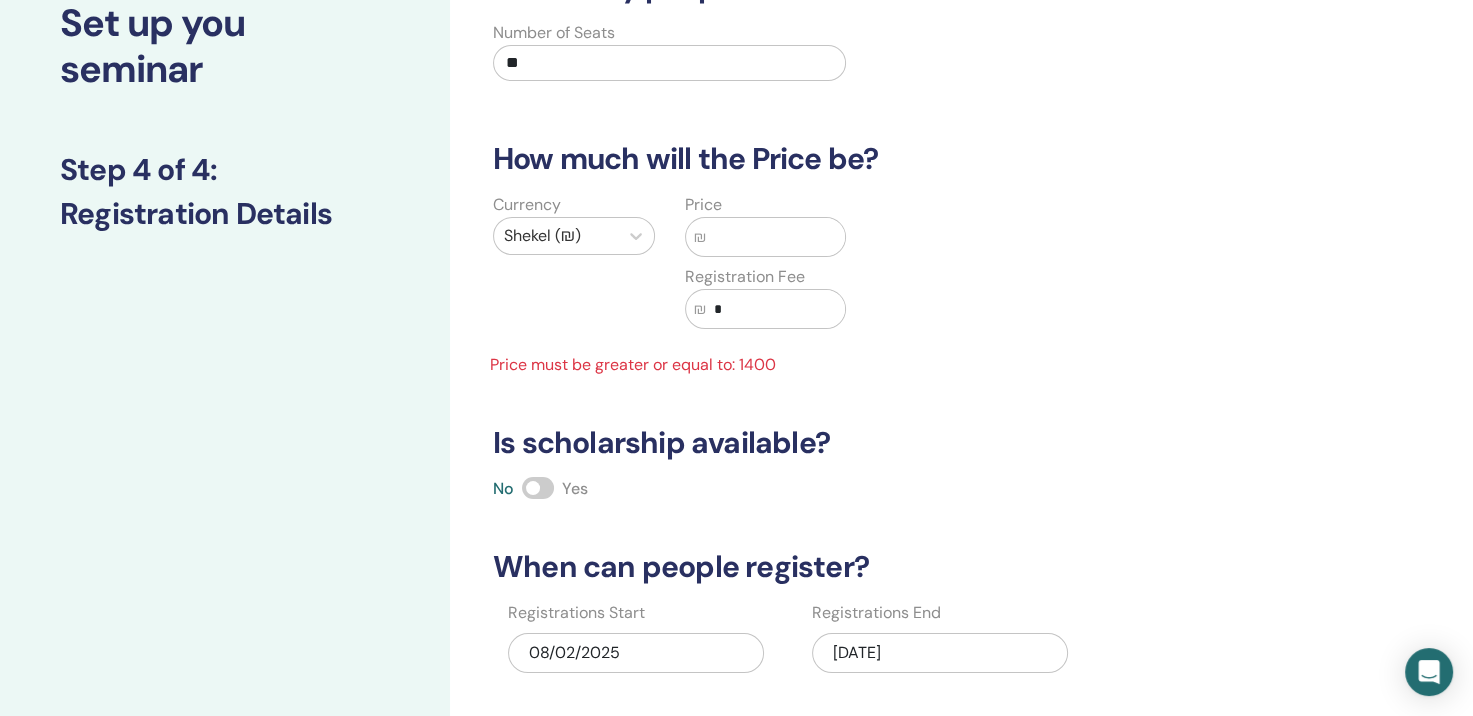 drag, startPoint x: 716, startPoint y: 233, endPoint x: 700, endPoint y: 231, distance: 16.124516 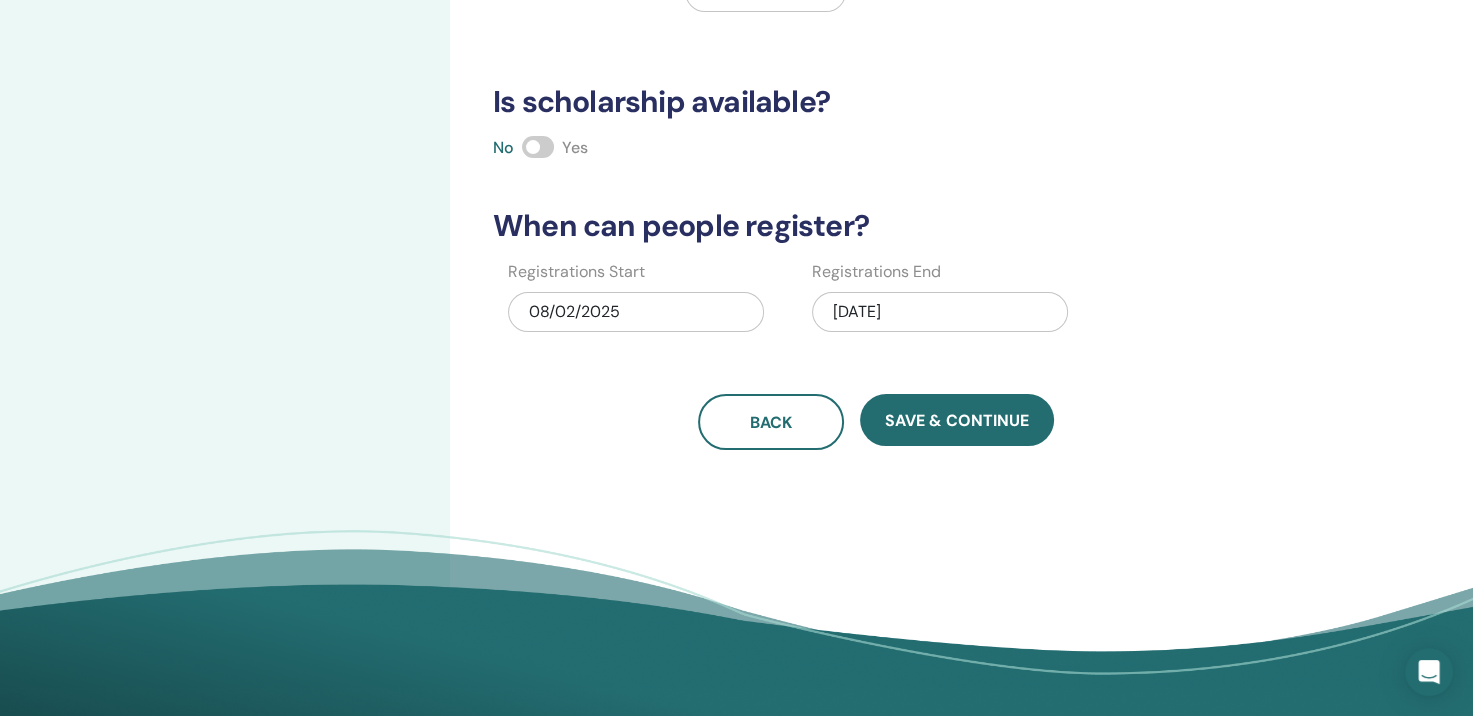 scroll, scrollTop: 489, scrollLeft: 0, axis: vertical 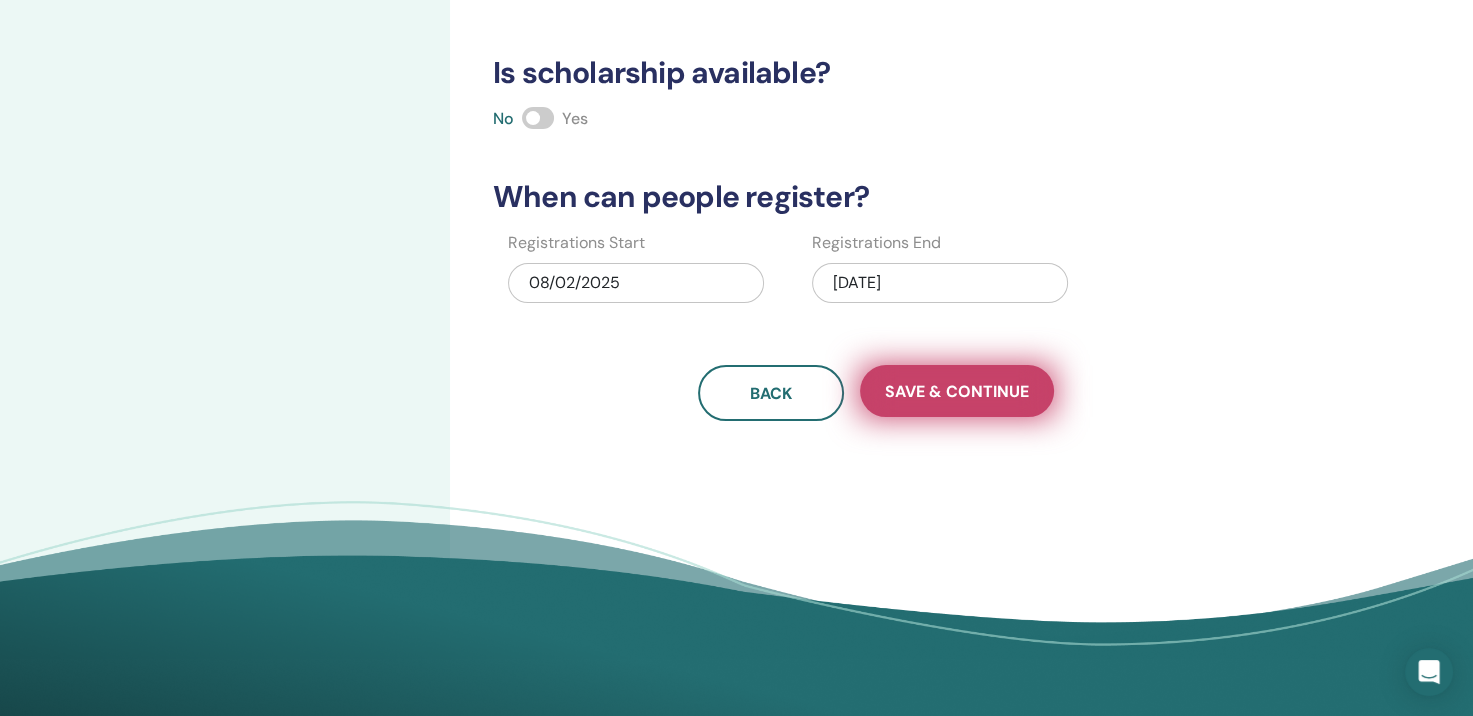 type on "****" 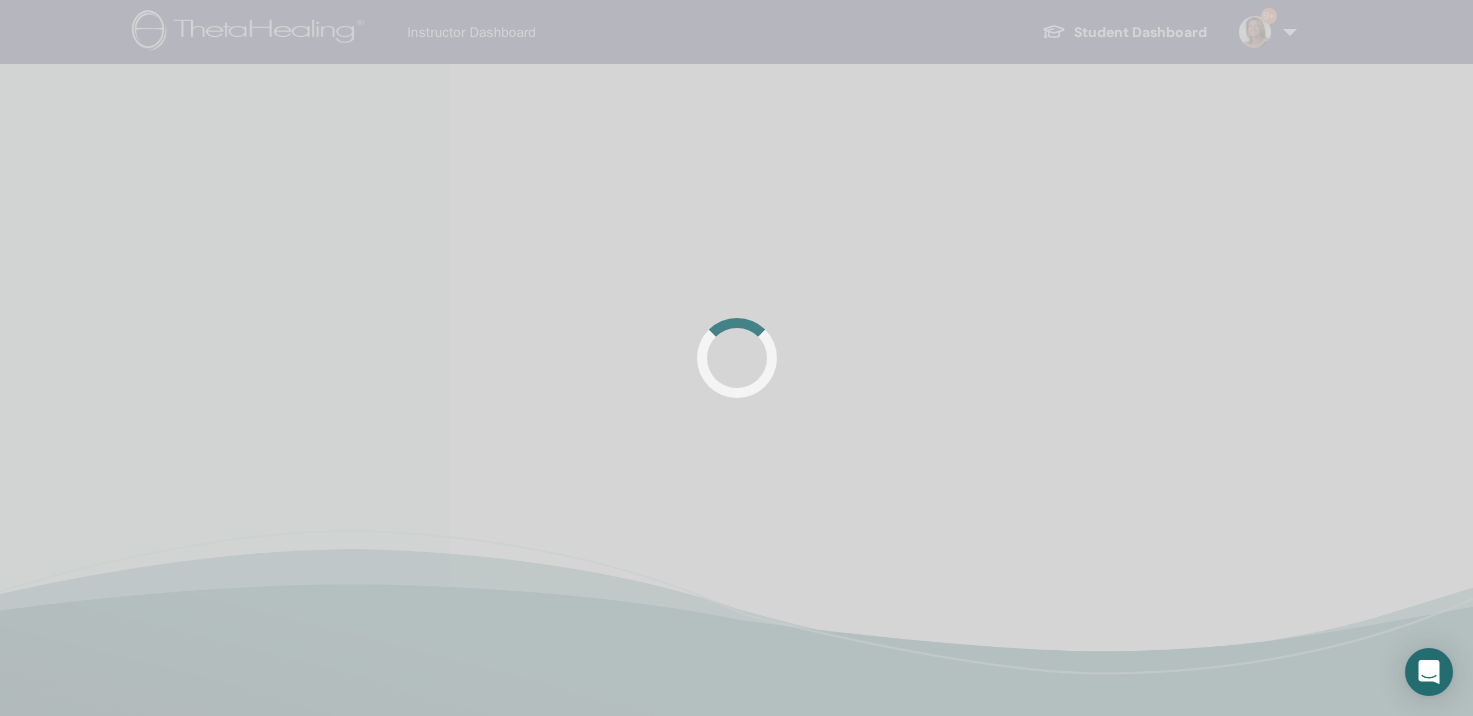 scroll, scrollTop: 0, scrollLeft: 0, axis: both 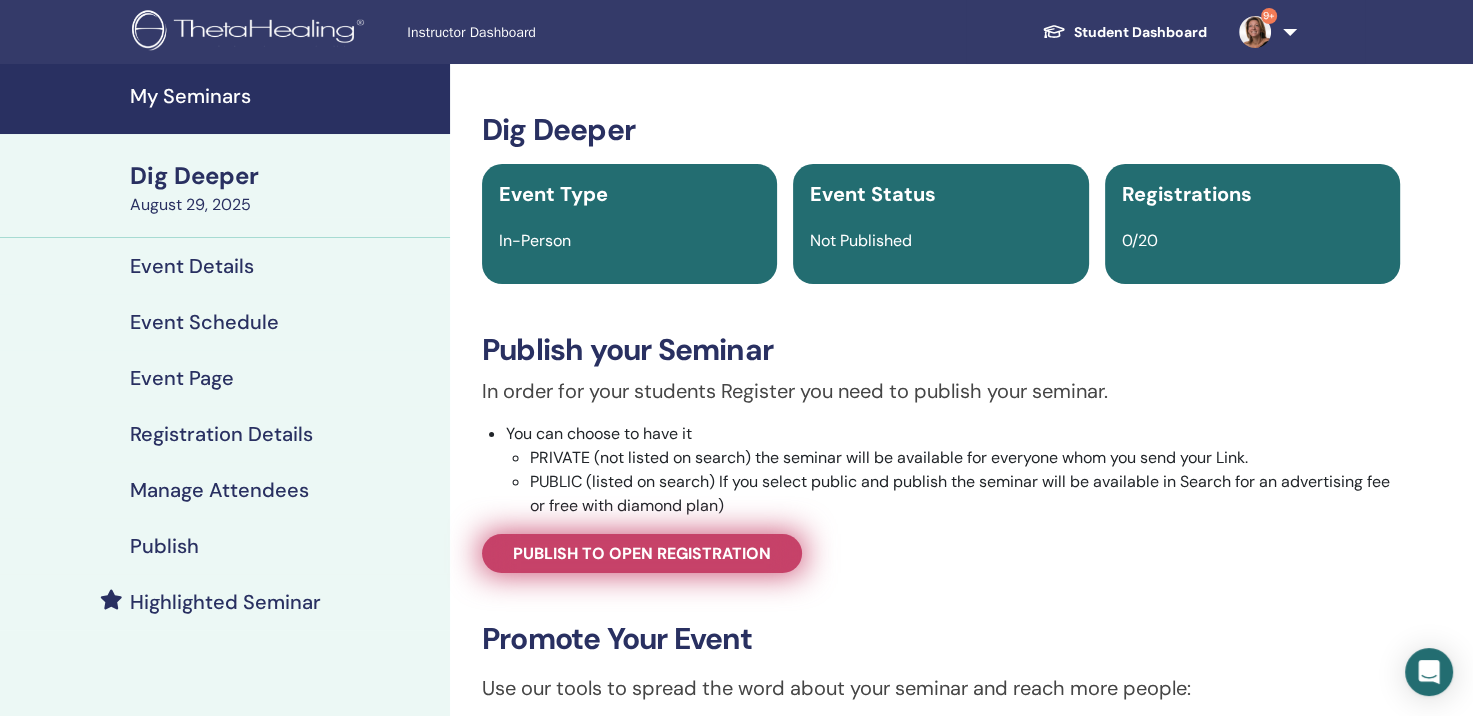 click on "Publish to open registration" at bounding box center (642, 553) 